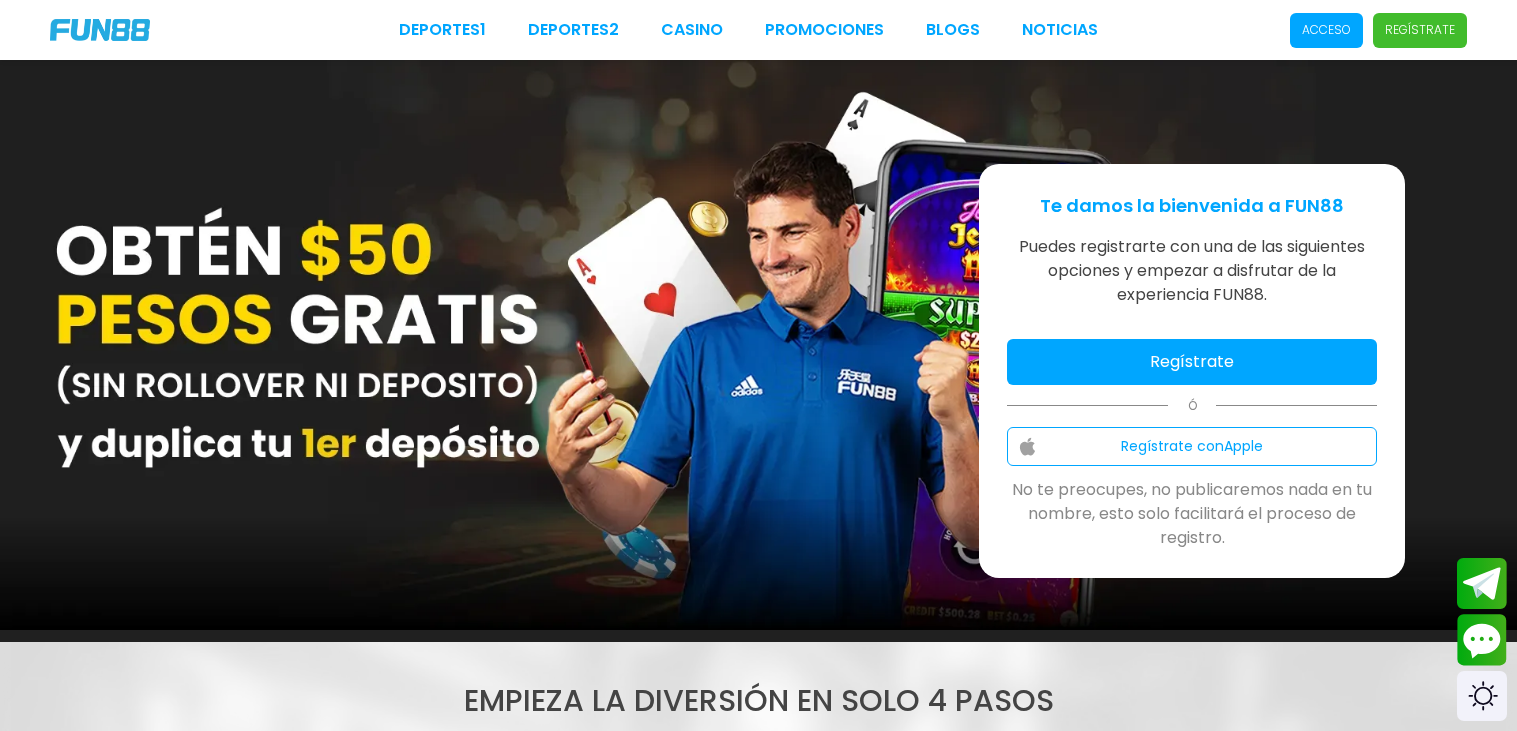 scroll, scrollTop: 0, scrollLeft: 0, axis: both 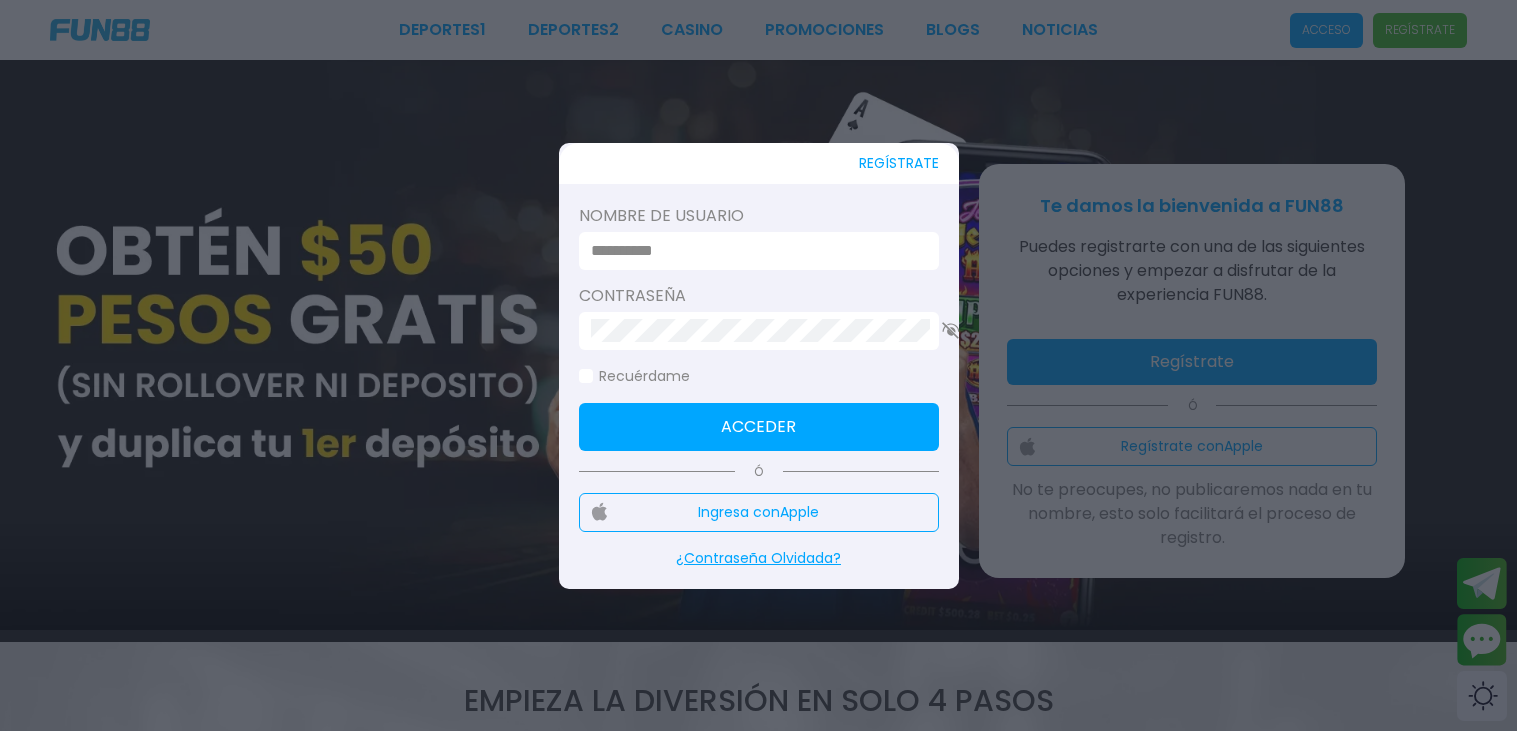 type on "**********" 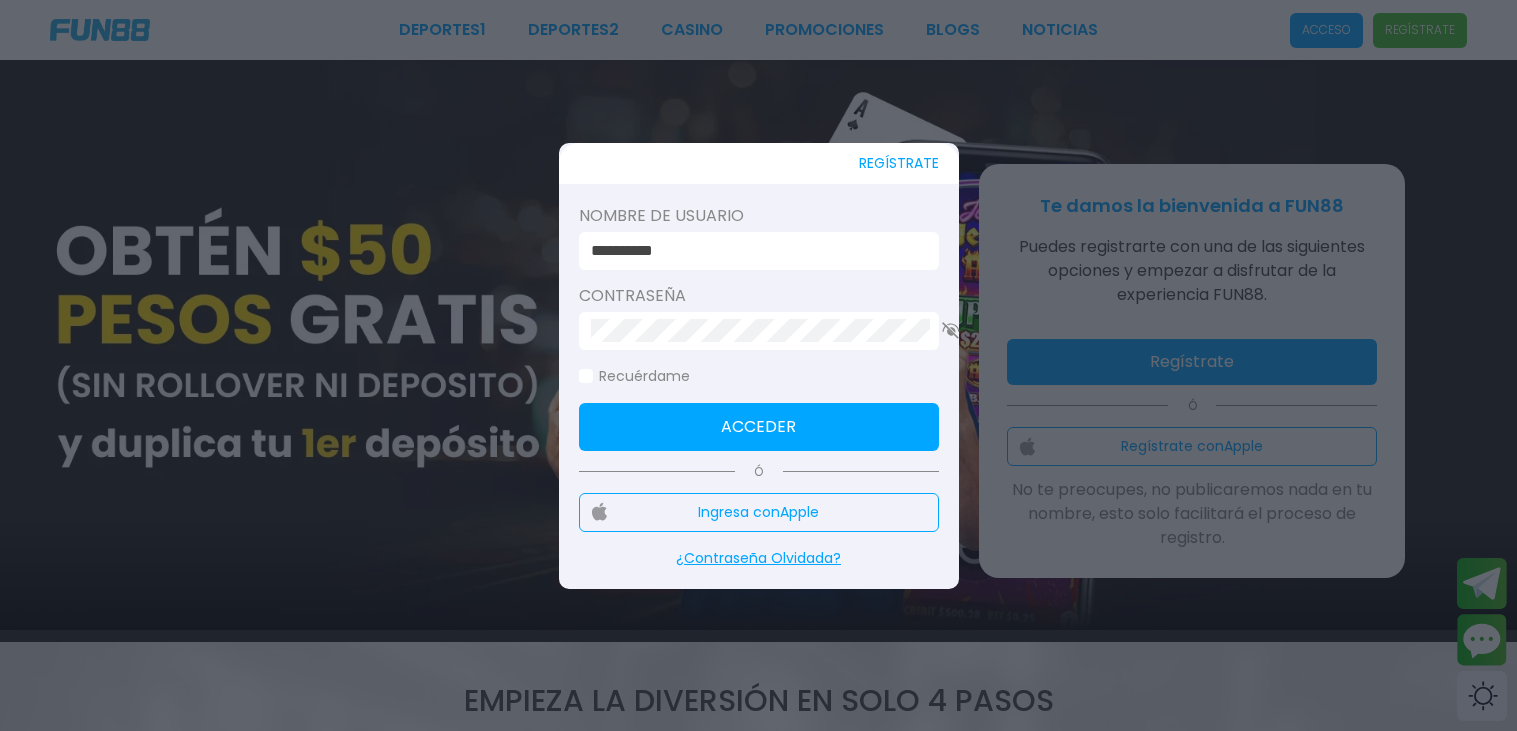 click on "Acceder" at bounding box center [759, 427] 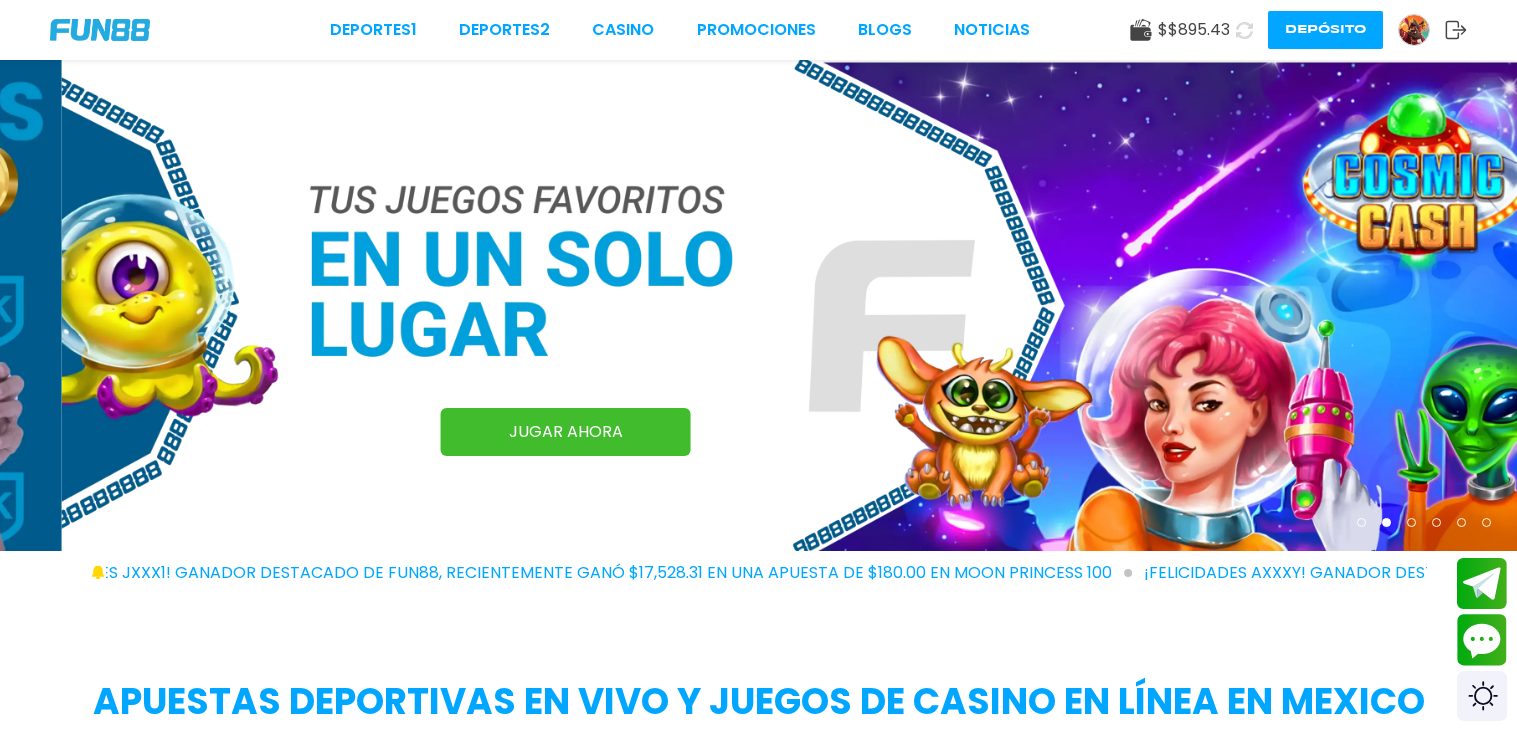 click 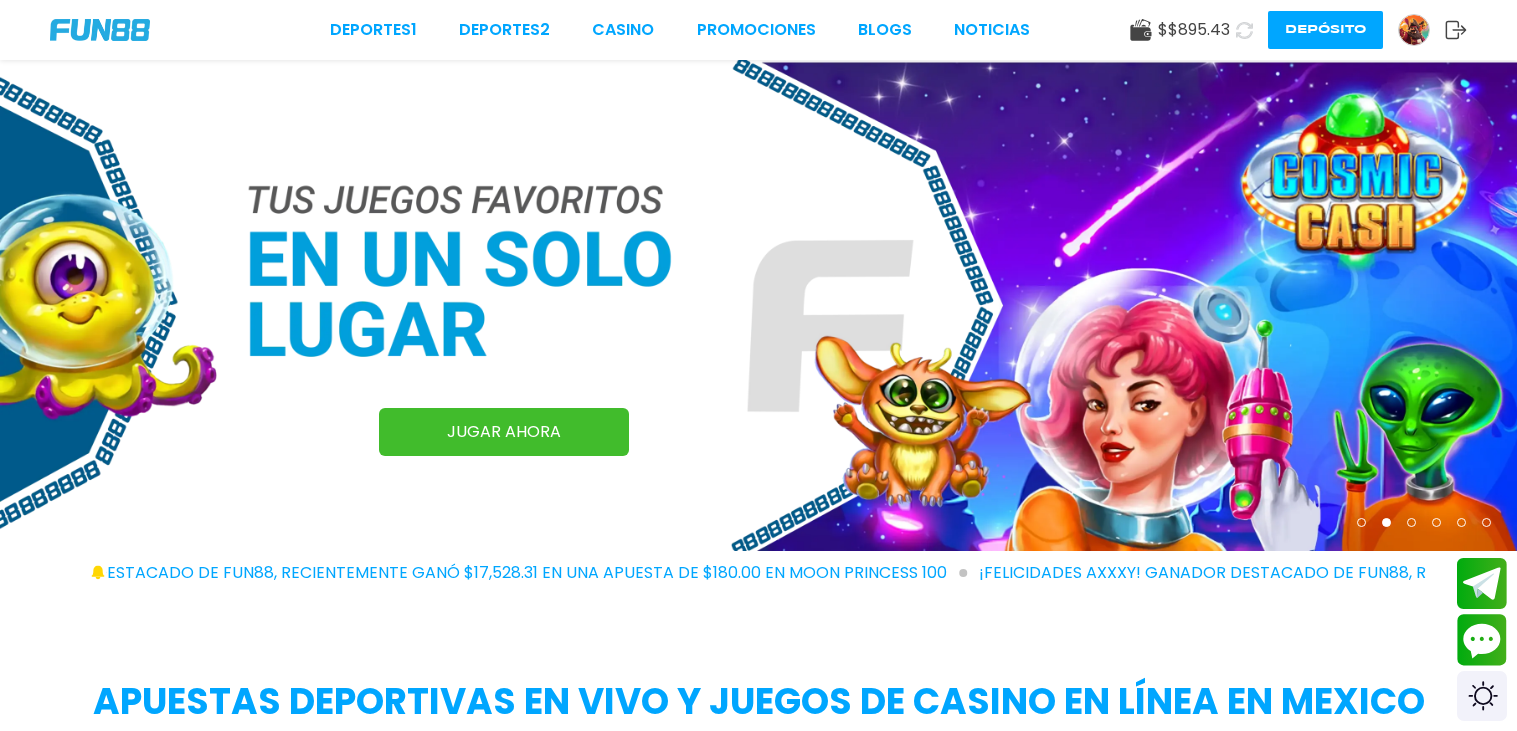 type 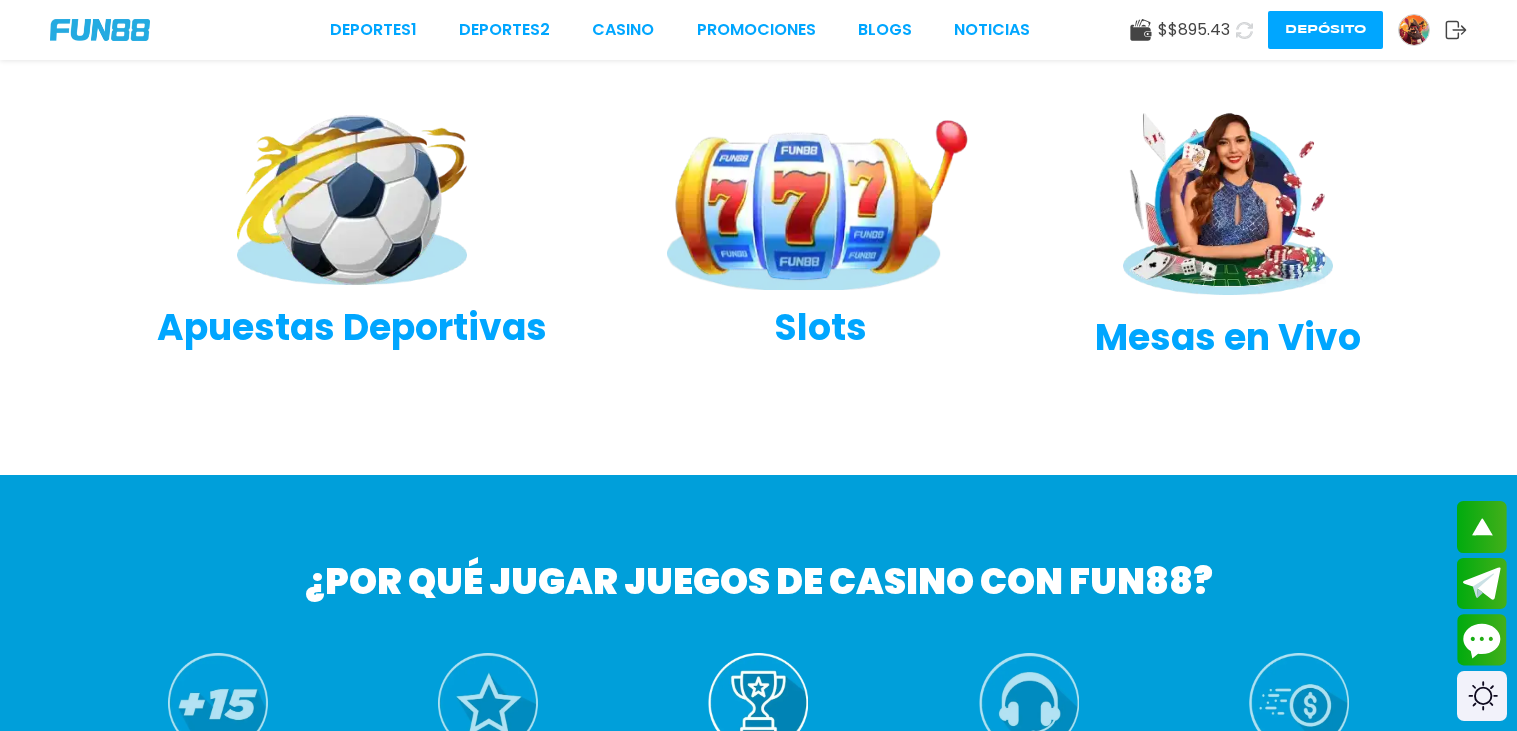scroll, scrollTop: 679, scrollLeft: 0, axis: vertical 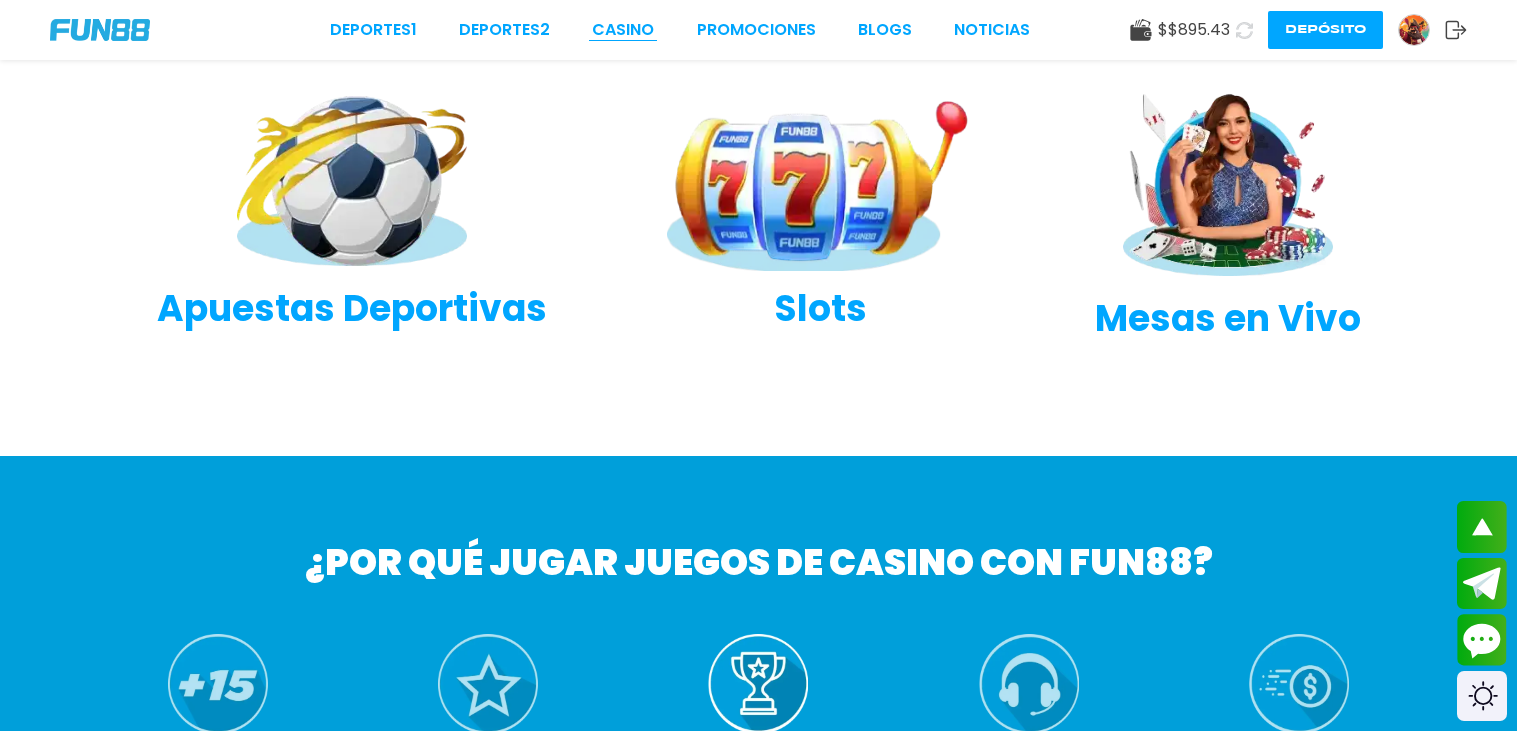 click on "CASINO" at bounding box center (623, 30) 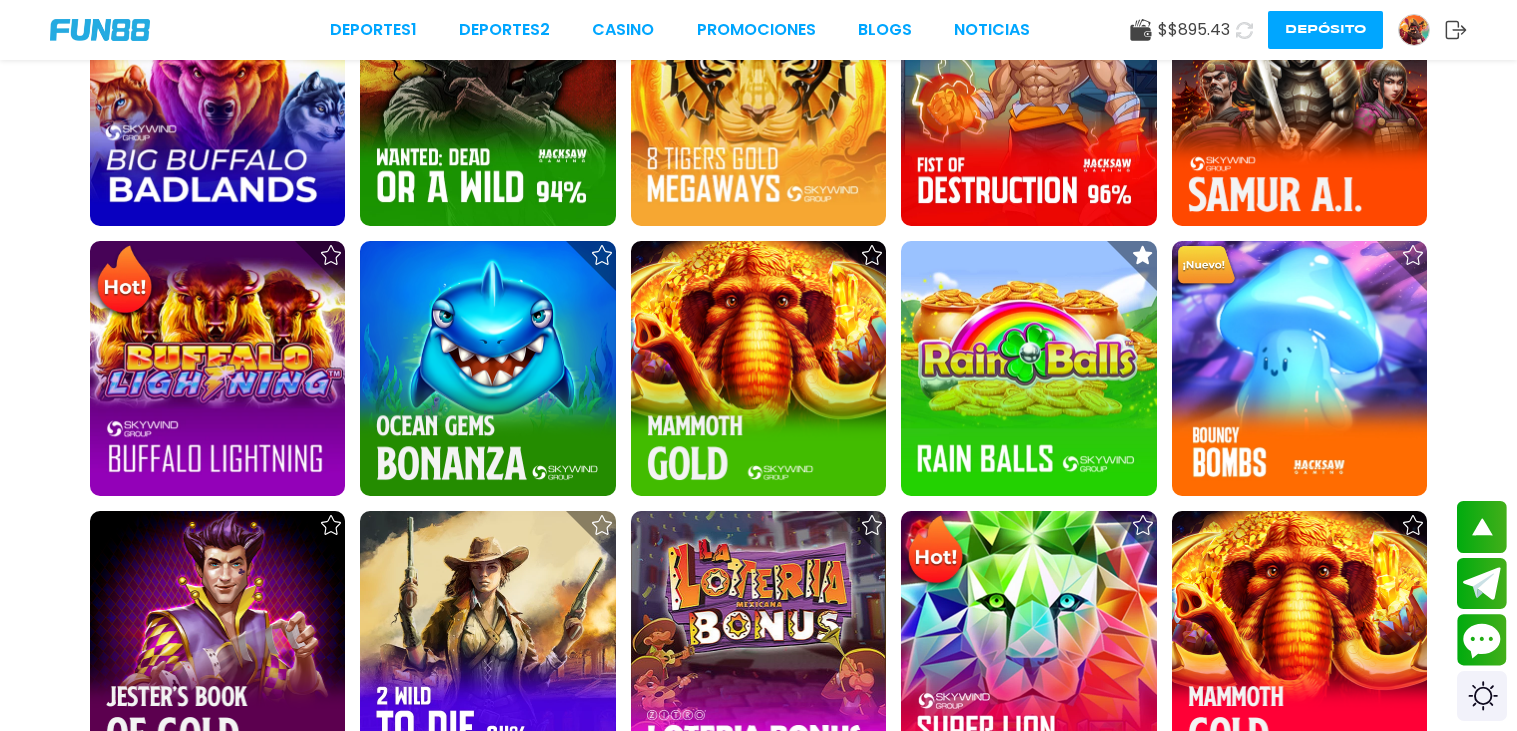scroll, scrollTop: 2358, scrollLeft: 0, axis: vertical 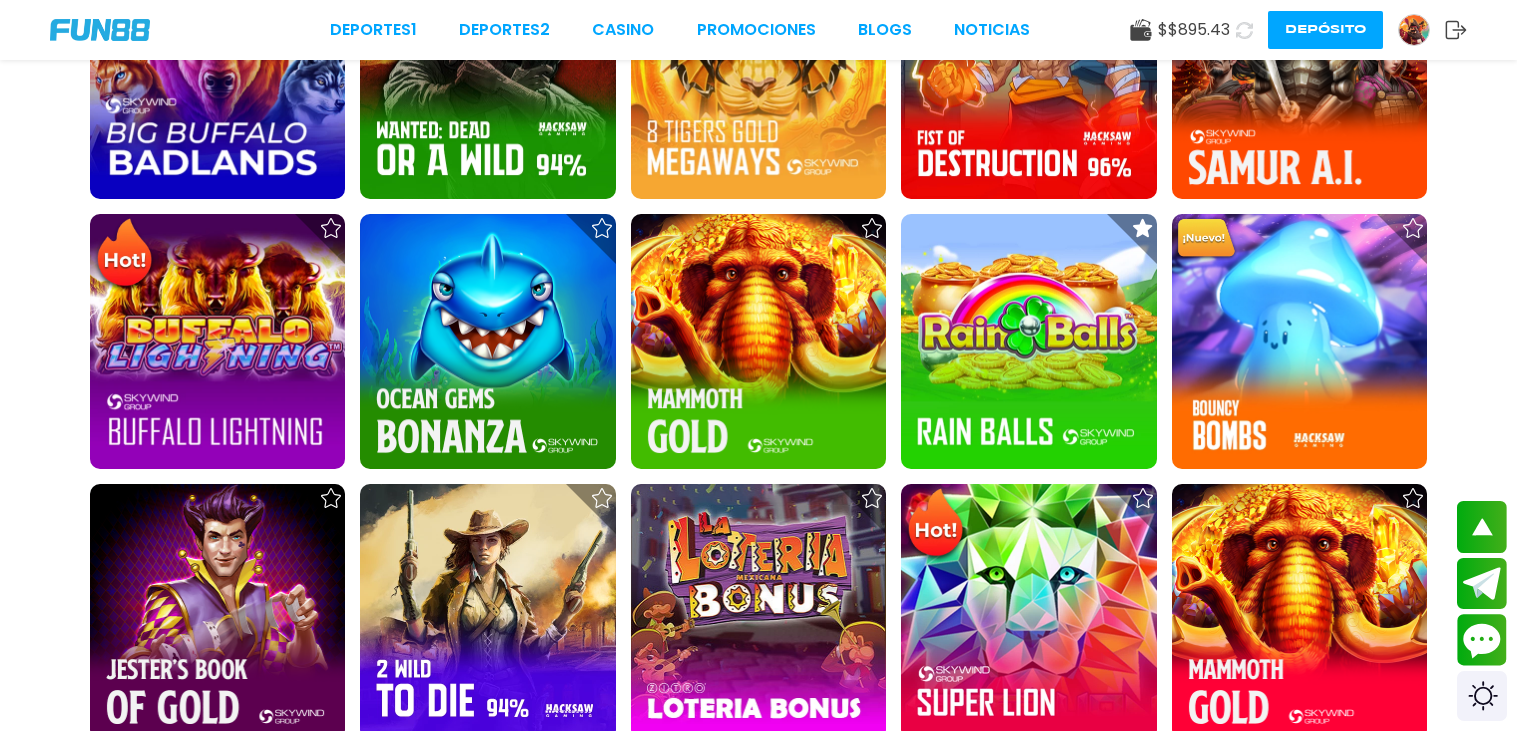 click on "Cargar más" at bounding box center (758, 836) 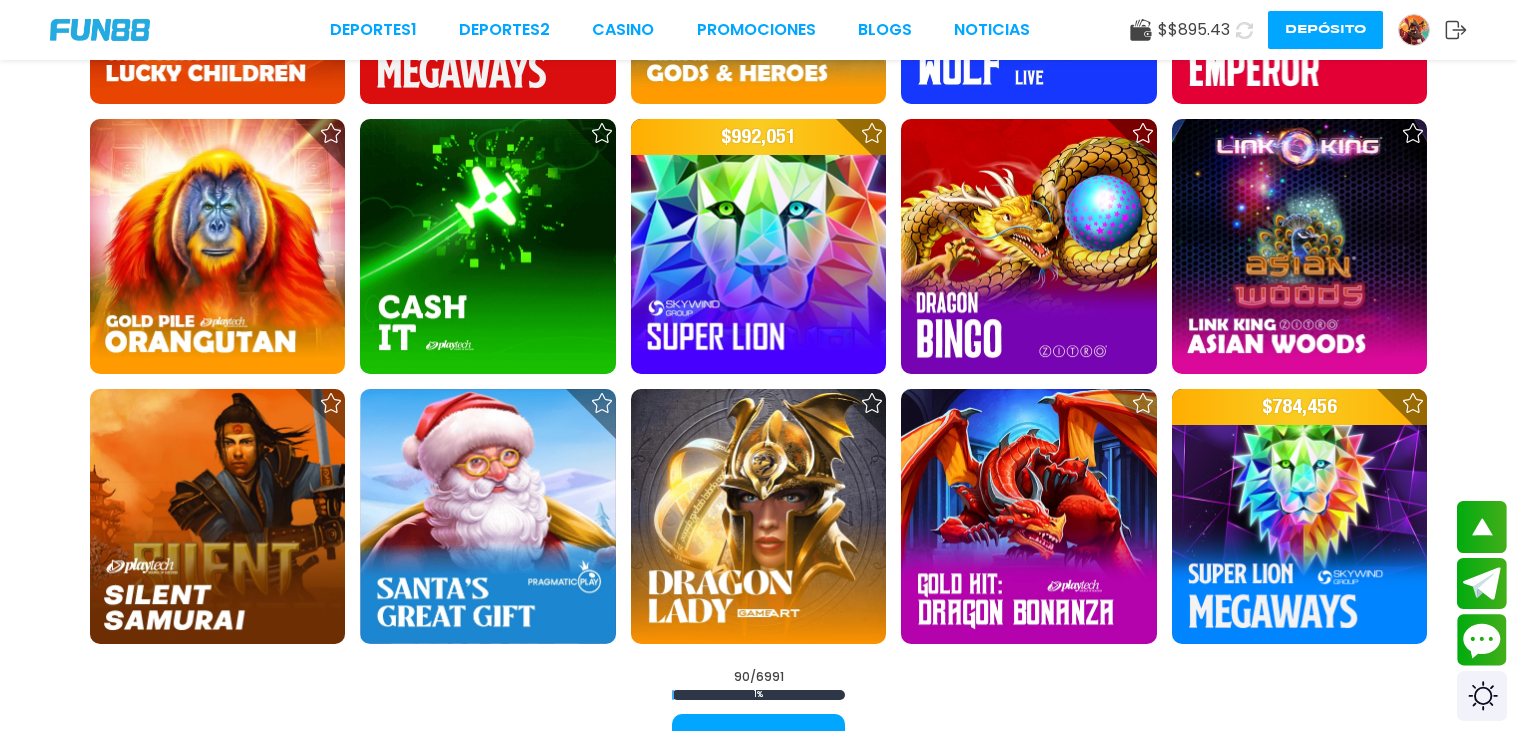 scroll, scrollTop: 4917, scrollLeft: 0, axis: vertical 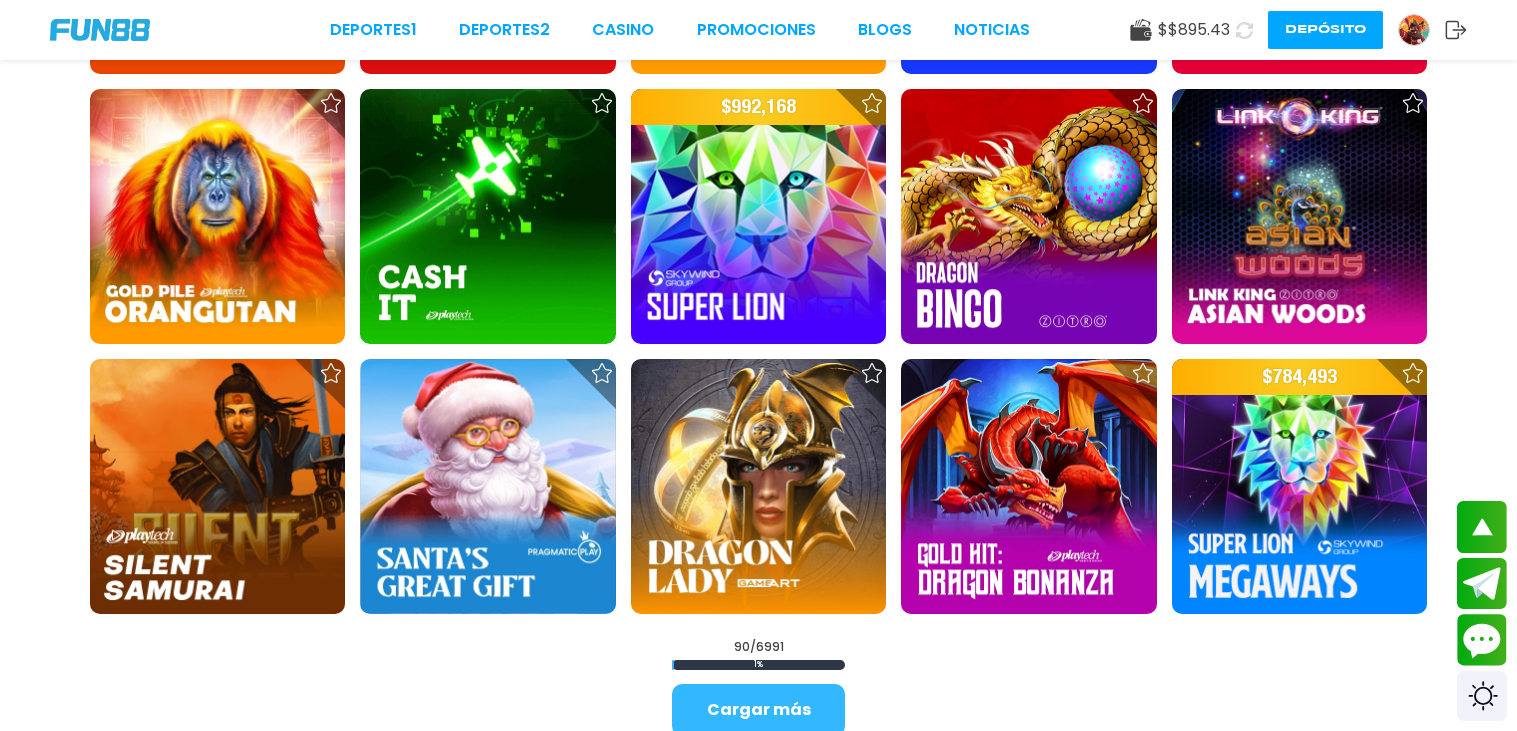 click on "Cargar más" at bounding box center (758, 710) 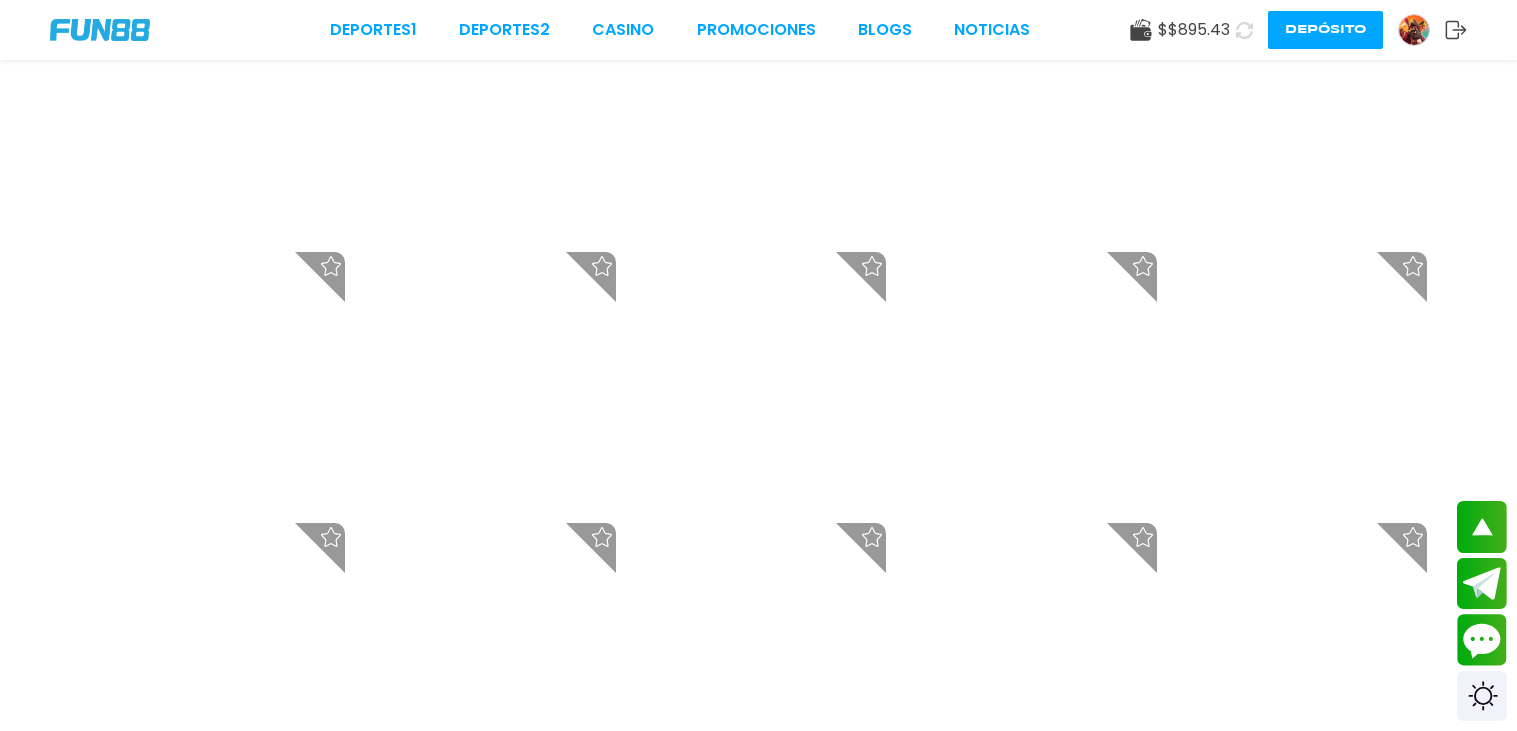 scroll, scrollTop: 4917, scrollLeft: 0, axis: vertical 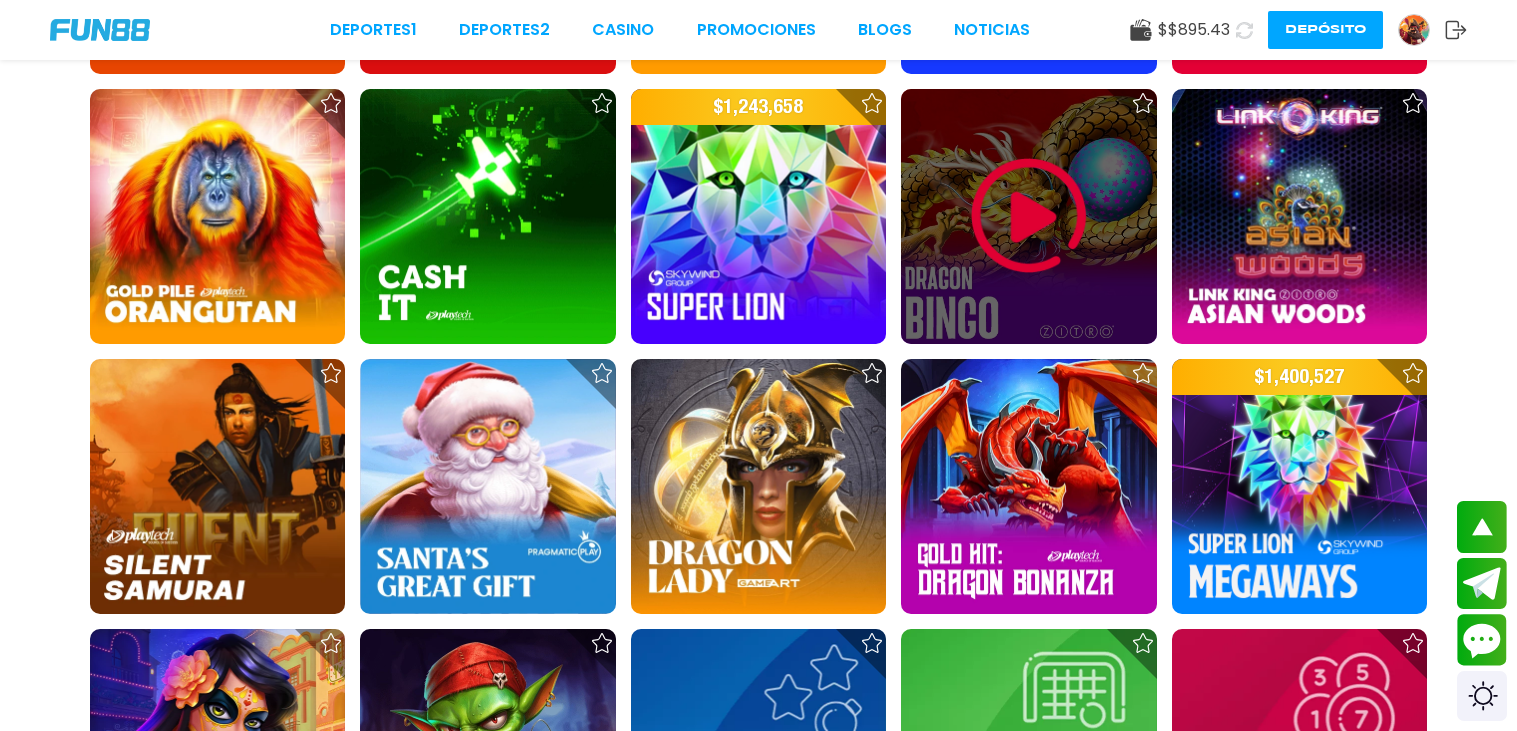 click at bounding box center [1028, 216] 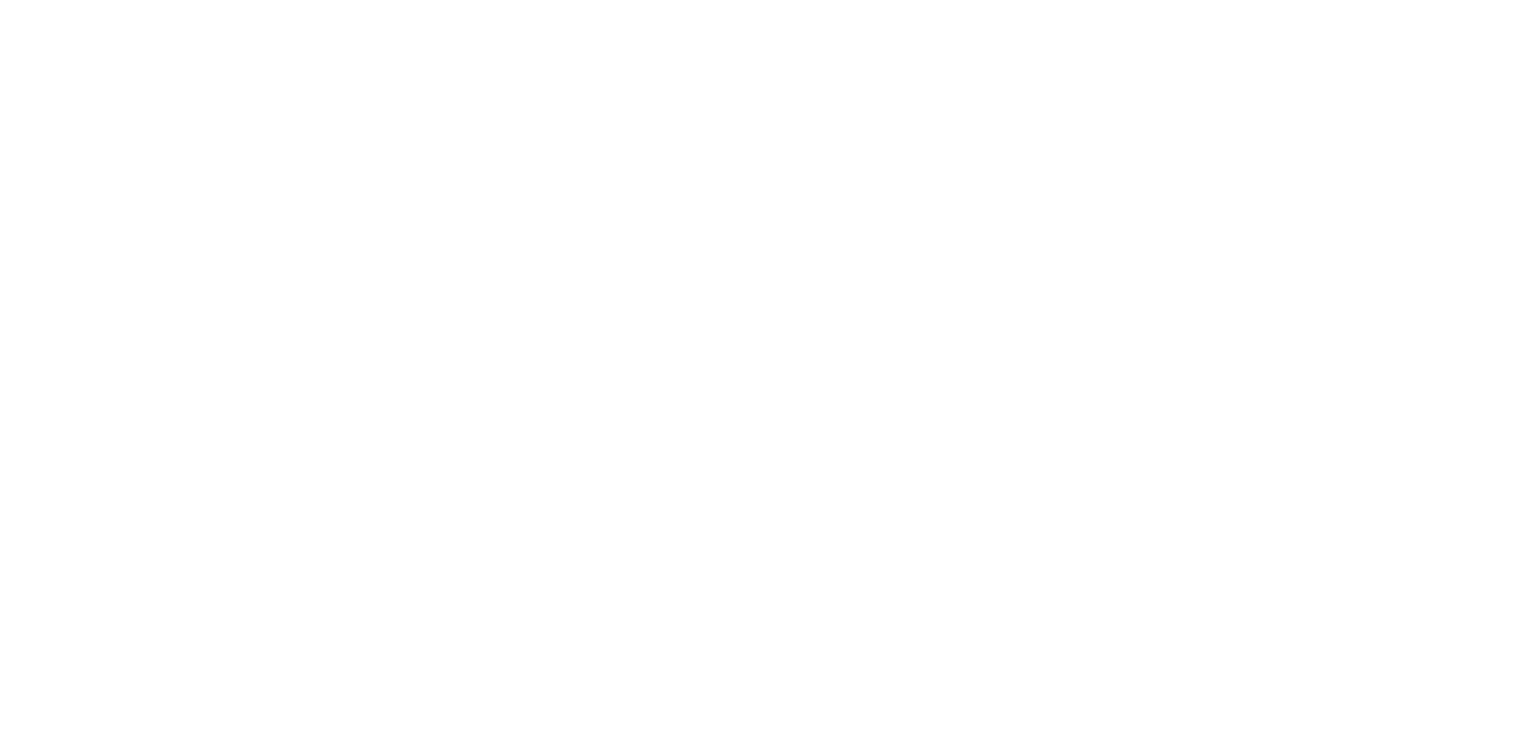 scroll, scrollTop: 0, scrollLeft: 0, axis: both 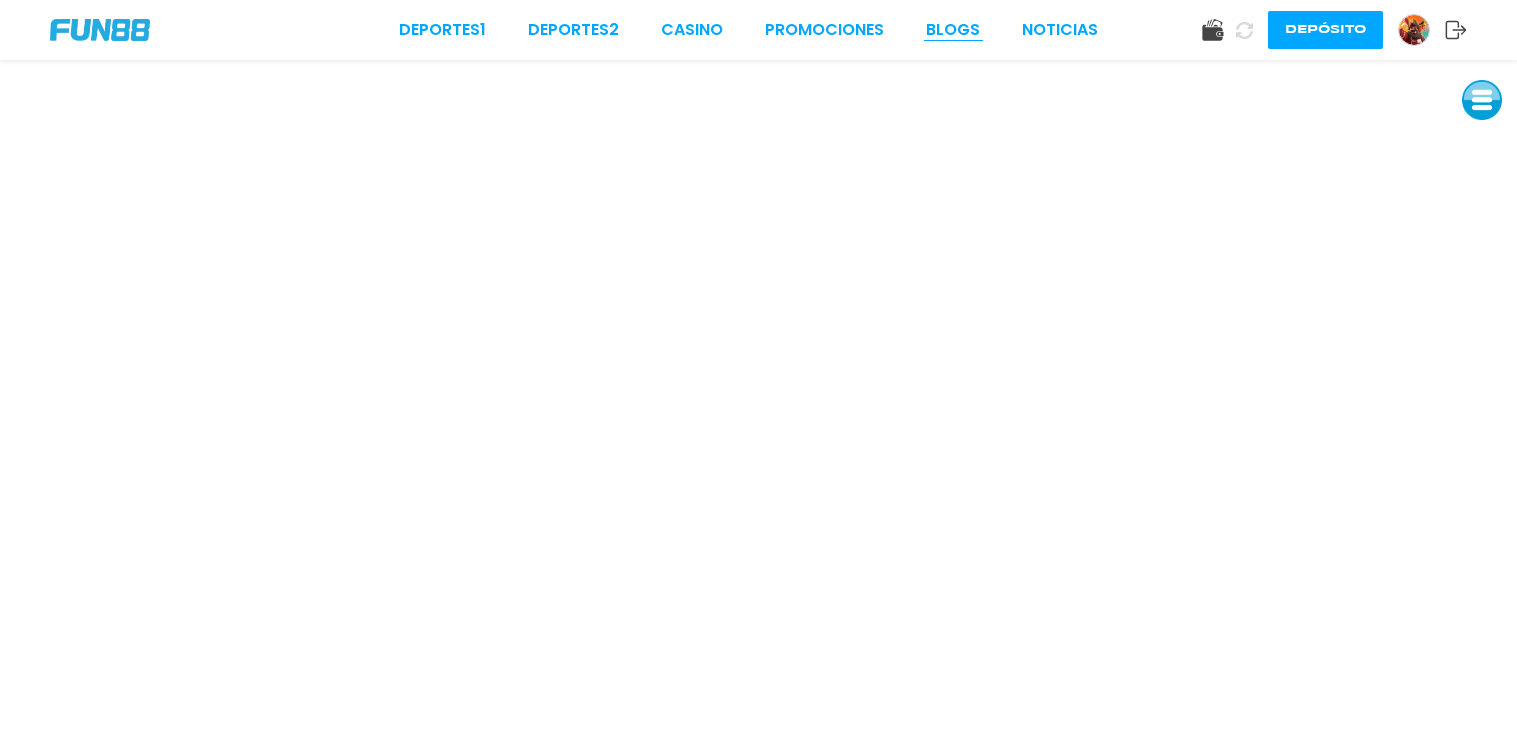 click on "BLOGS" at bounding box center (953, 30) 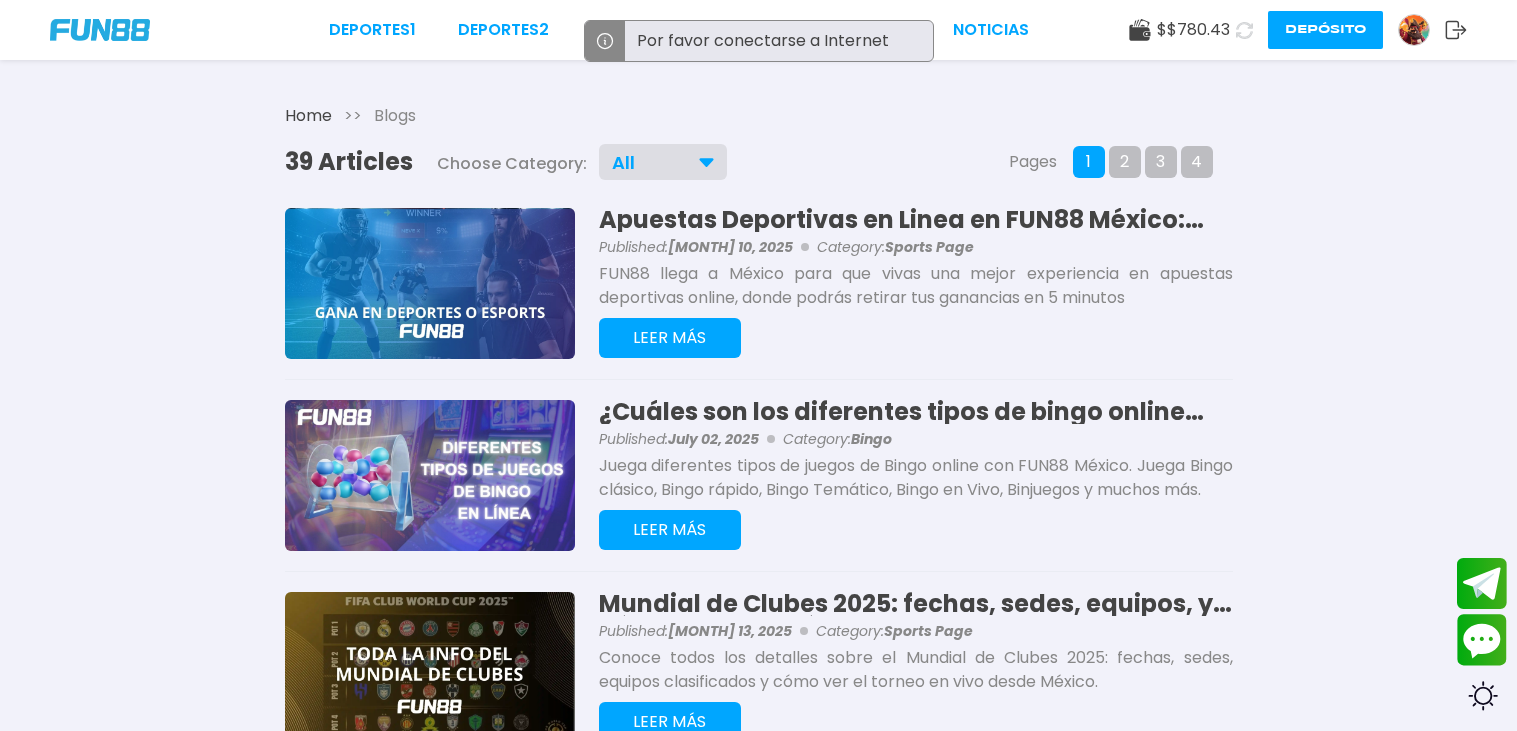 click on "Deportes  1 Deportes  2 CASINO Promociones BLOGS NOTICIAS $ 780.43 Depósito Home >> Blogs 39 Articles Choose Category: All All Bingo Blackjack Caliente Cards Casino Gambling Jackpot Live Los mejores sitios de apuestas en línea Nuevo Other Plinko Promotions Ruleta Slots Sponsors Sports Page Sportsbook Withdrawals Pages 1 2 3 4 Apuestas Deportivas en Linea en FUN88 México: Gana en Deportes o eSports Published:  July 10, 2025 Category:  Sports Page FUN88 llega a México para que vivas una mejor experiencia en apuestas deportivas online, donde podrás retirar tus ganancias en 5 minutos
LEER MÁS ¿Cuáles son los diferentes tipos de bingo online disponibles en FUN88? Published:  July 02, 2025 Category:  Bingo Juega diferentes tipos de juegos de Bingo online con FUN88 México. Juega Bingo clásico, Bingo rápido, Bingo Temático, Bingo en Vivo, Binjuegos y muchos más. LEER MÁS Published:  June 13, 2025 Category:  Sports Page LEER MÁS Live 1" at bounding box center (758, 1561) 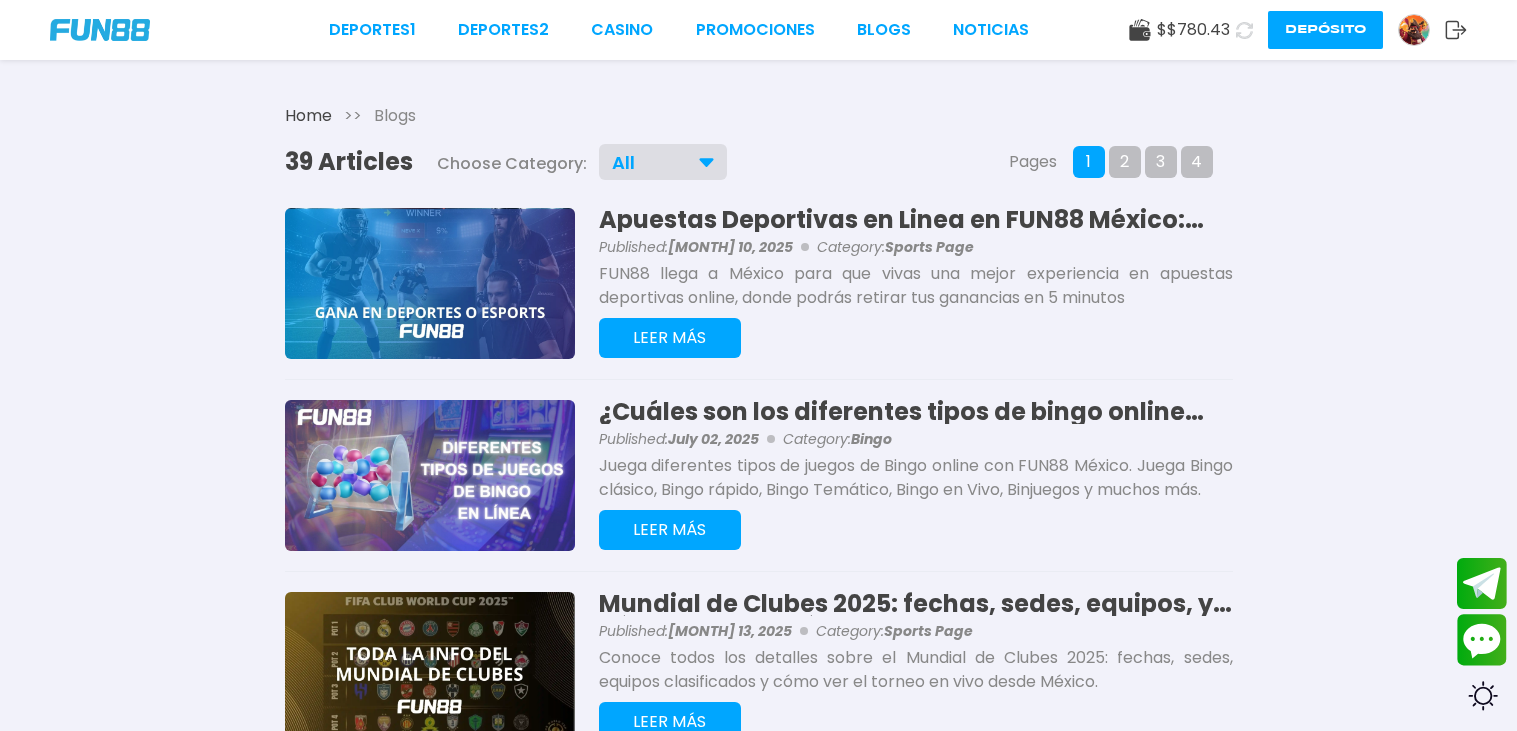 click on "Deportes  1 Deportes  2 CASINO Promociones BLOGS NOTICIAS $ 780.43 Depósito" at bounding box center (758, 30) 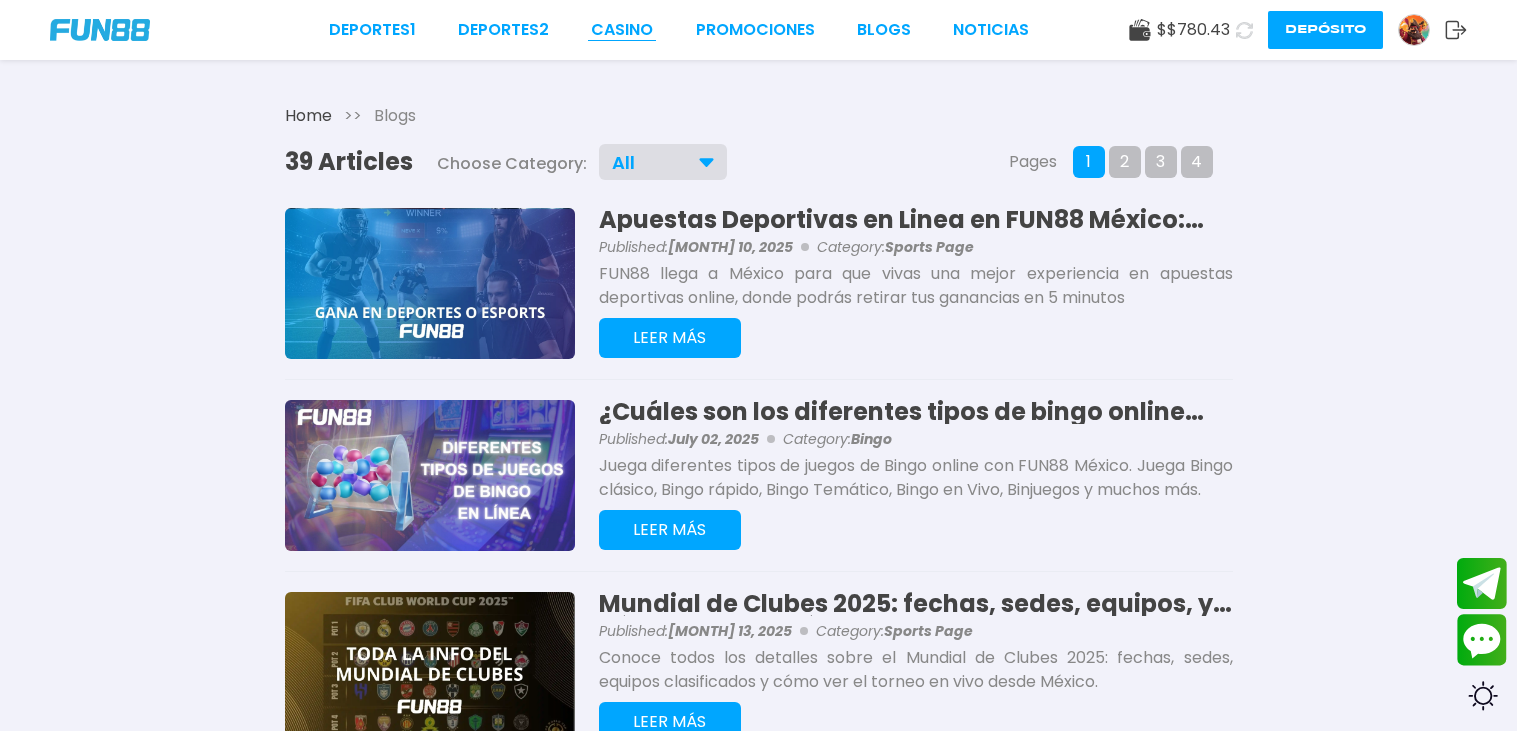 click on "CASINO" at bounding box center [622, 30] 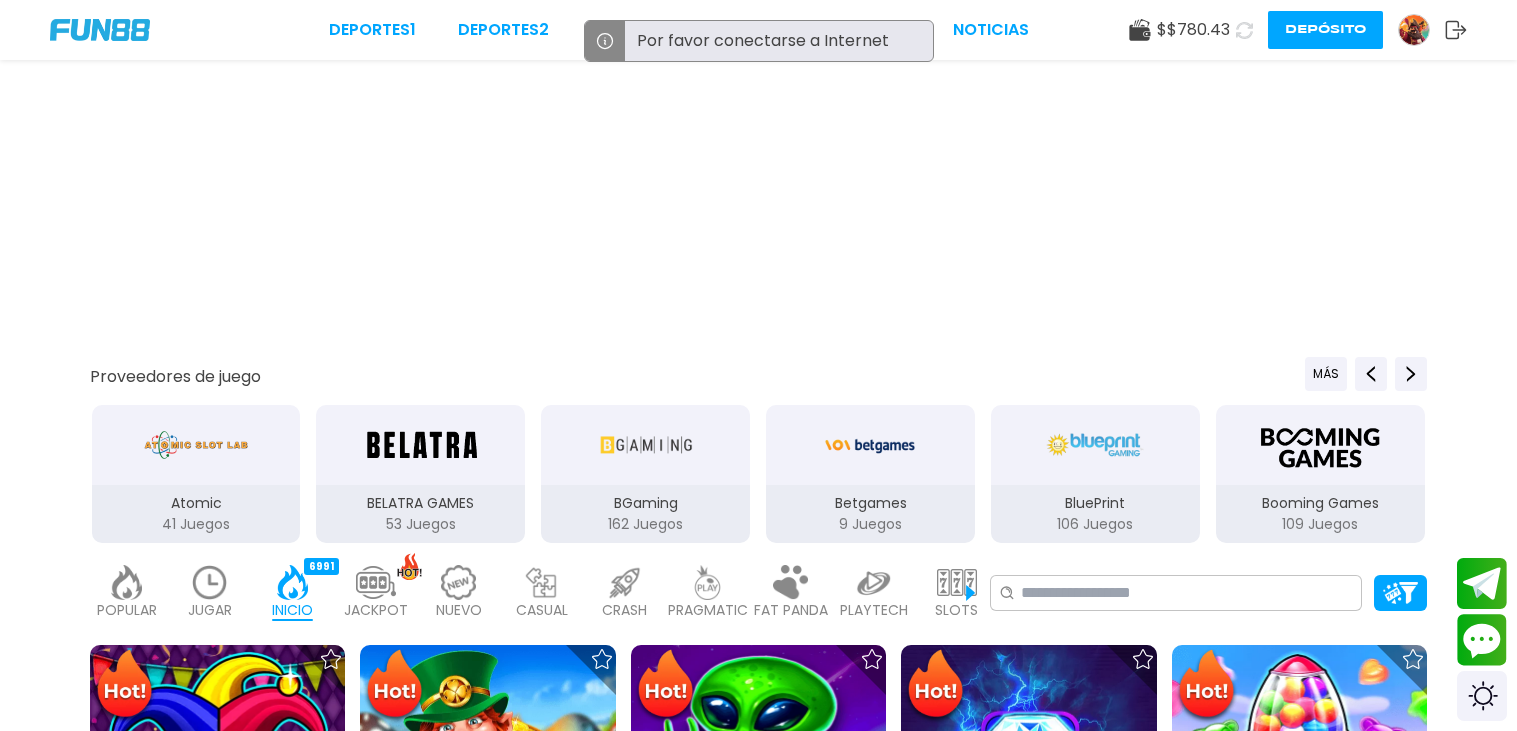 click at bounding box center [759, 214] 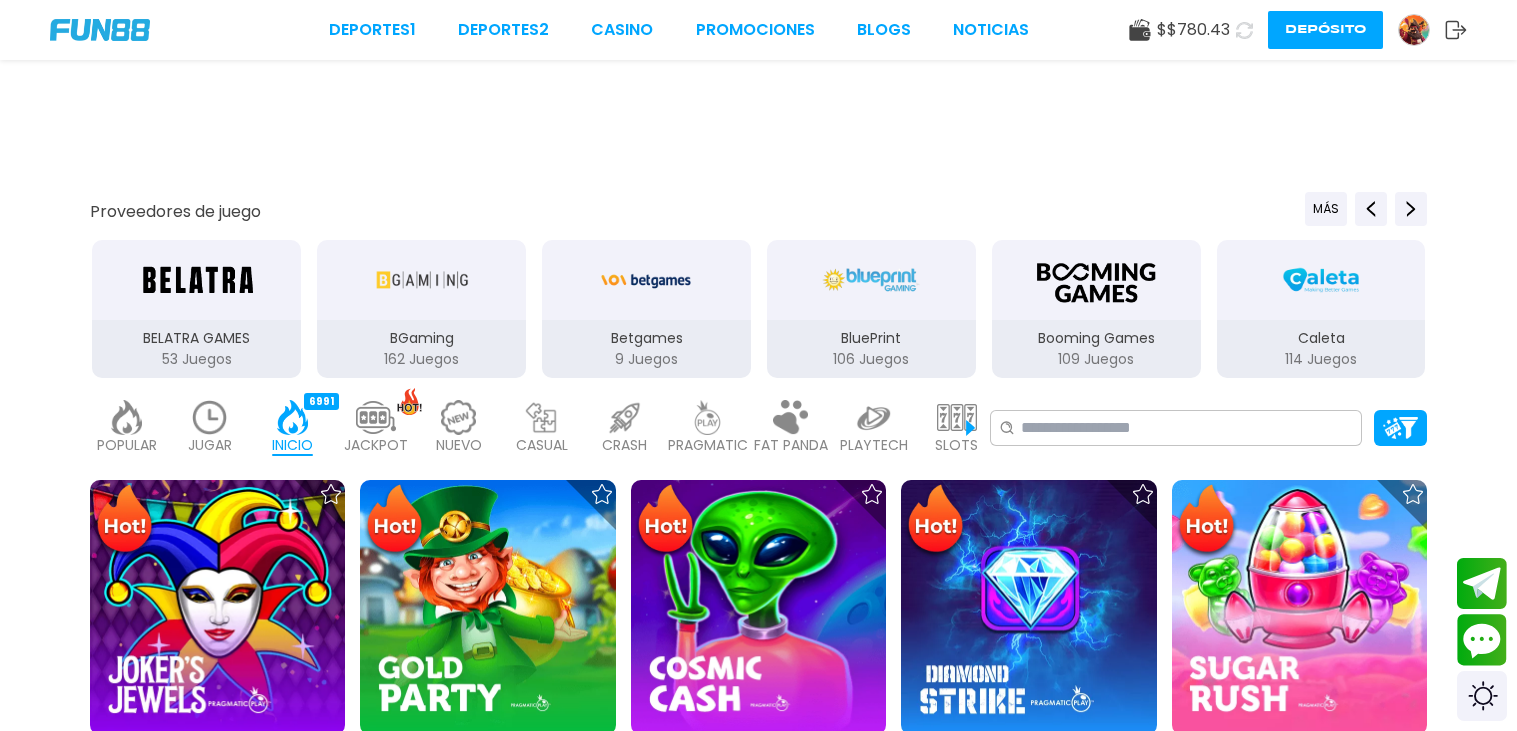 scroll, scrollTop: 199, scrollLeft: 0, axis: vertical 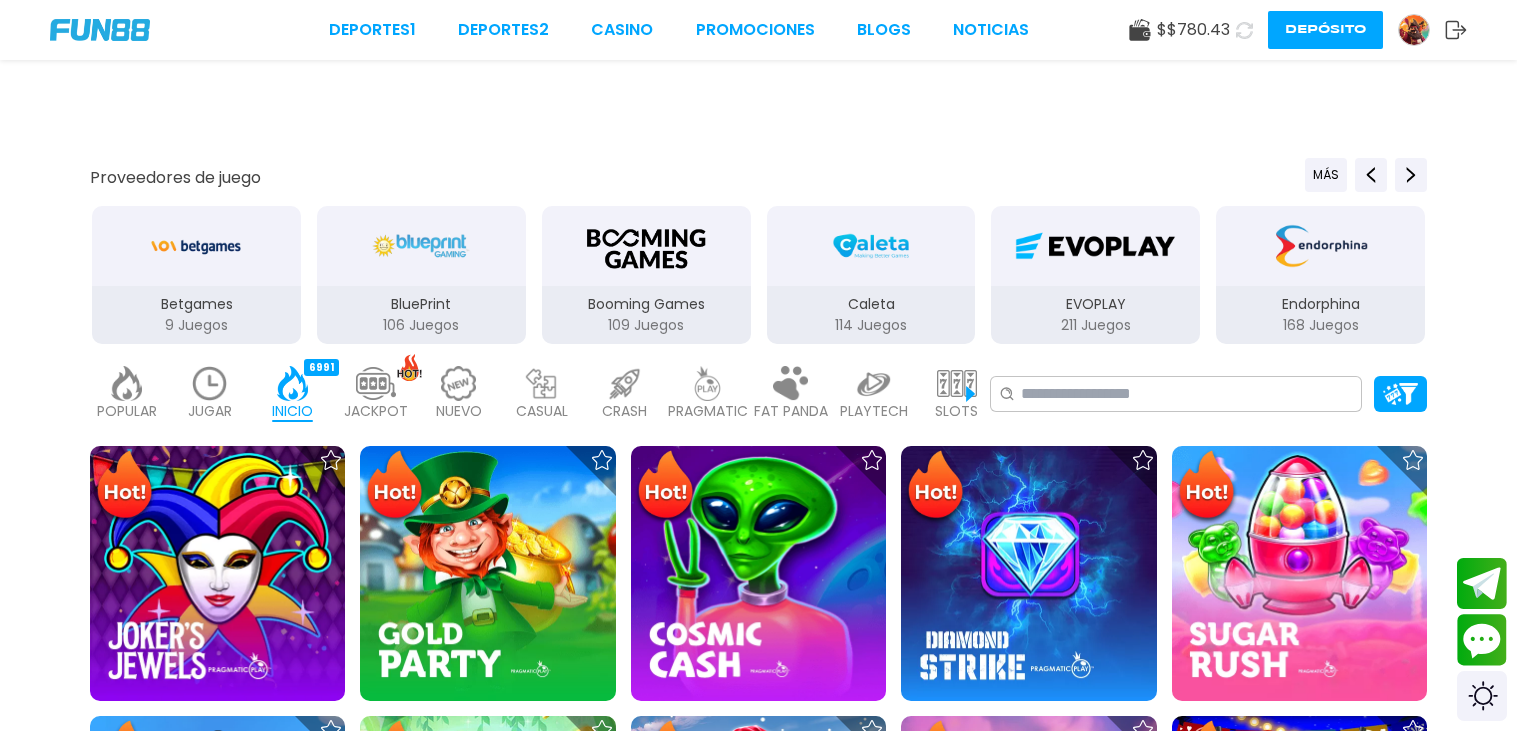 click on "POPULAR 40 JUGAR 35 INICIO 6991 JACKPOT 133 NUEVO 979 CASUAL 17 CRASH 35 PRAGMATIC 492 FAT PANDA 9 PLAYTECH 41 SLOTS 6078 BINGO 143 EN VIVO 849 CARTAS 197 OTROS 334" at bounding box center (540, 394) 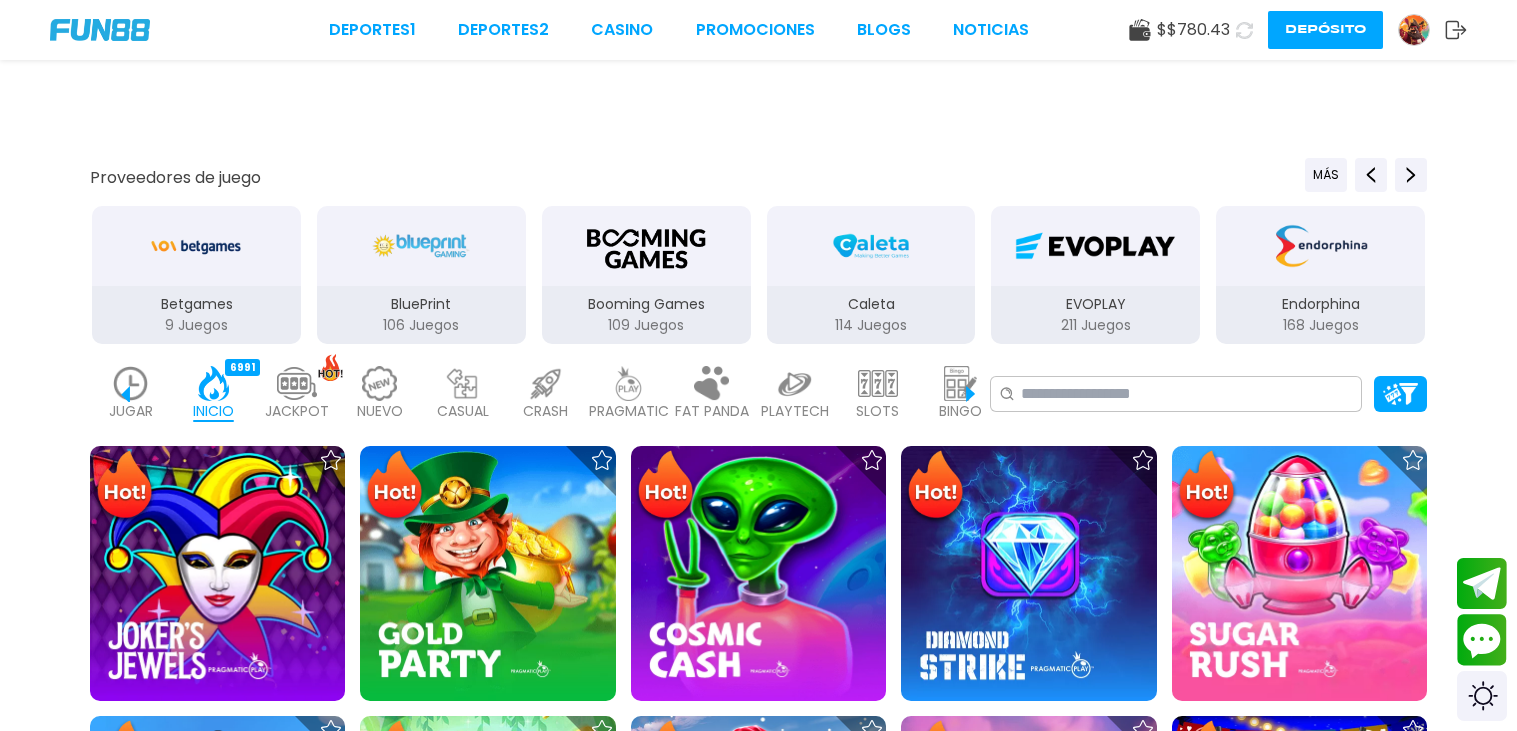 scroll, scrollTop: 0, scrollLeft: 119, axis: horizontal 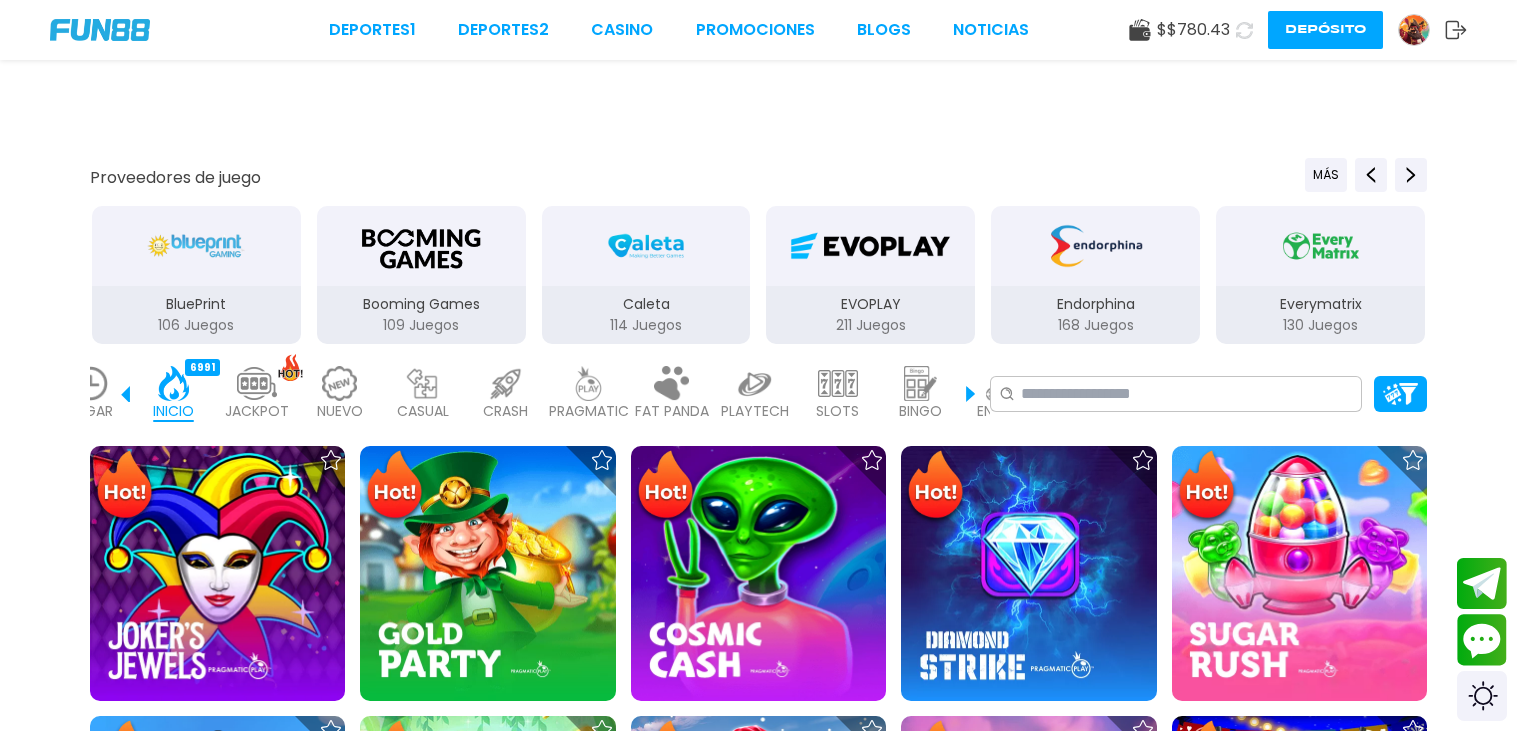 click at bounding box center (921, 383) 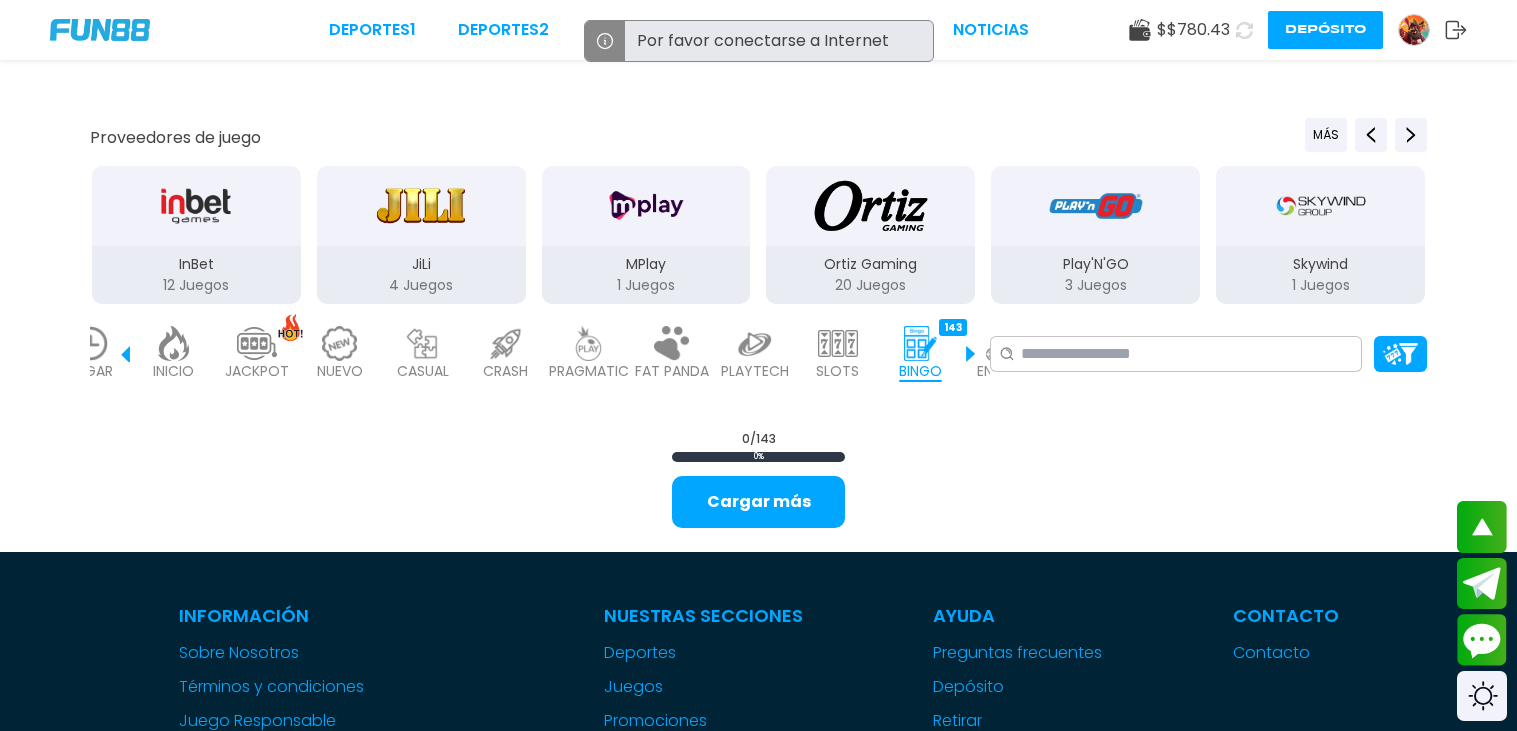 scroll, scrollTop: 279, scrollLeft: 0, axis: vertical 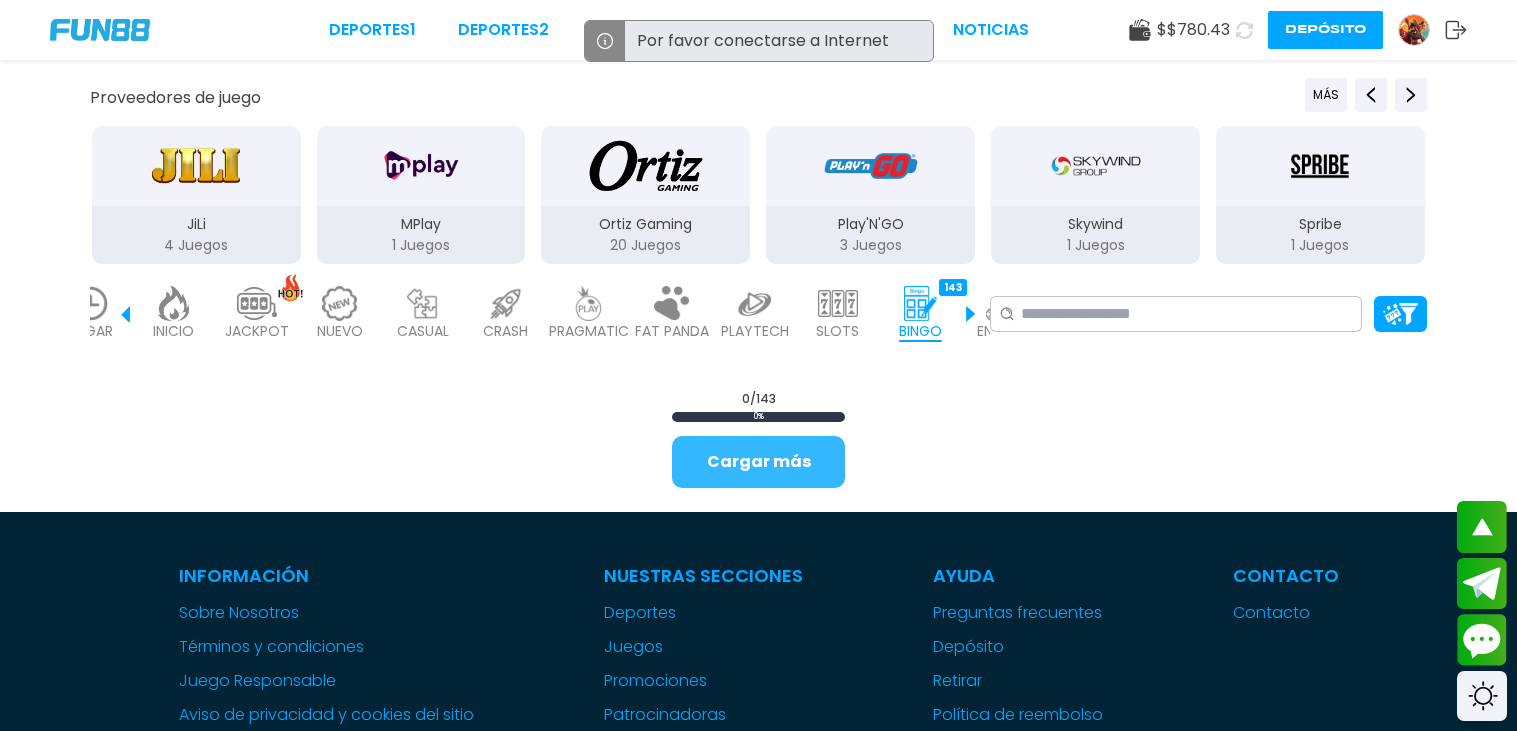 click on "Cargar más" at bounding box center (758, 462) 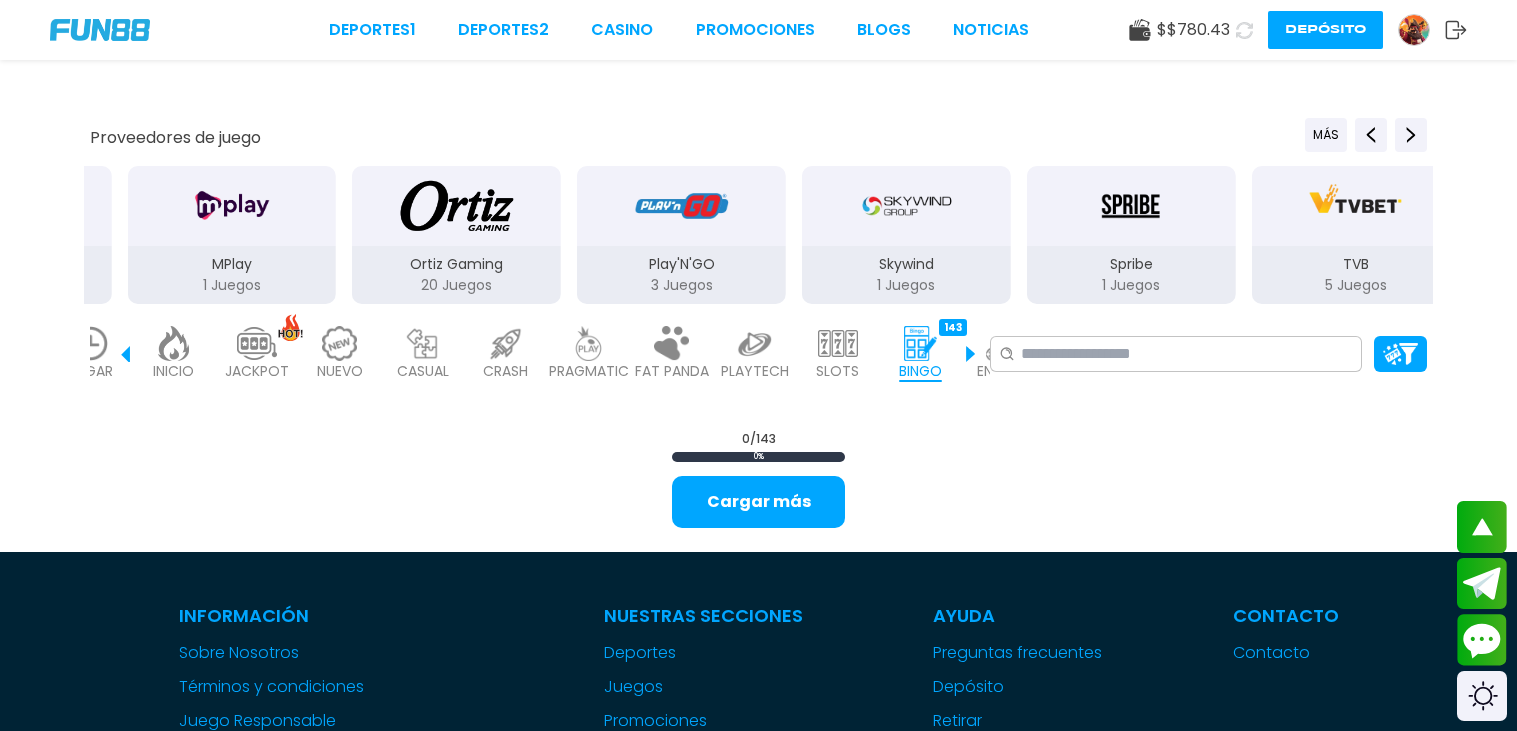 scroll, scrollTop: 159, scrollLeft: 0, axis: vertical 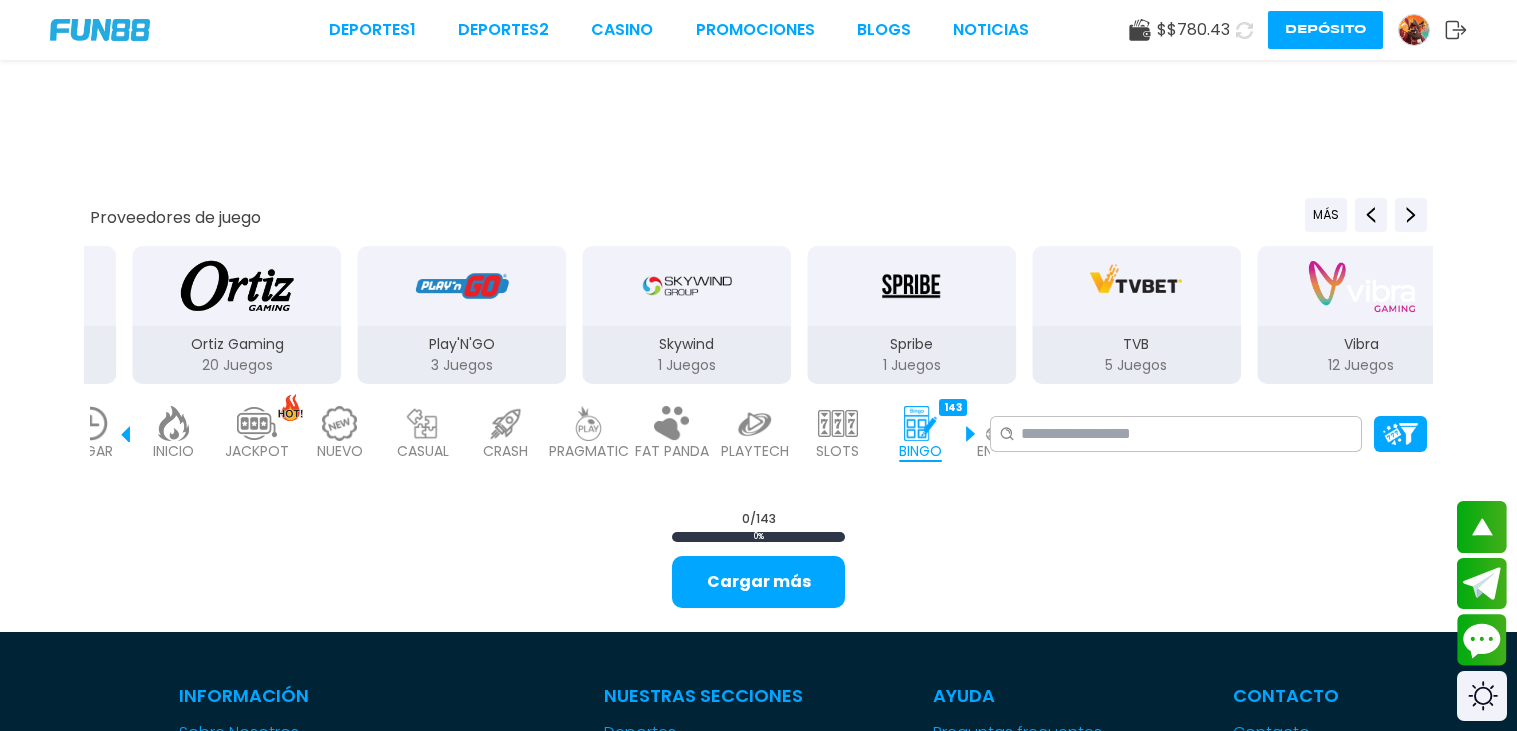 click on "BINGO" at bounding box center (920, 451) 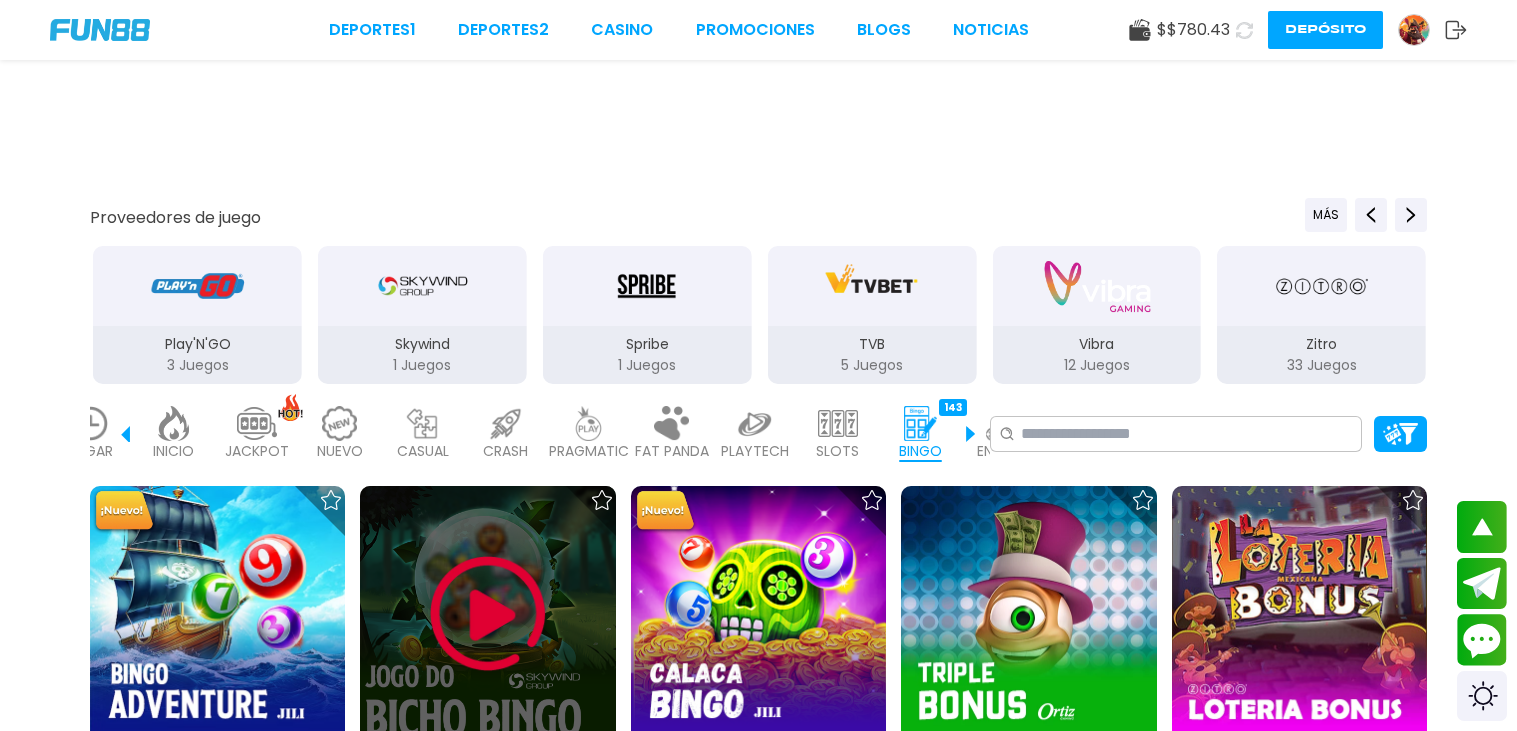 scroll, scrollTop: 0, scrollLeft: 79, axis: horizontal 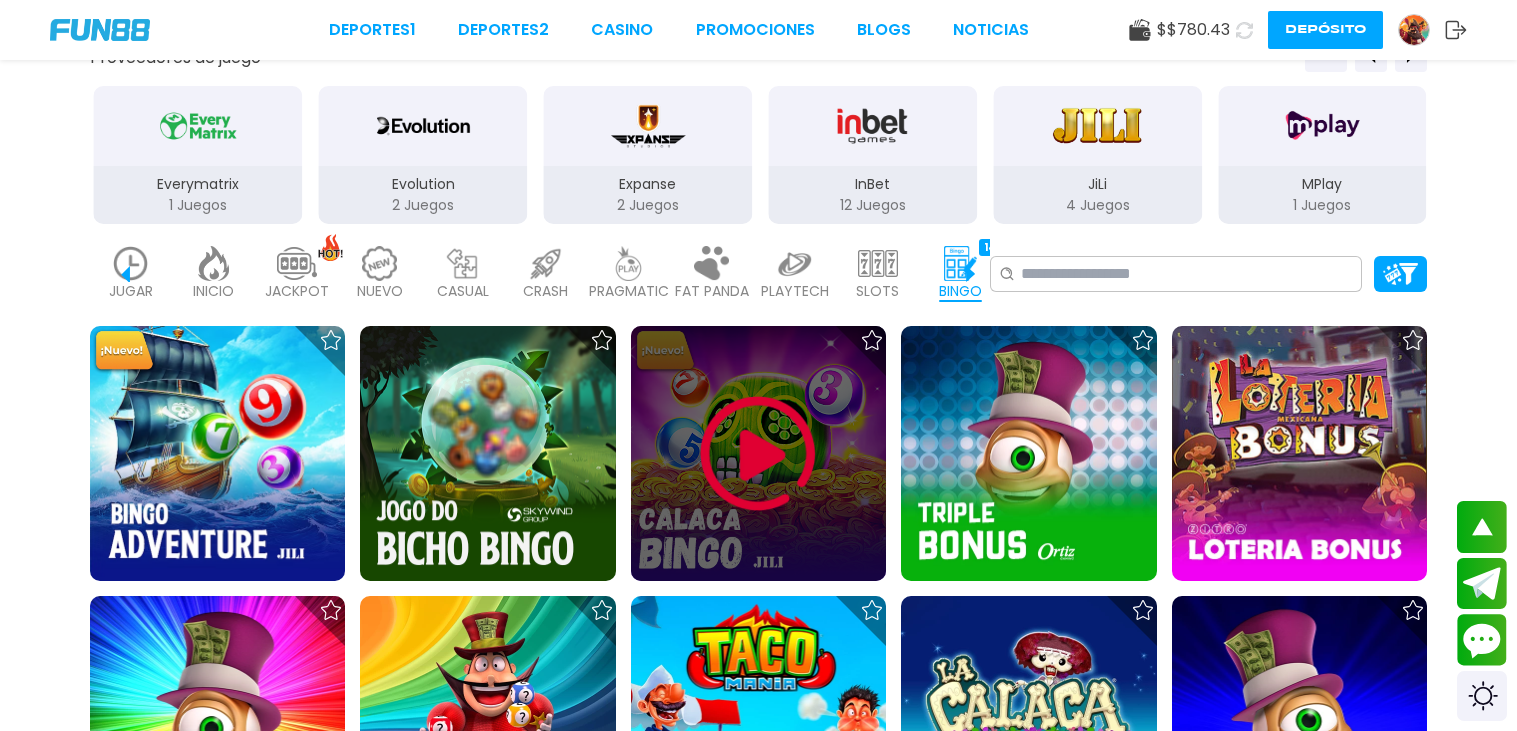 click at bounding box center [758, 453] 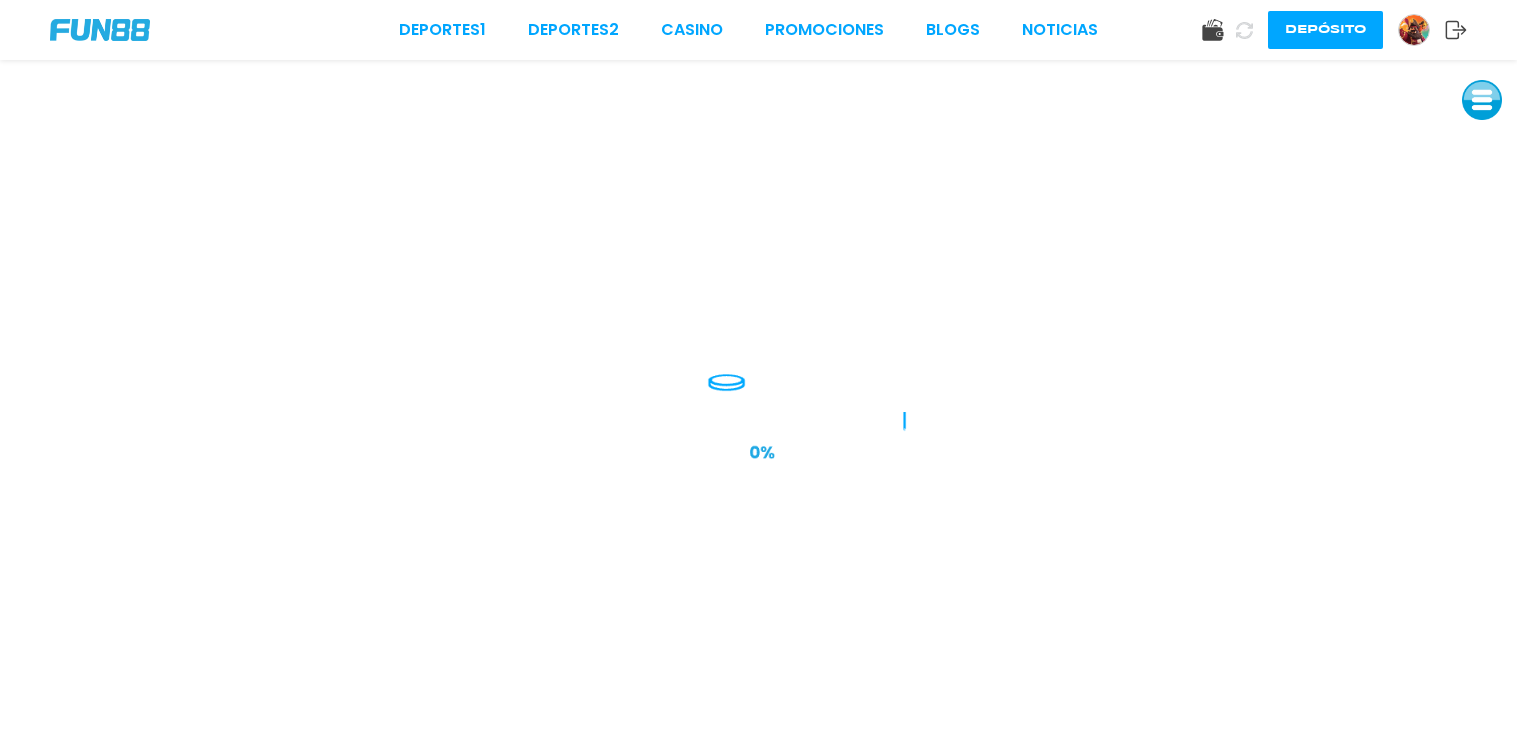 scroll, scrollTop: 0, scrollLeft: 0, axis: both 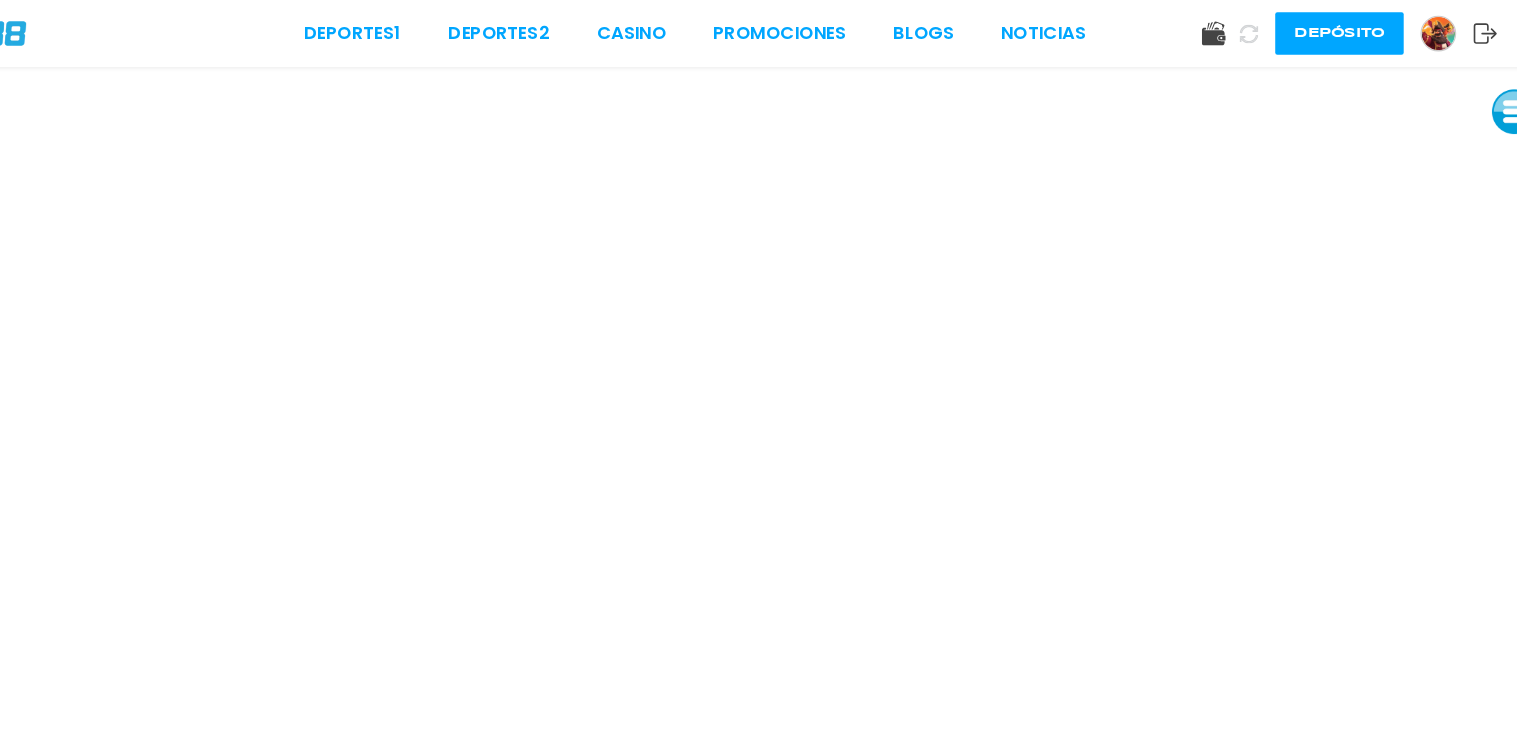 click 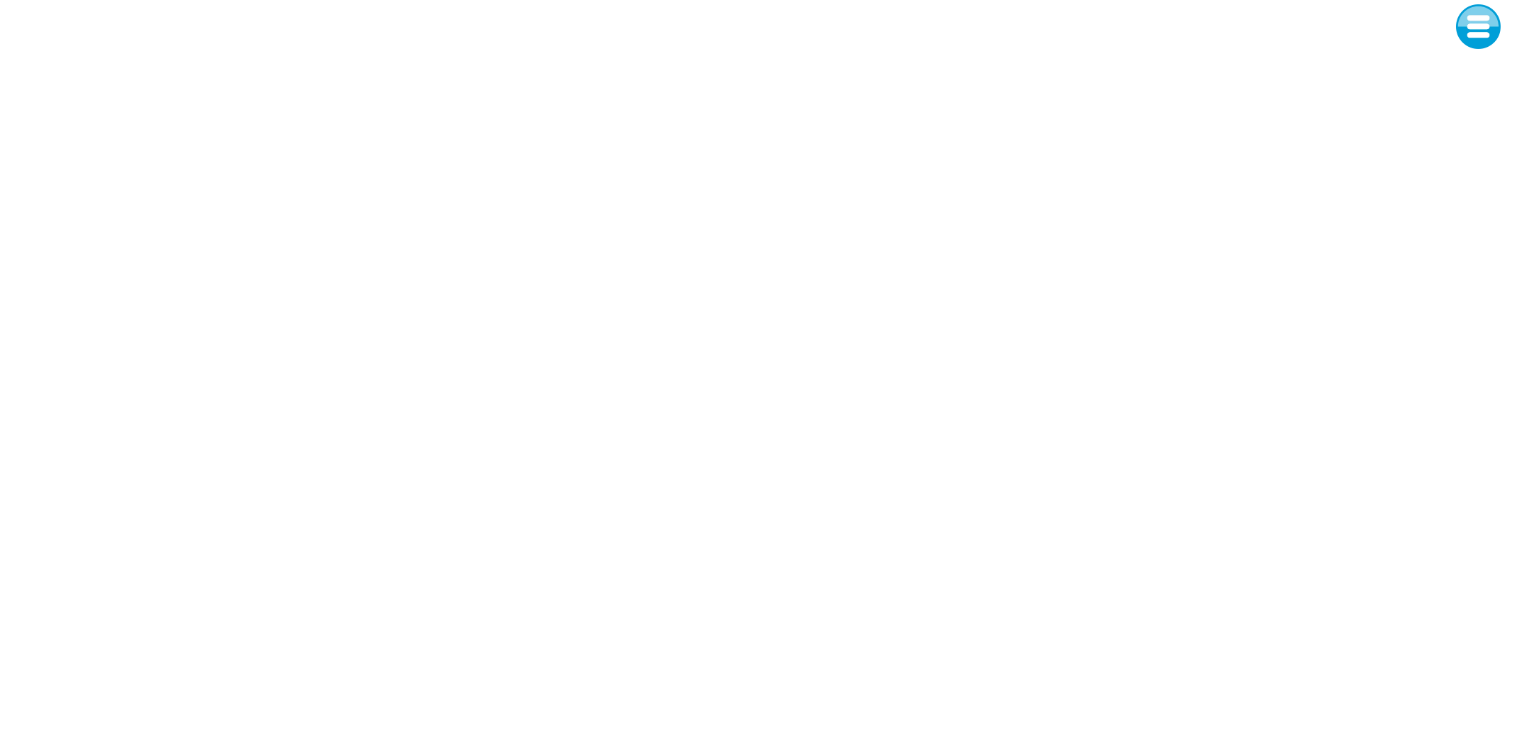 scroll, scrollTop: 0, scrollLeft: 0, axis: both 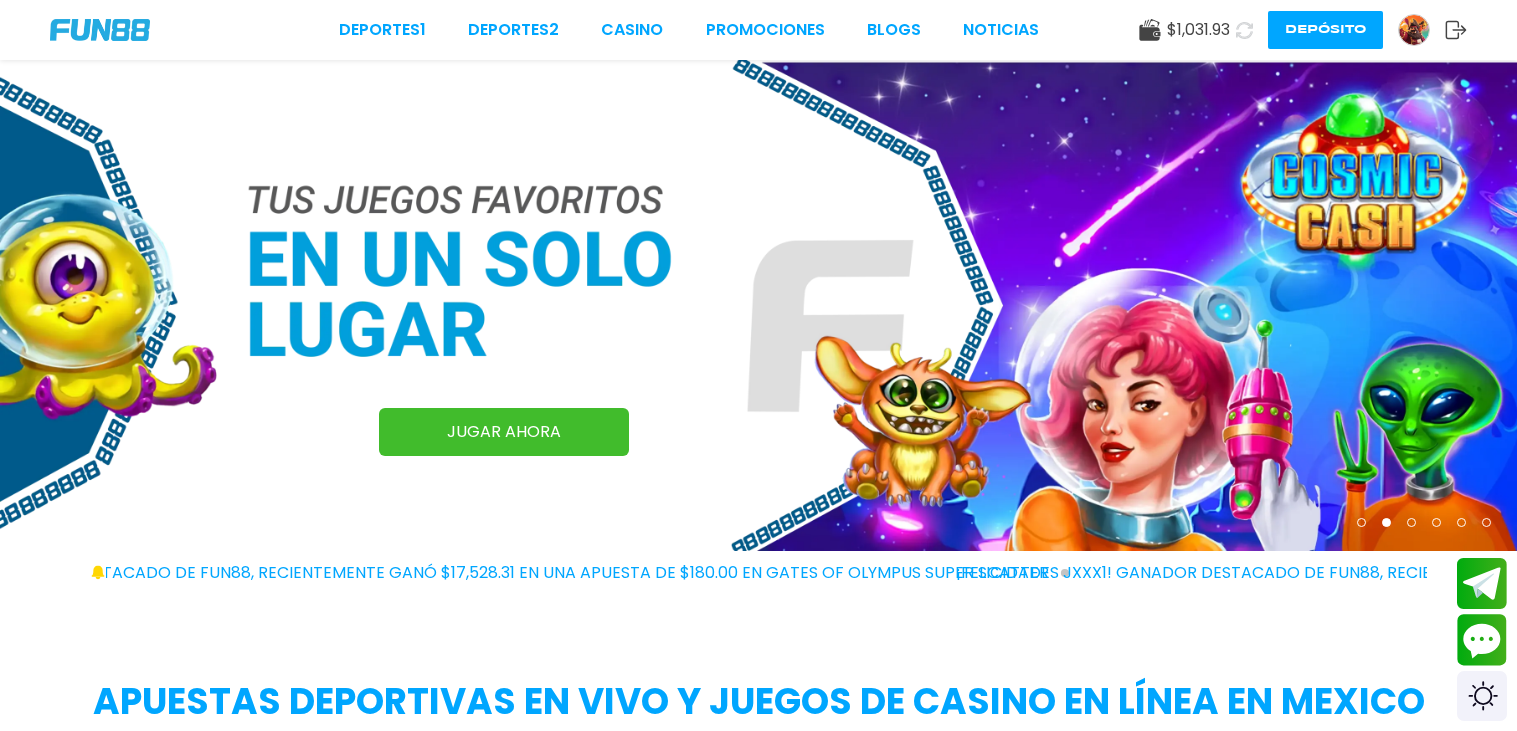 click 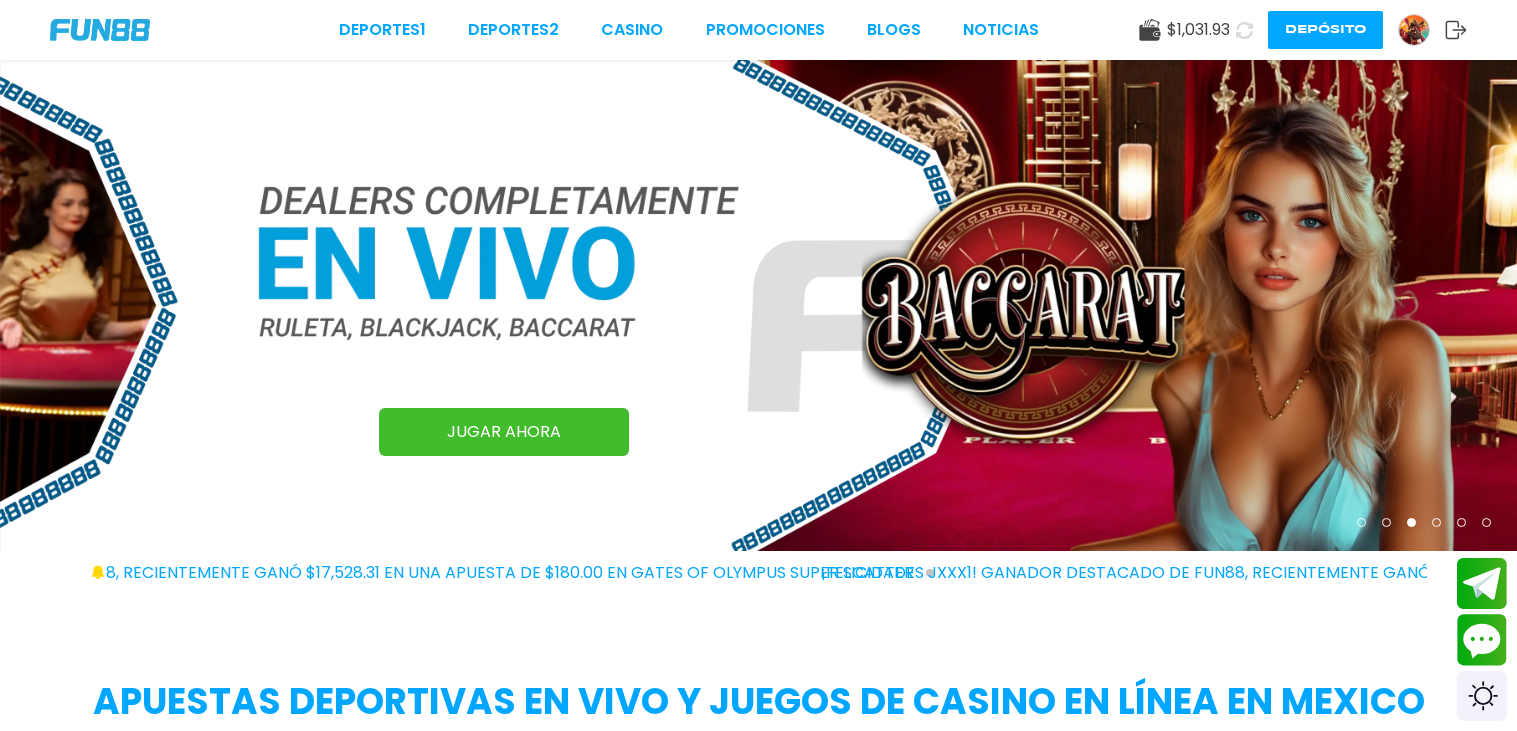 type 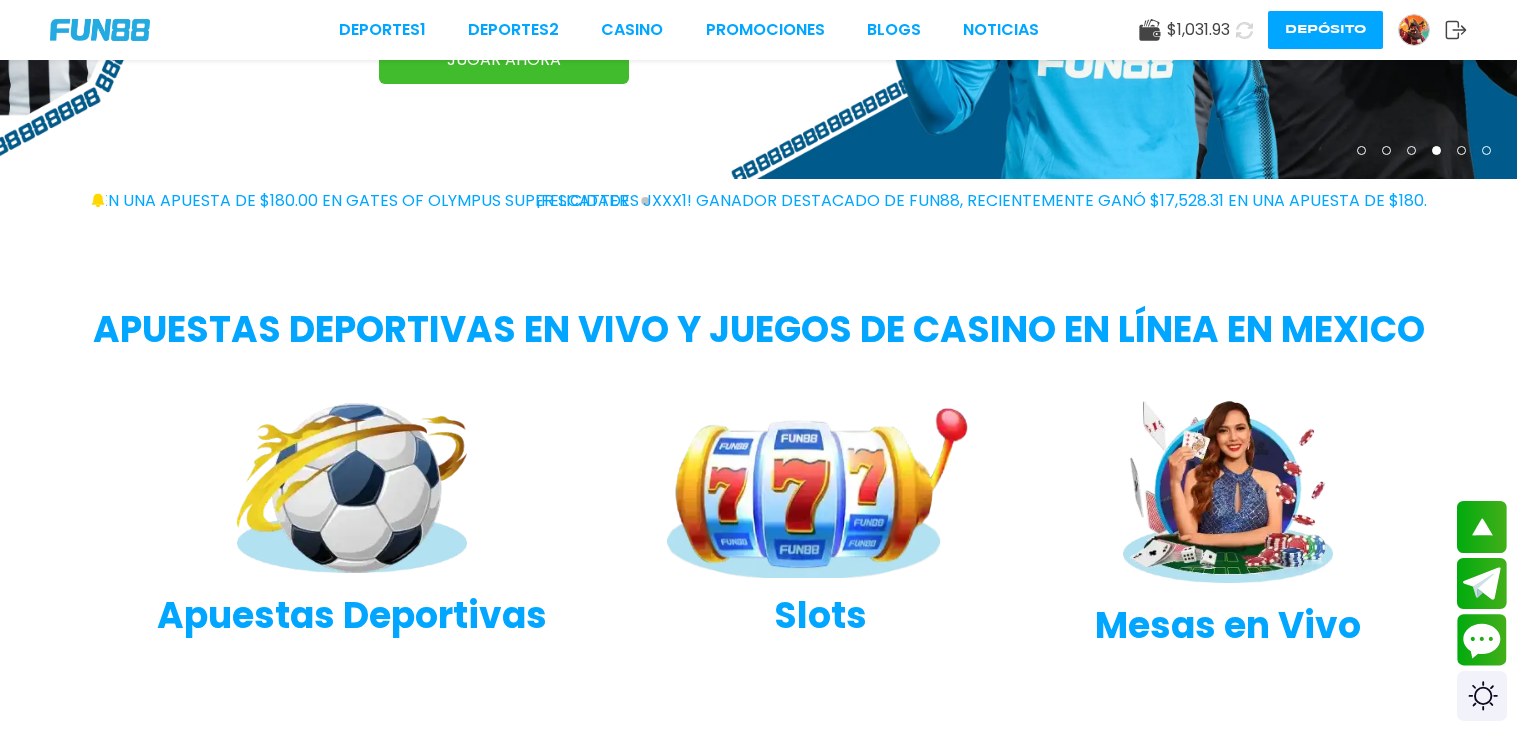 scroll, scrollTop: 359, scrollLeft: 0, axis: vertical 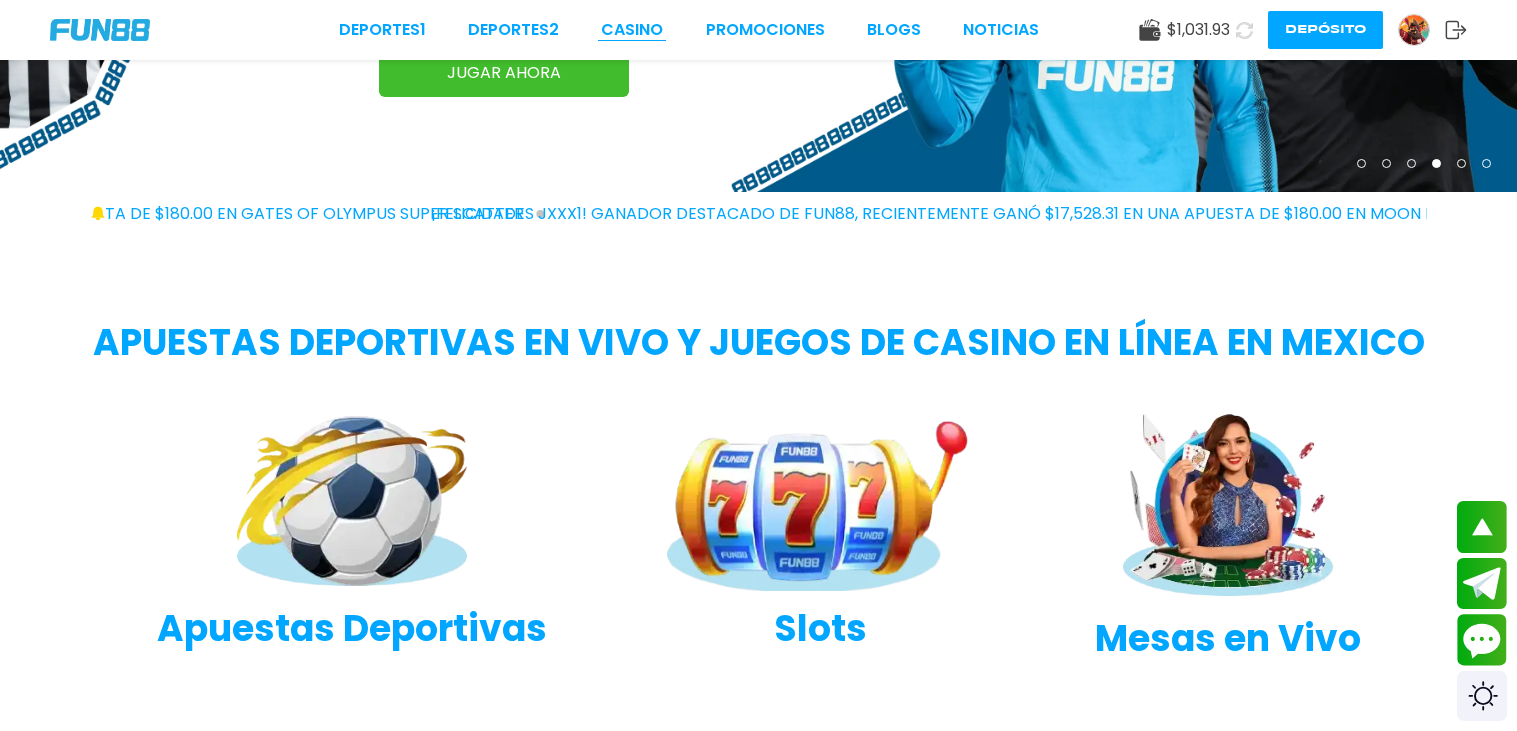 click on "CASINO" at bounding box center (632, 30) 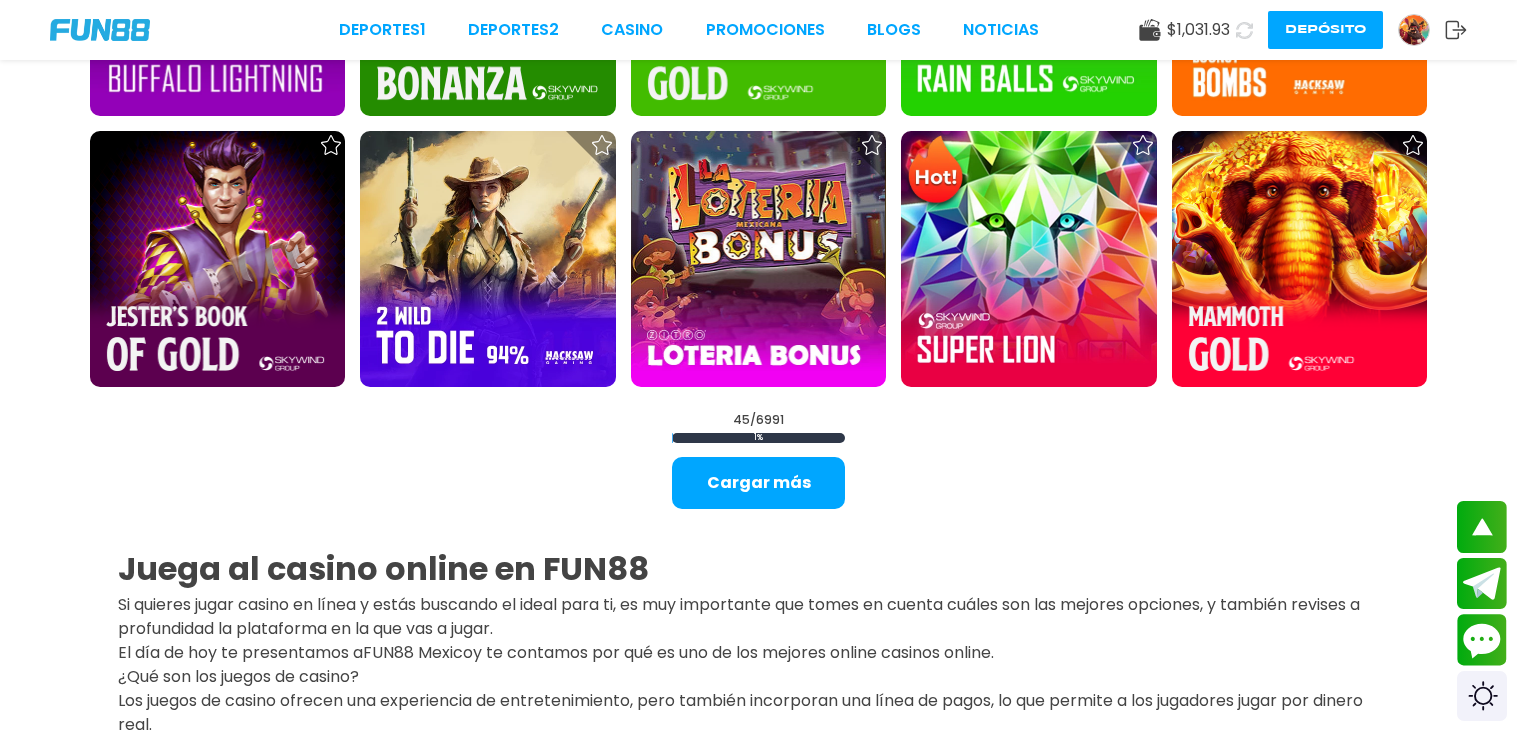 scroll, scrollTop: 2718, scrollLeft: 0, axis: vertical 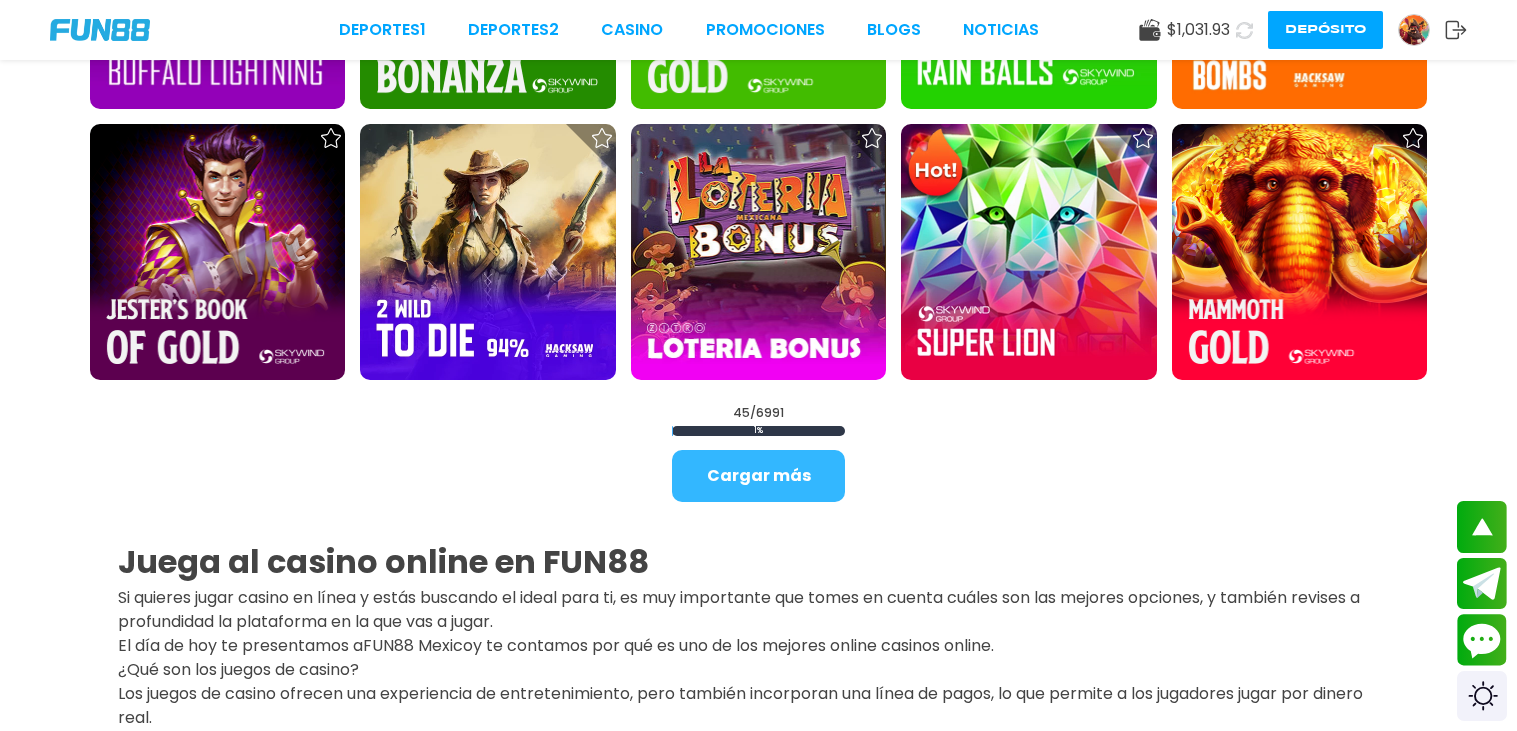 click on "Cargar más" at bounding box center [758, 476] 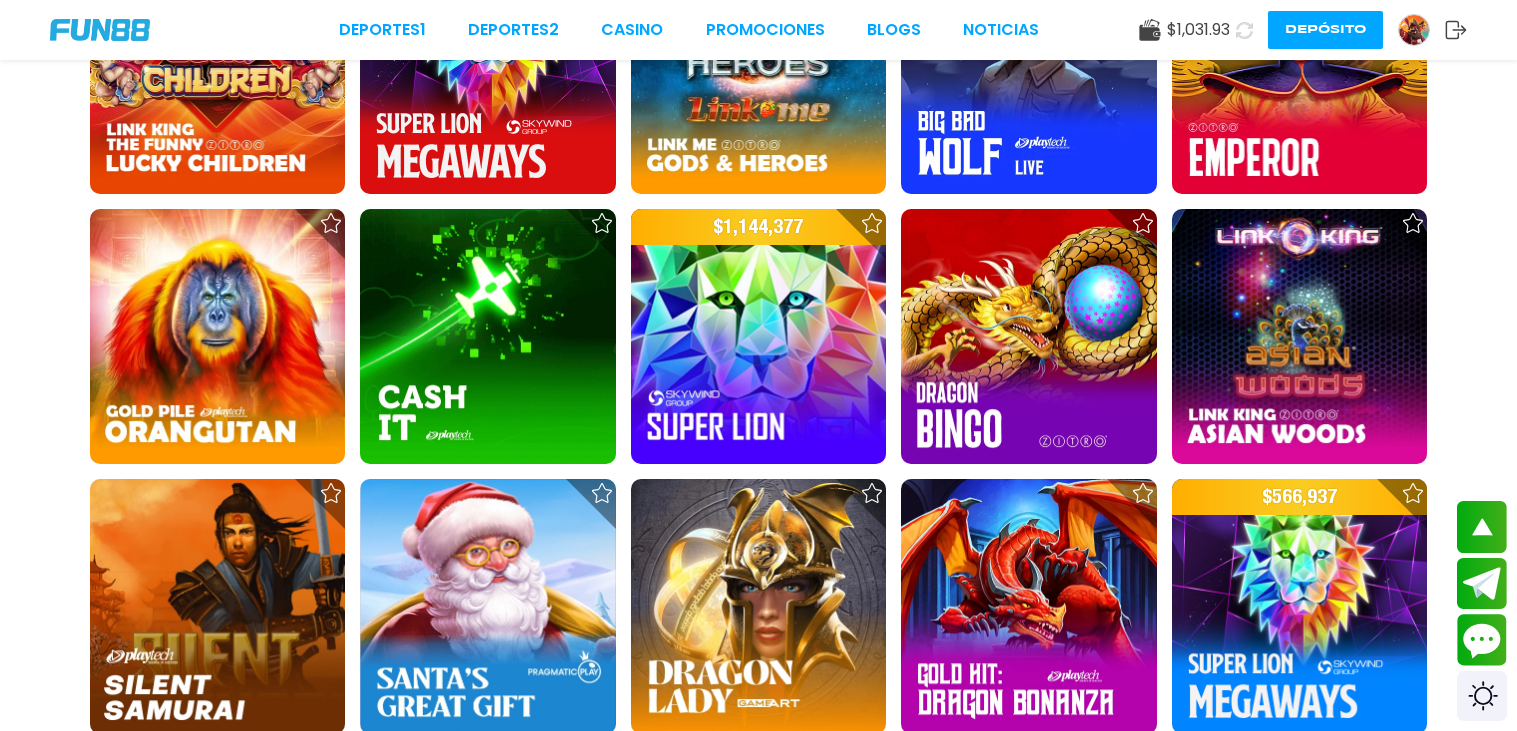 scroll, scrollTop: 4877, scrollLeft: 0, axis: vertical 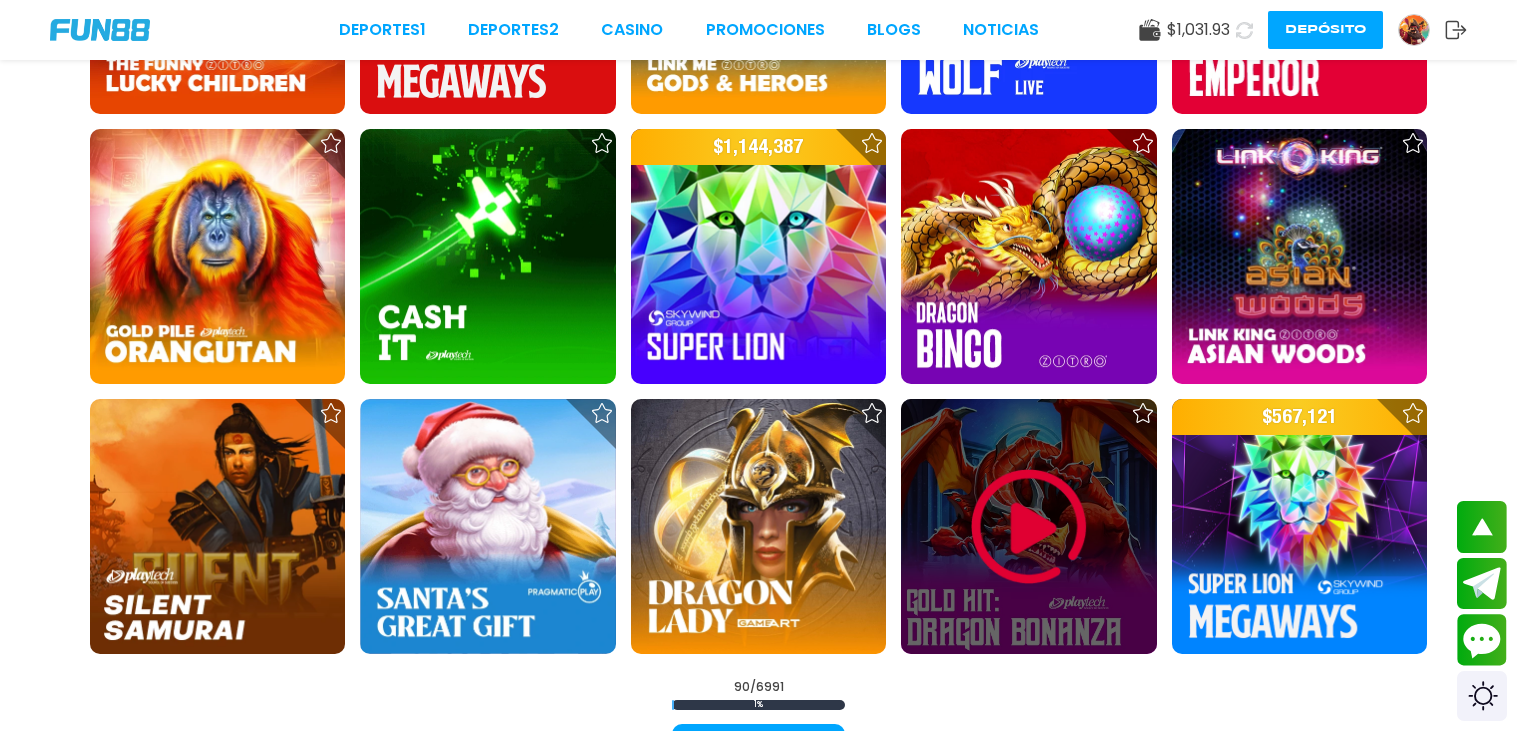 click at bounding box center [1029, 527] 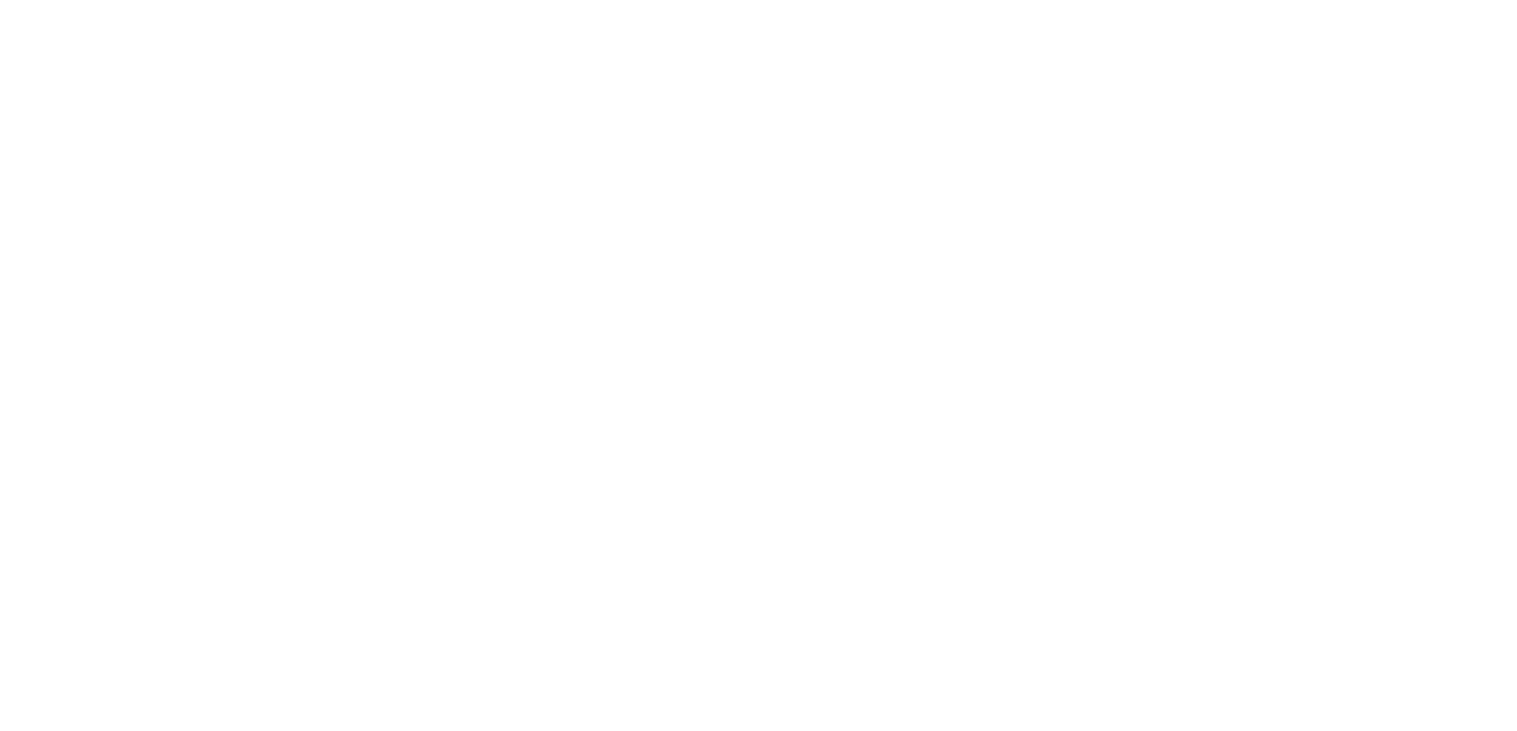 scroll, scrollTop: 0, scrollLeft: 0, axis: both 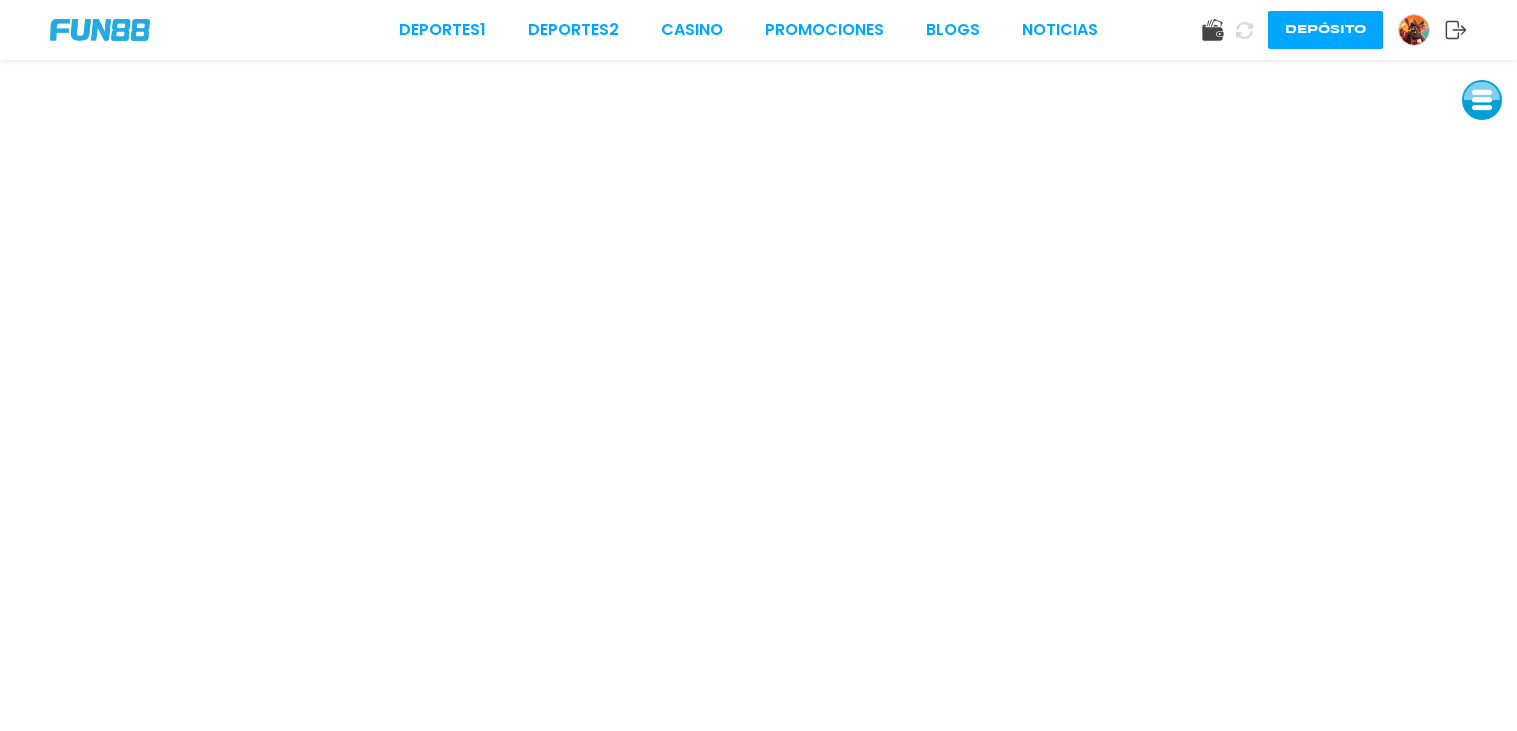 click at bounding box center (1414, 30) 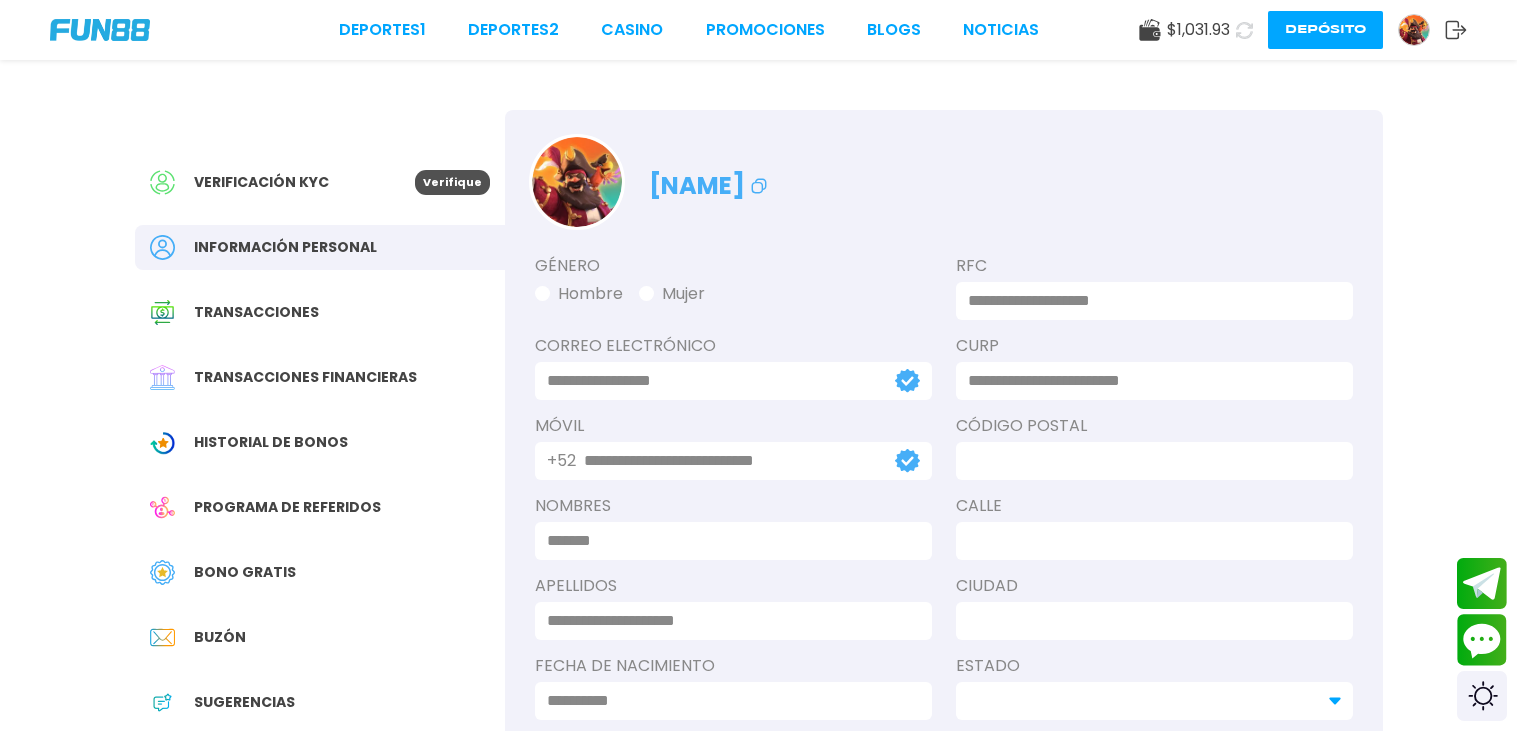 type on "**********" 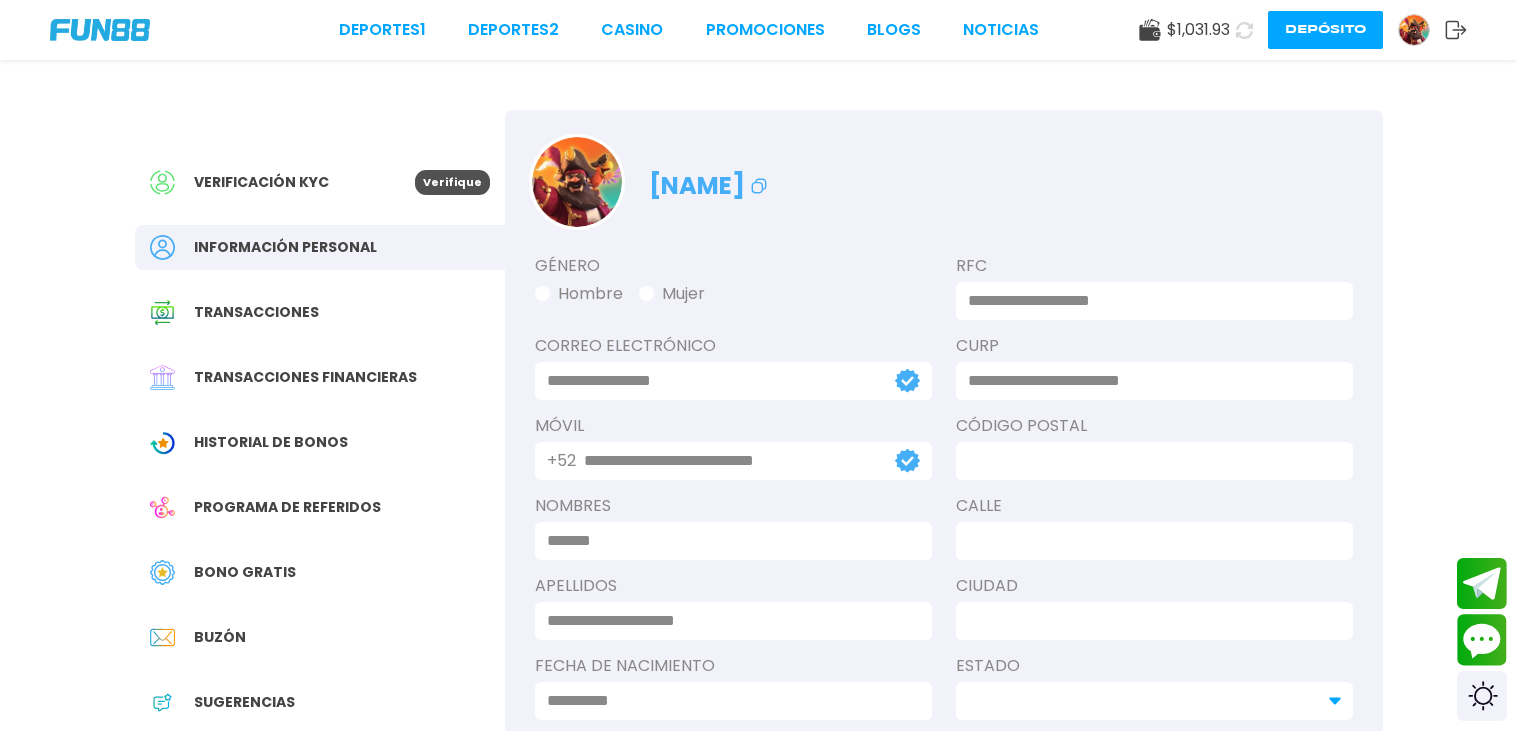 type on "**********" 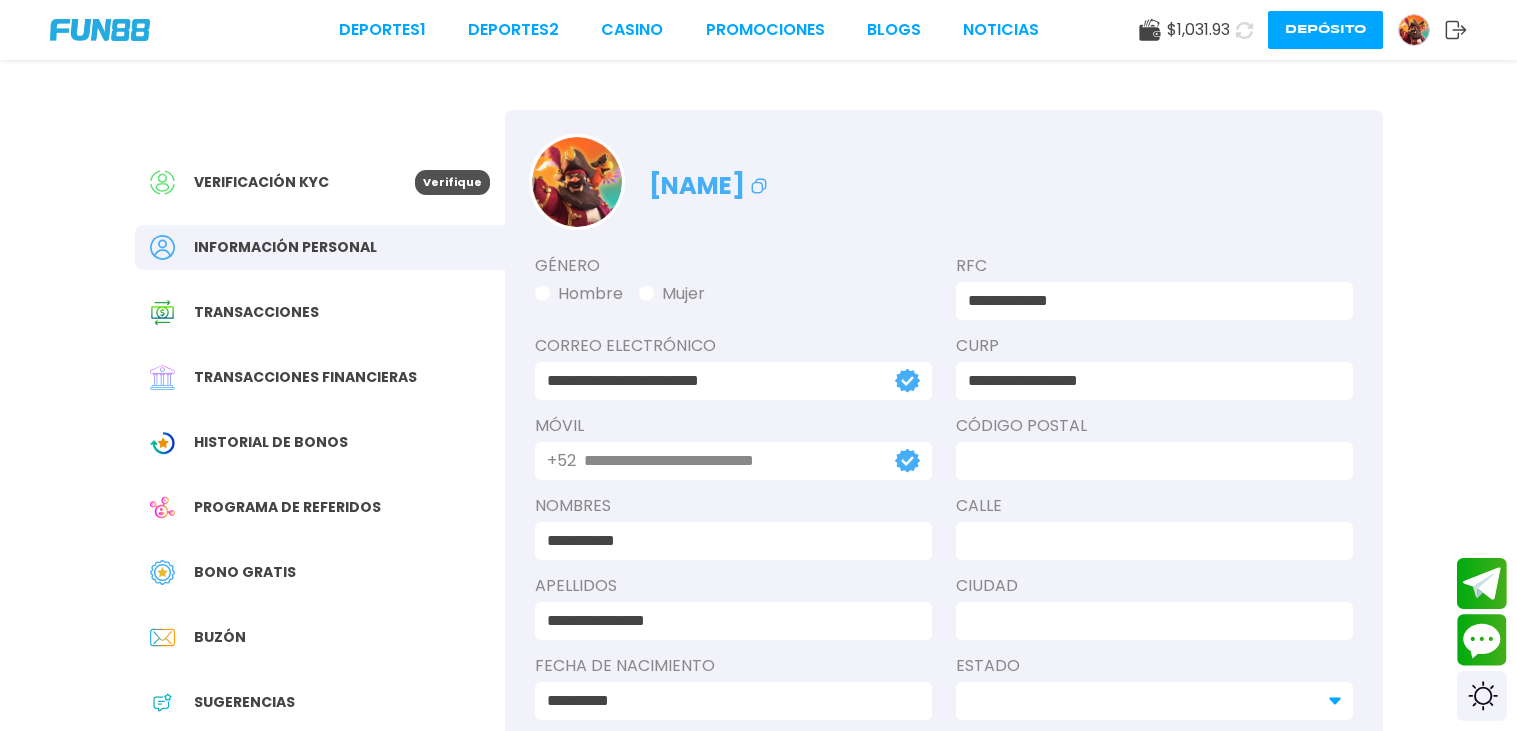 type on "*****" 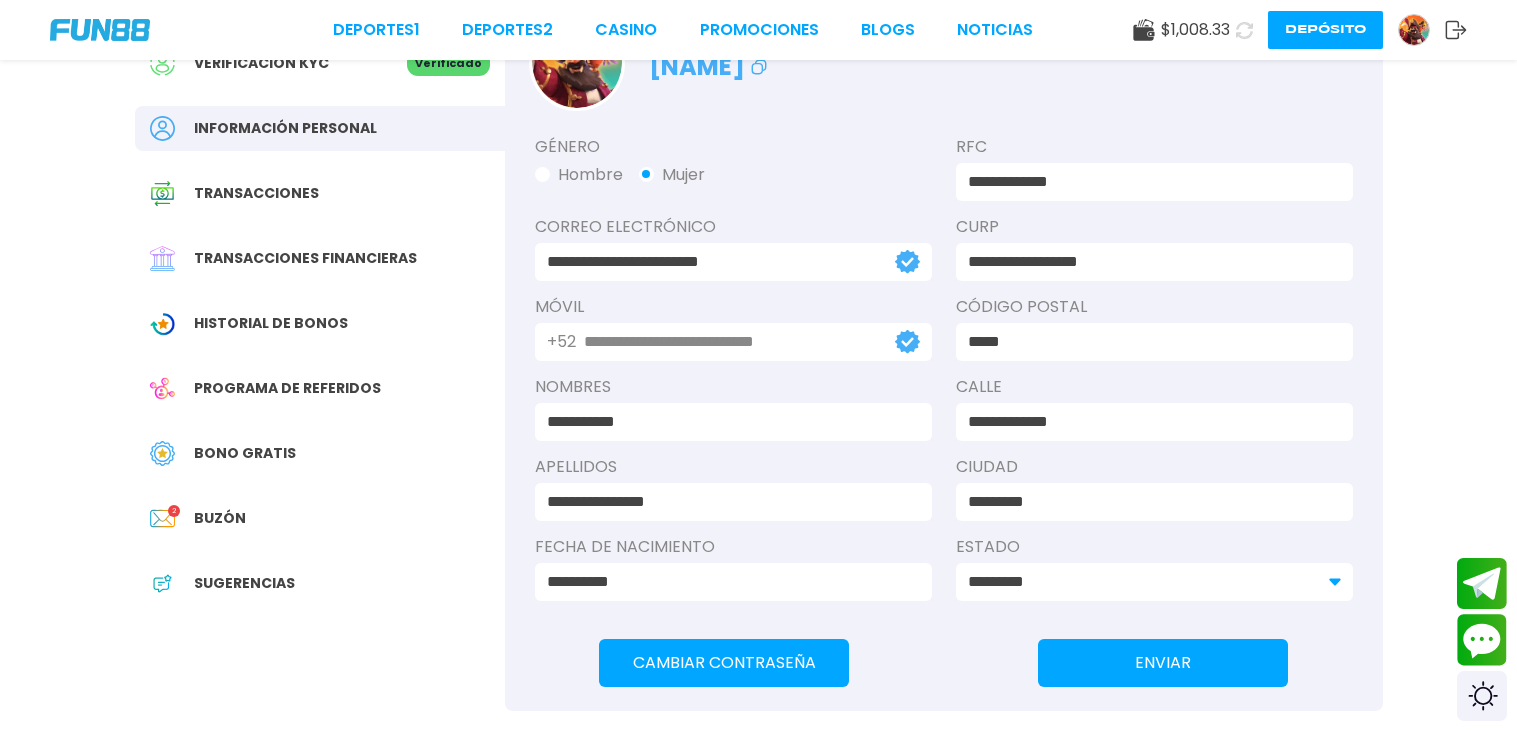 scroll, scrollTop: 177, scrollLeft: 0, axis: vertical 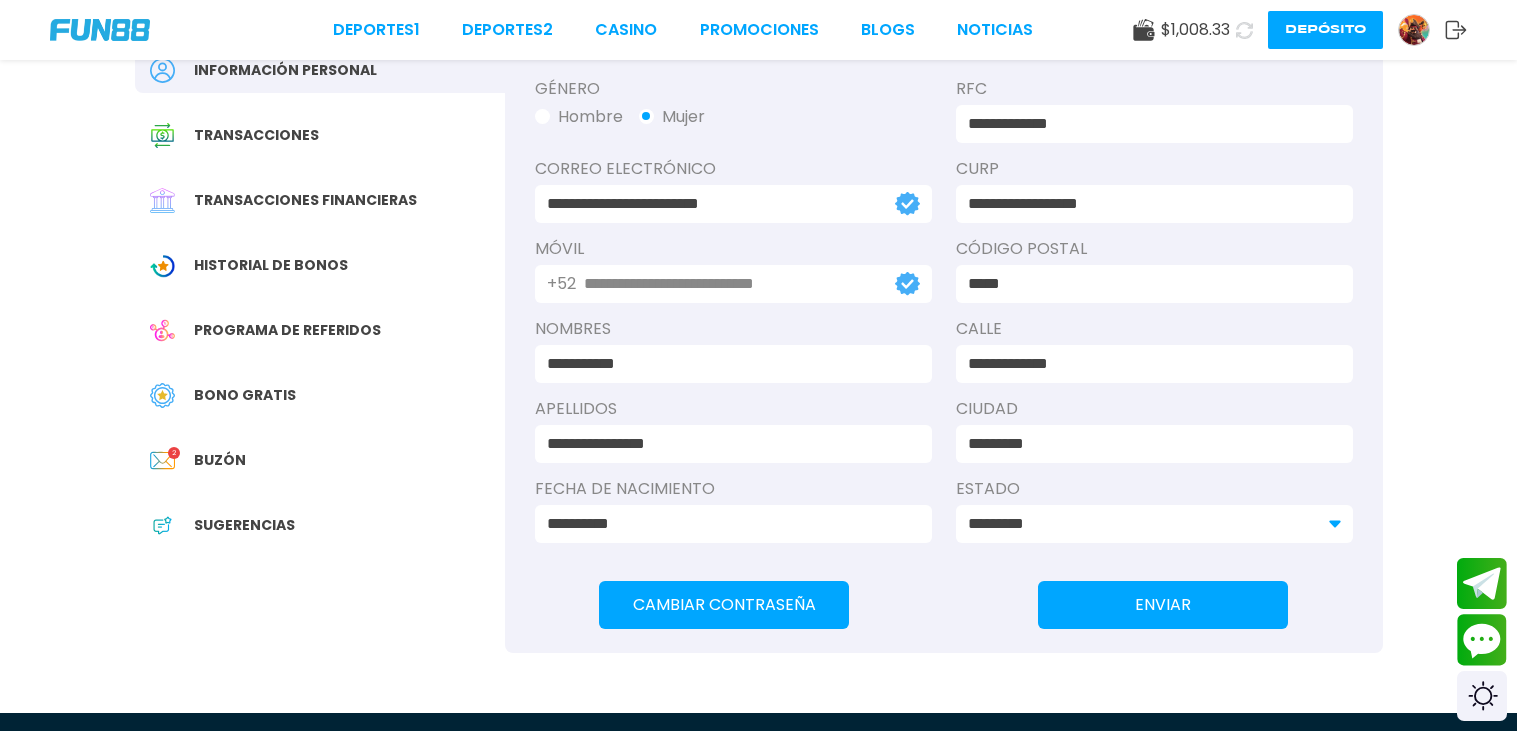 click on "Verificación KYC Verificado Información personal Transacciones Transacciones financieras Historial de Bonos Programa de referidos Bono Gratis Buzón 2 Sugerencias" at bounding box center [320, 275] 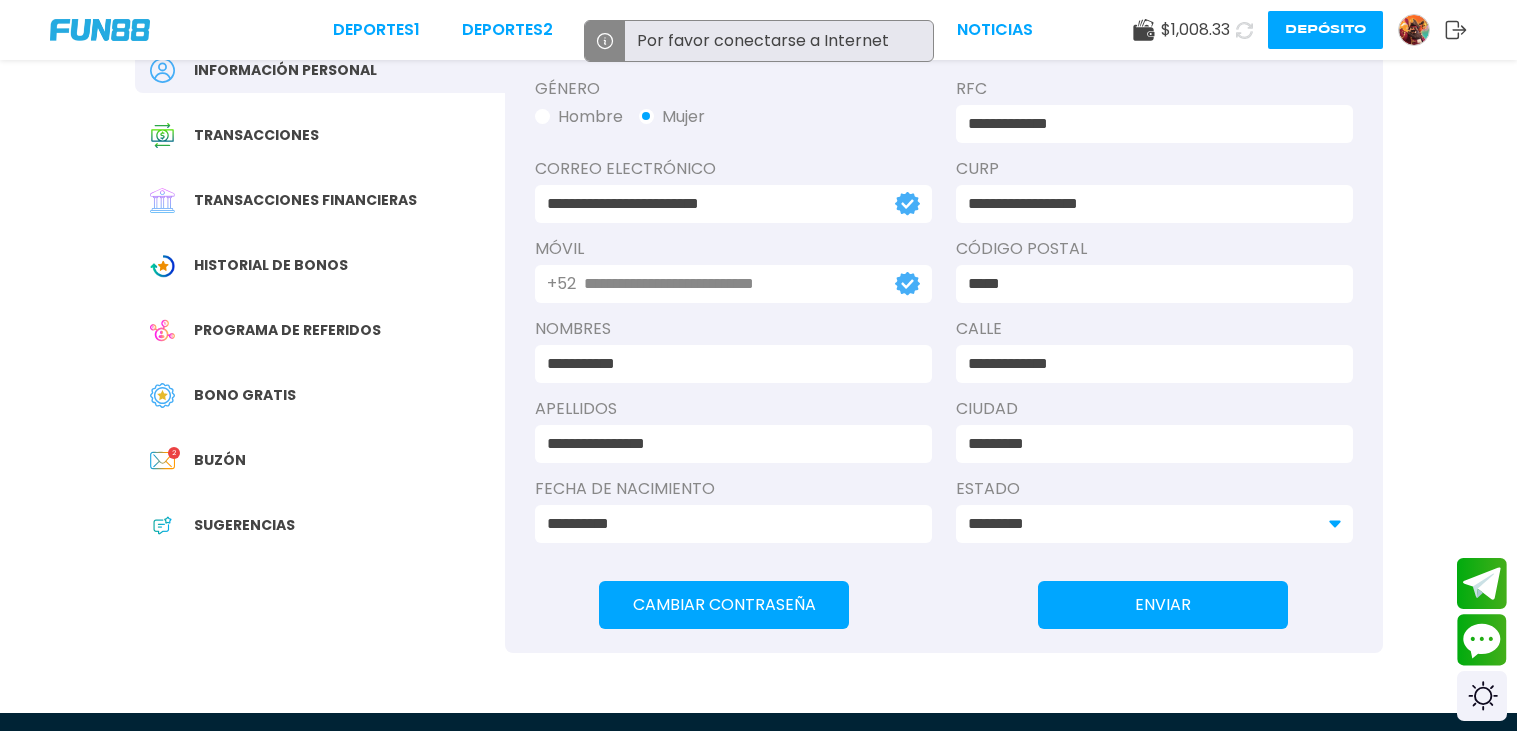 click on "Buzón 2" at bounding box center [320, 460] 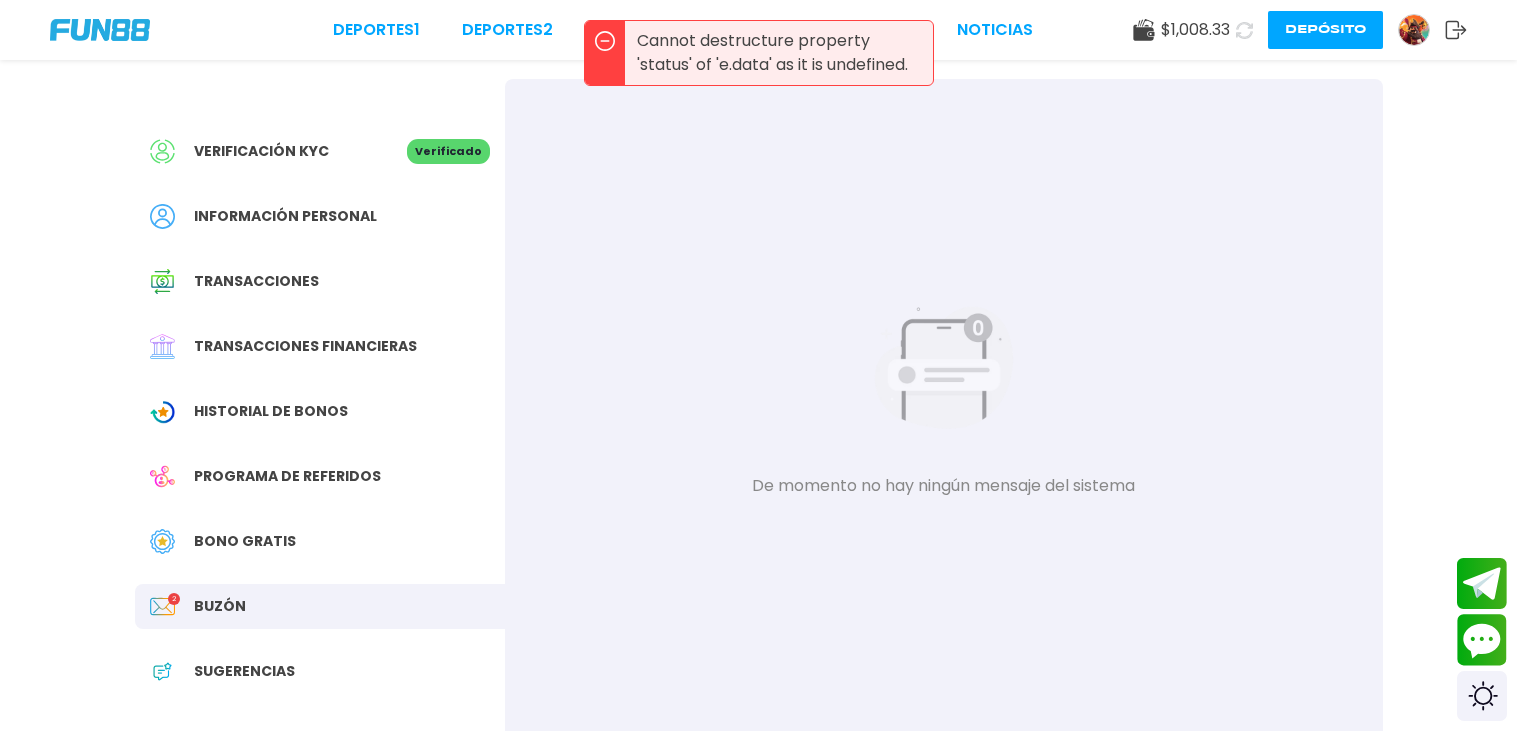 scroll, scrollTop: 0, scrollLeft: 0, axis: both 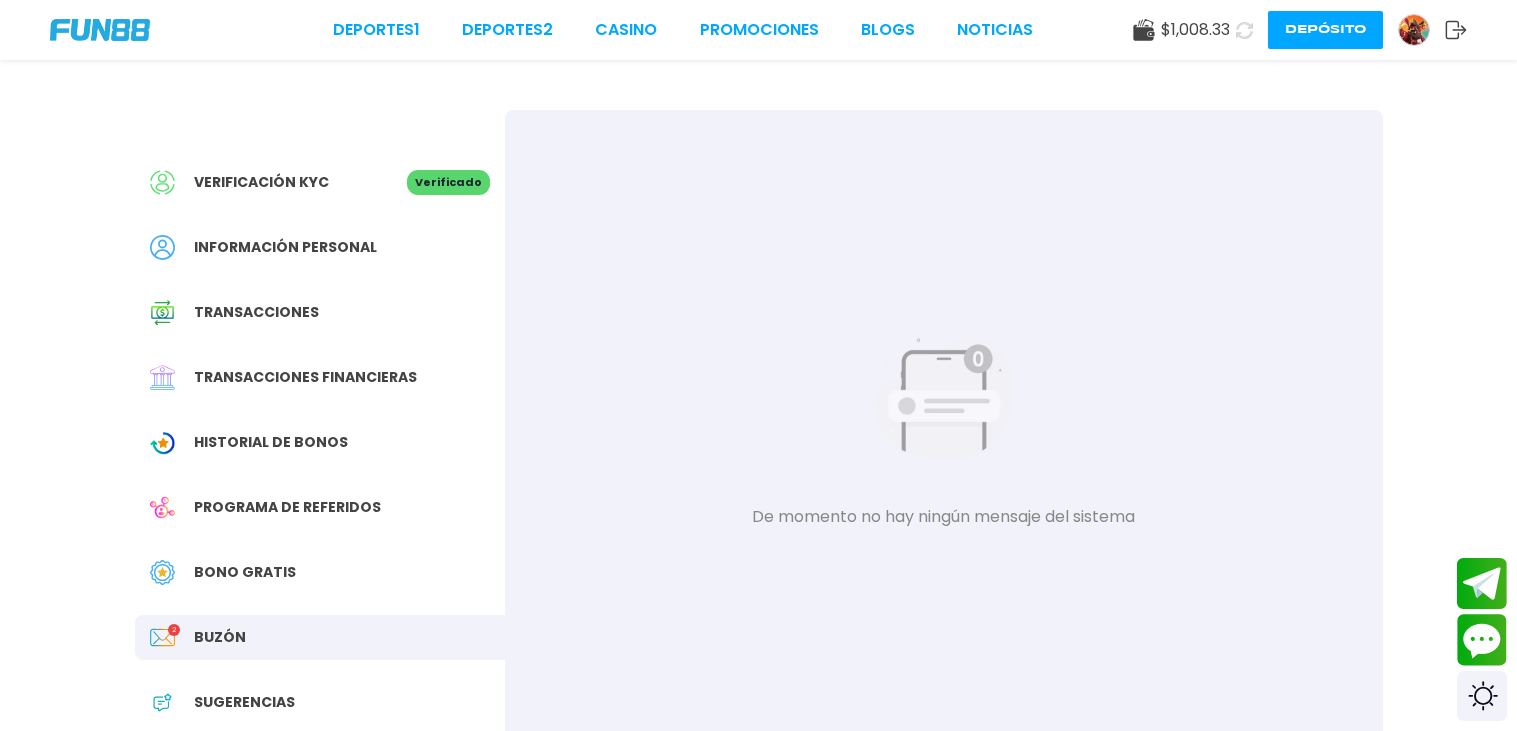 click on "Historial de Bonos" at bounding box center [271, 442] 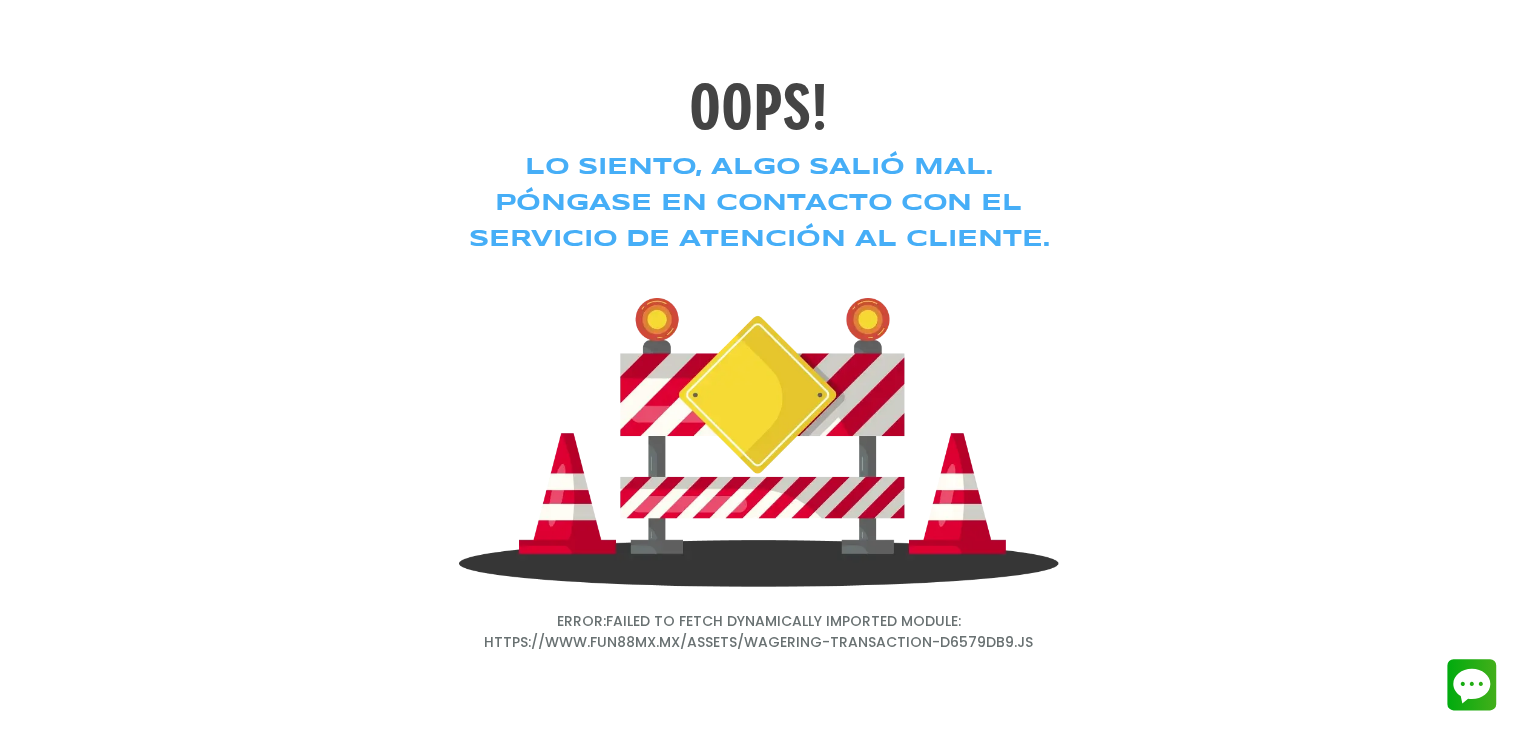 scroll, scrollTop: 4, scrollLeft: 0, axis: vertical 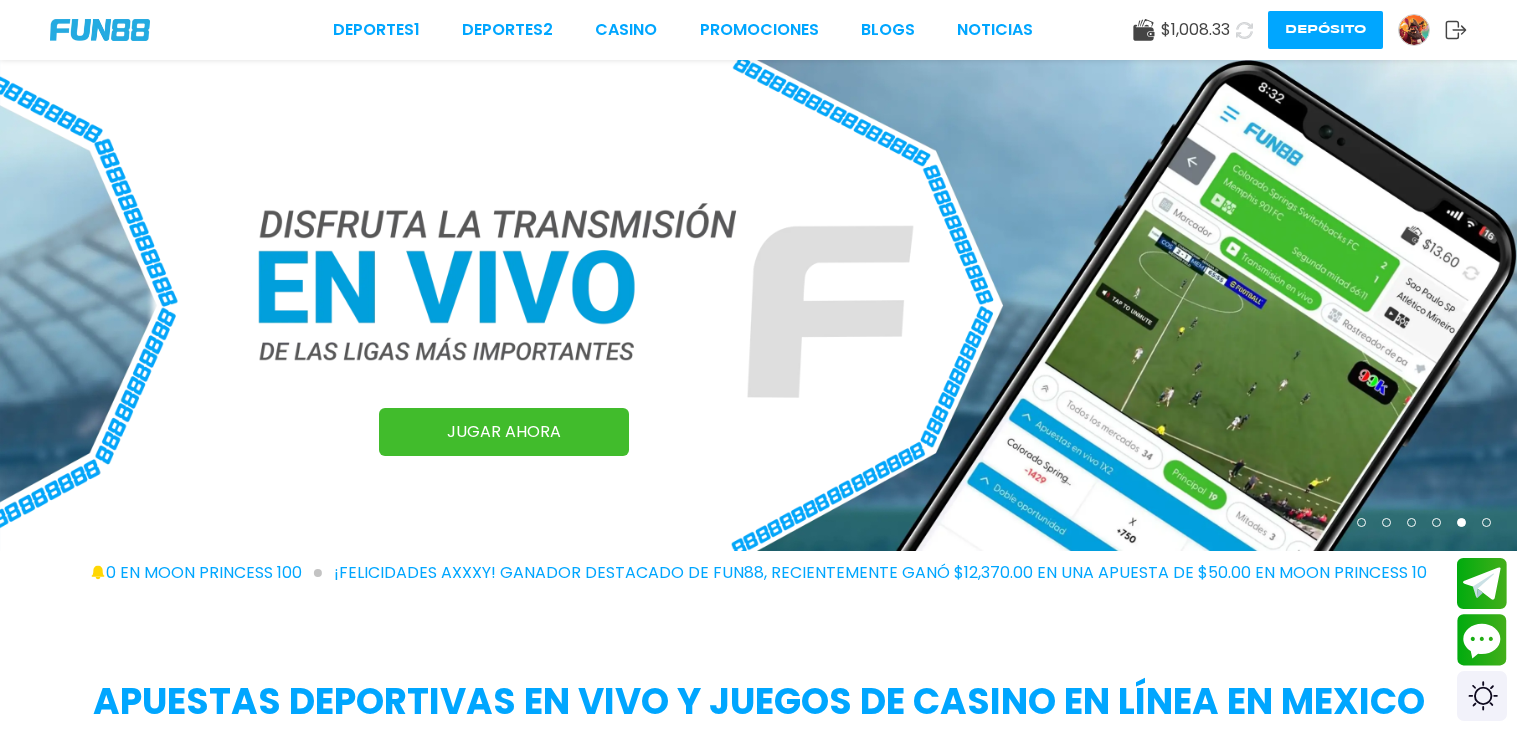 click at bounding box center [1414, 30] 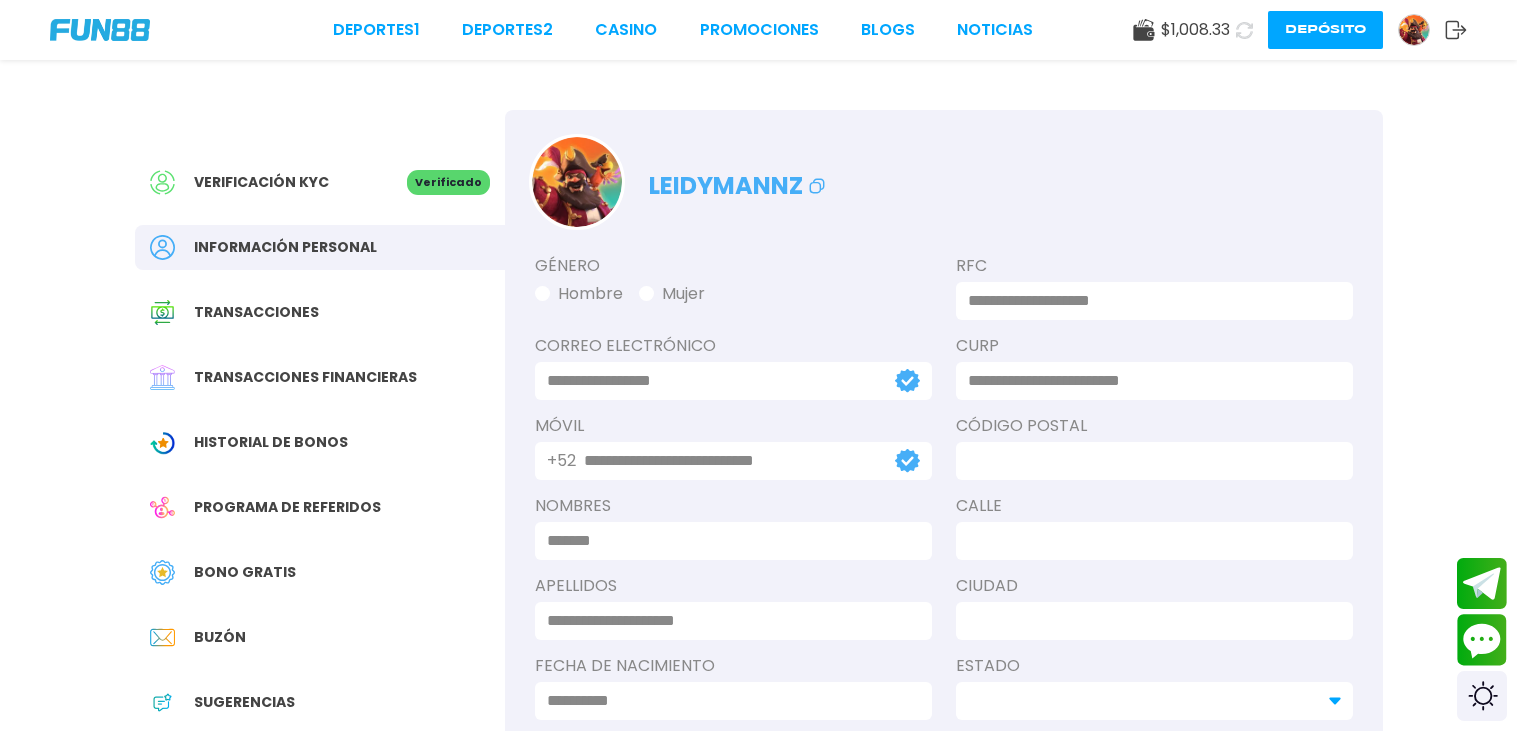 type on "**********" 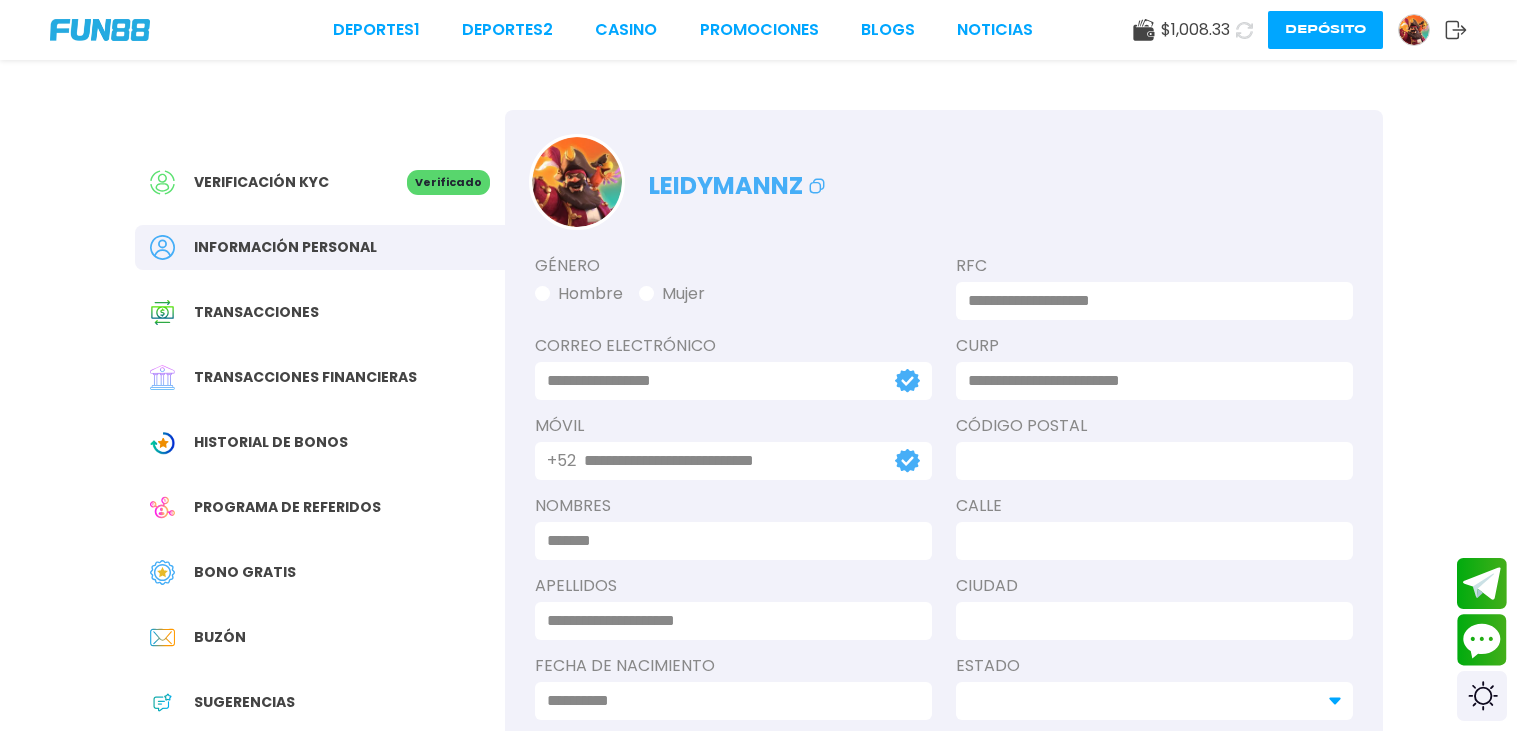 type on "**********" 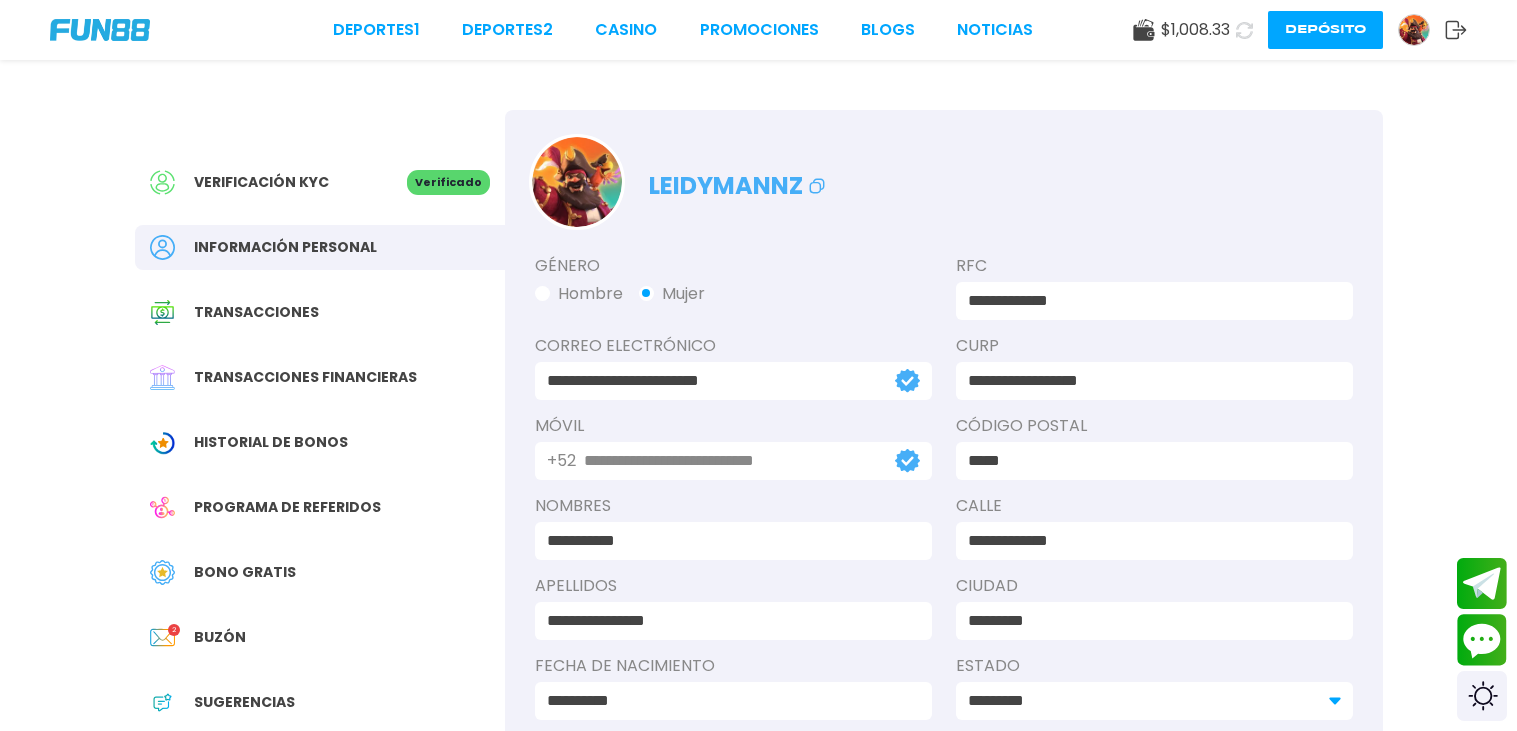 click on "leidymannz" at bounding box center (944, 170) 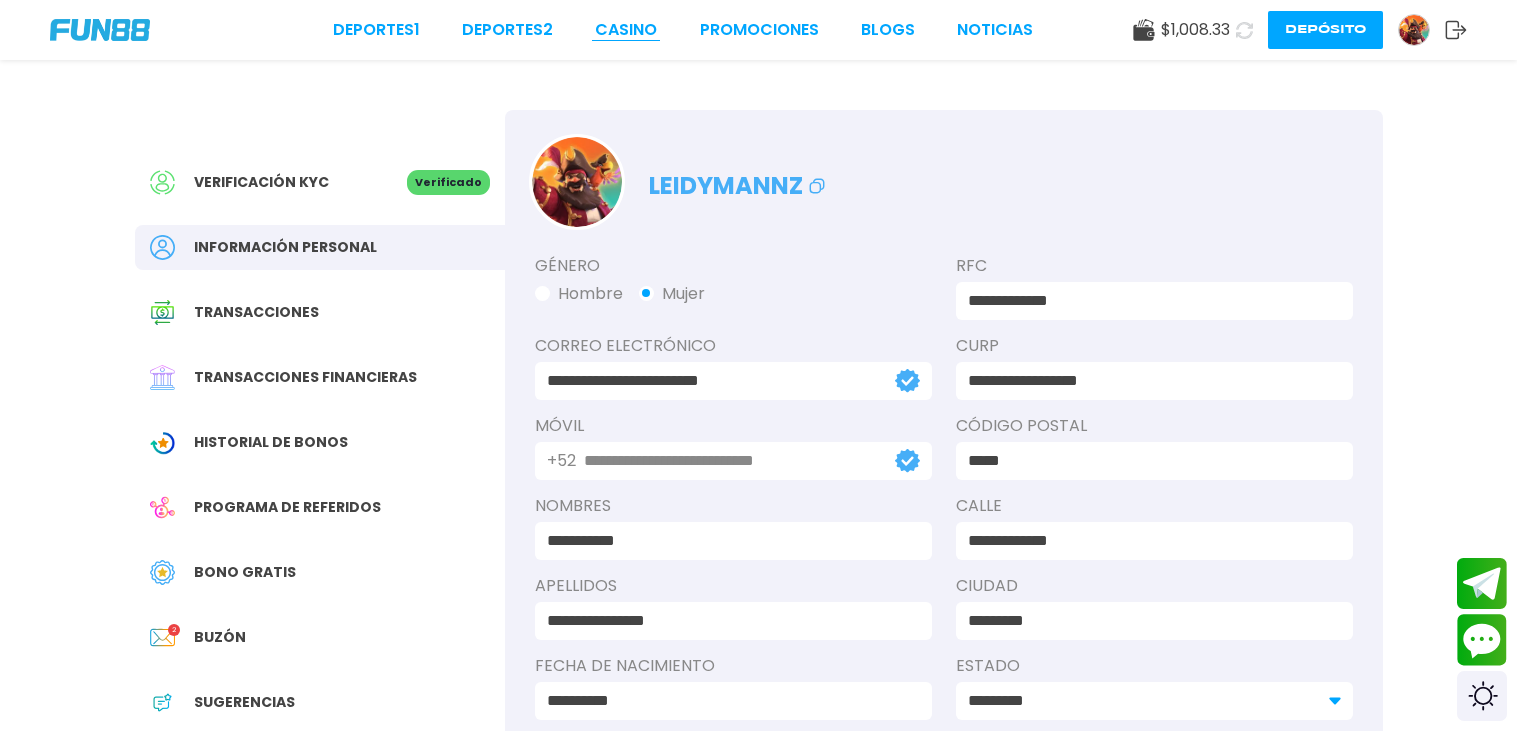 click on "CASINO" at bounding box center [626, 30] 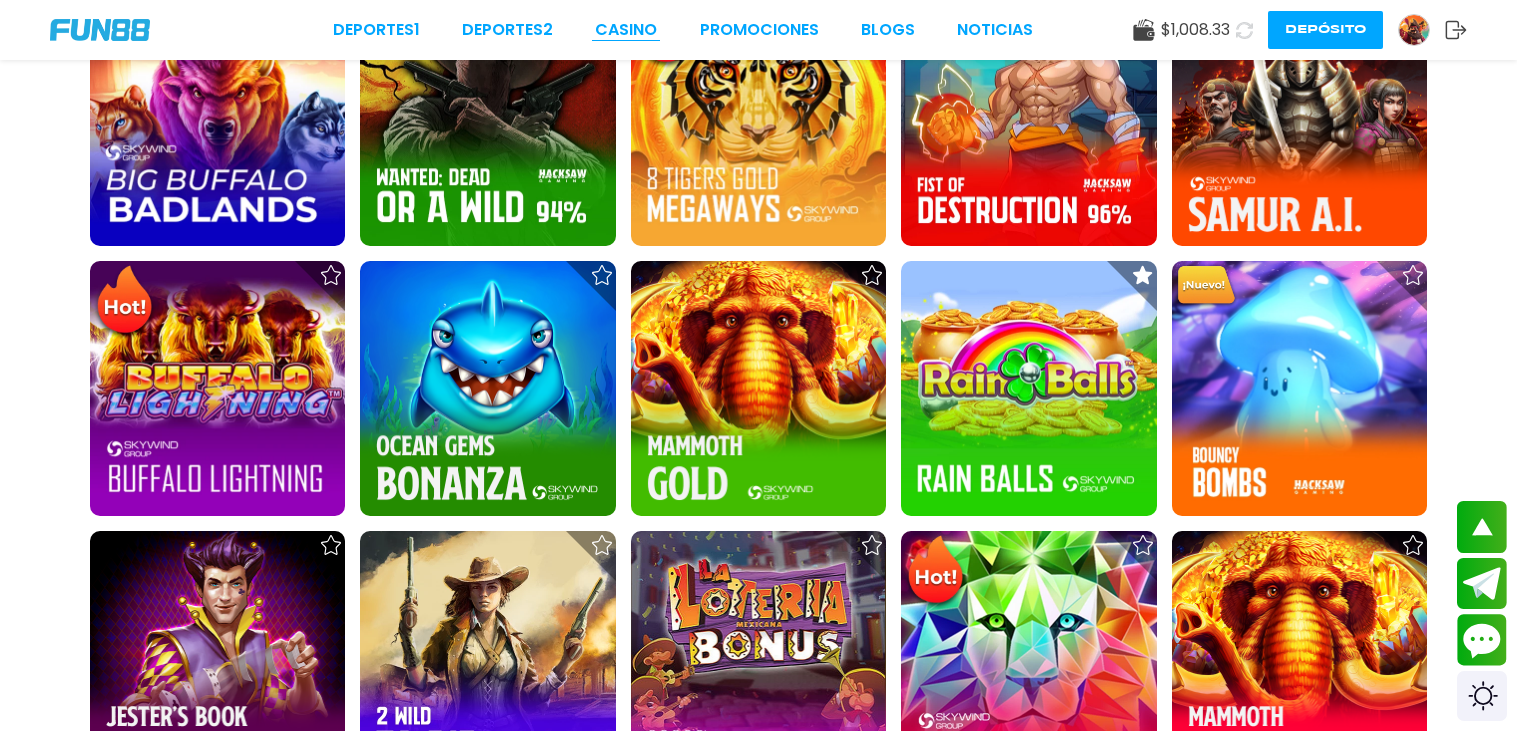 scroll, scrollTop: 2438, scrollLeft: 0, axis: vertical 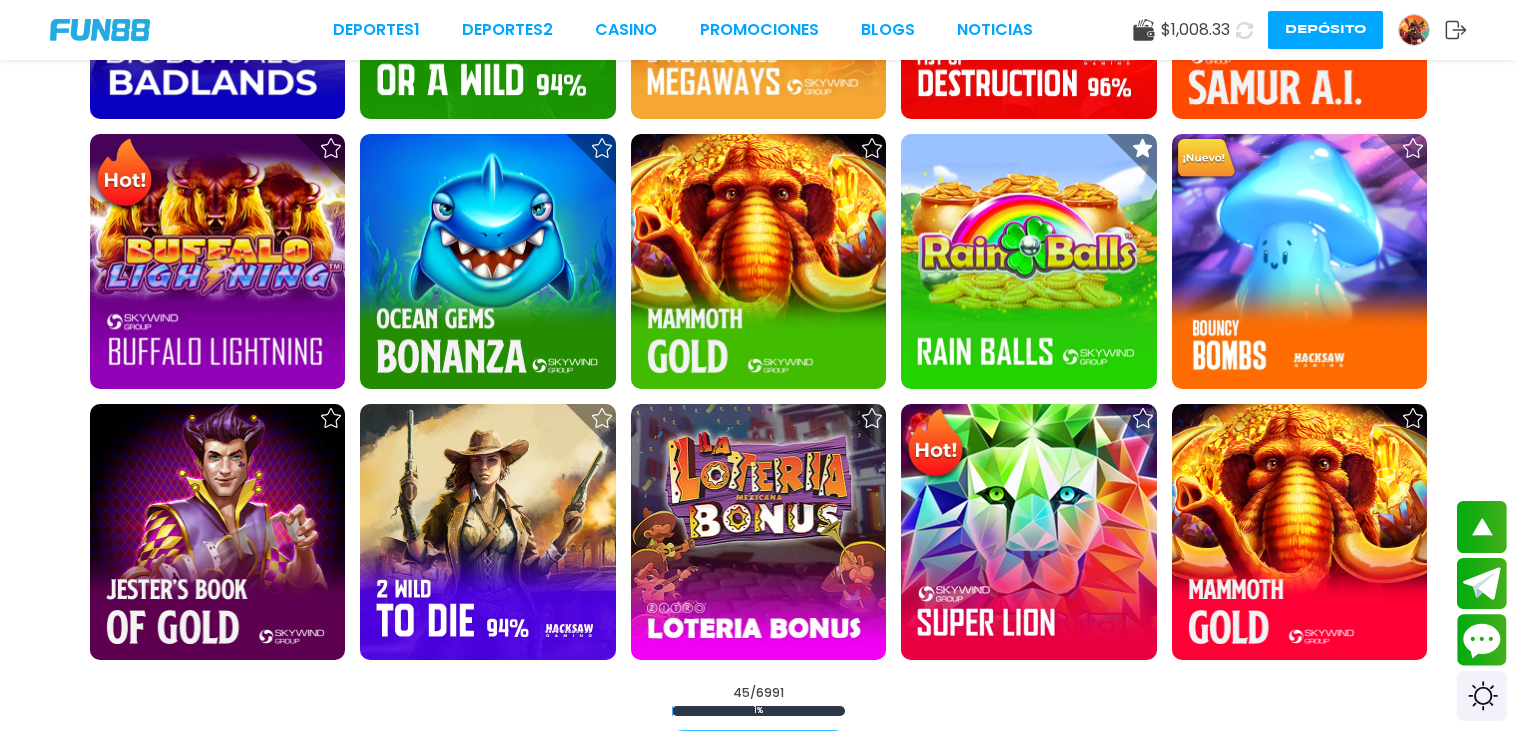 click on "Cargar más" at bounding box center [758, 756] 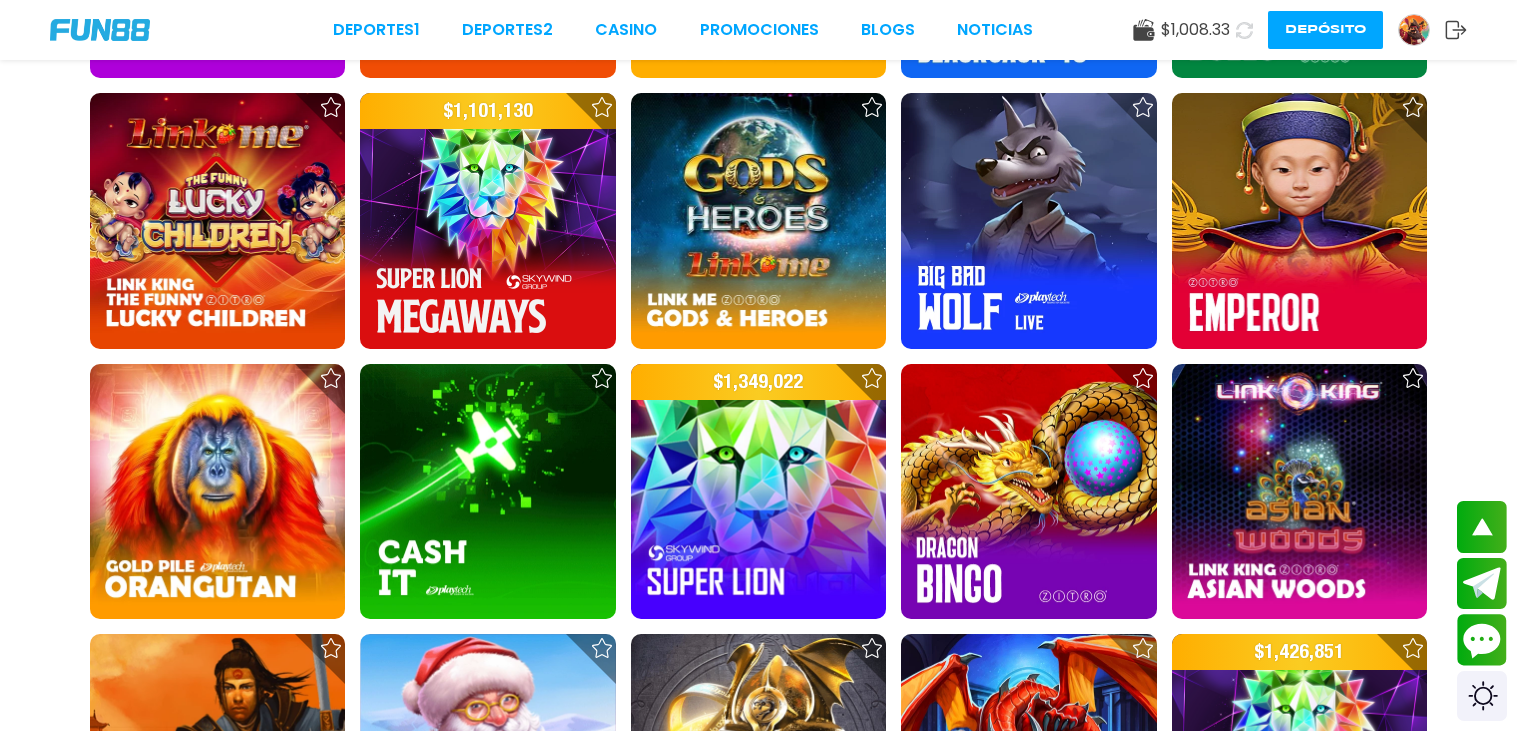 scroll, scrollTop: 4677, scrollLeft: 0, axis: vertical 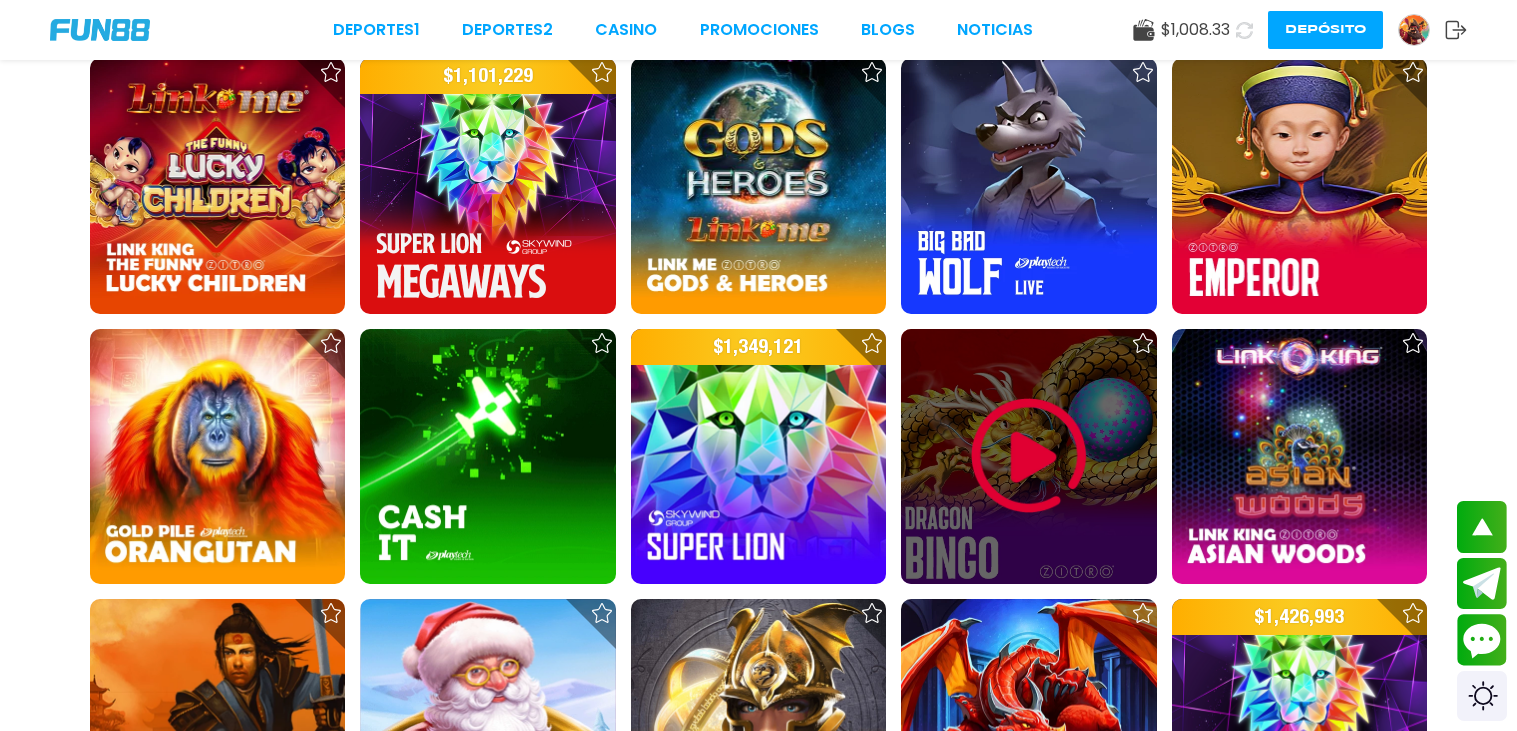 click at bounding box center [1029, 456] 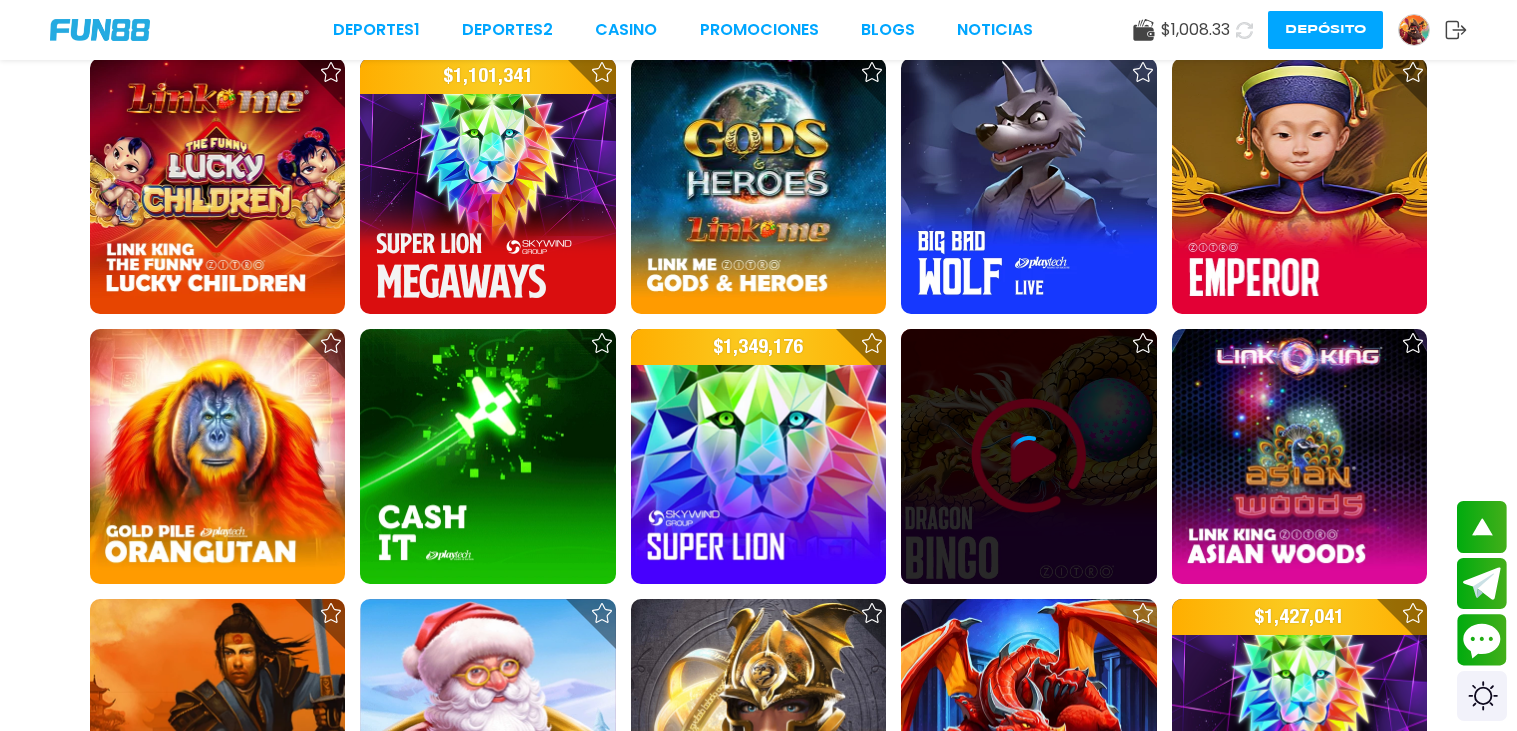 scroll, scrollTop: 0, scrollLeft: 0, axis: both 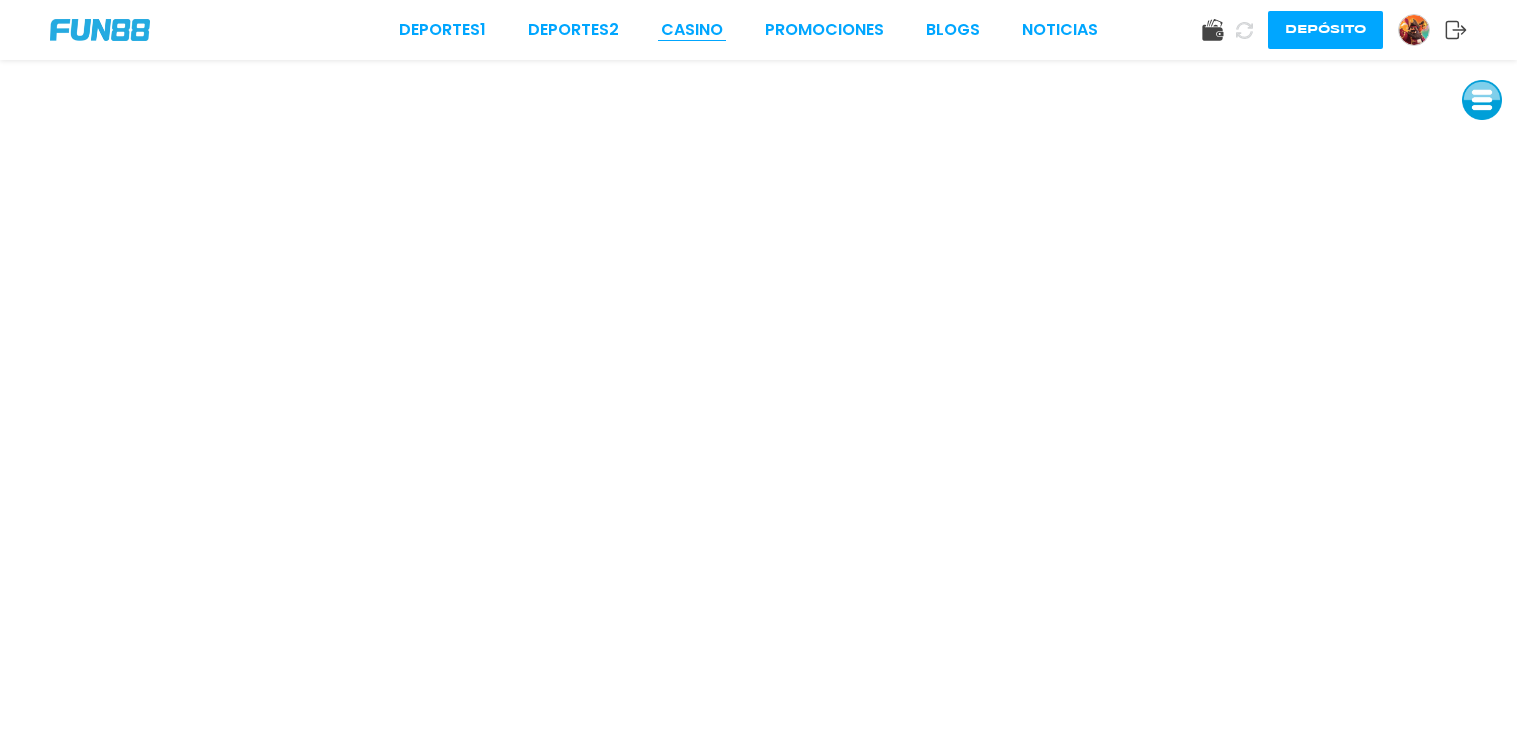 click on "CASINO" at bounding box center (692, 30) 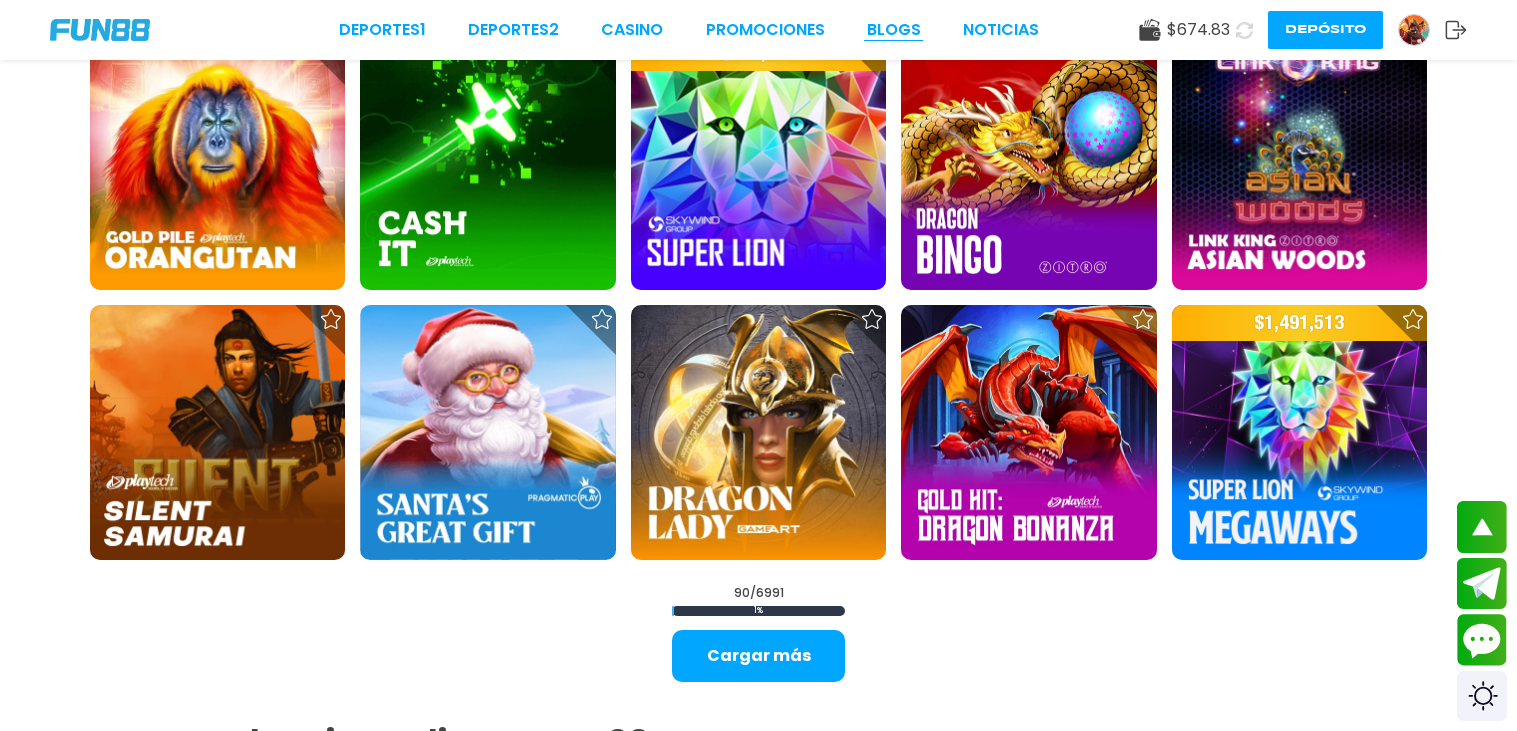 scroll, scrollTop: 4968, scrollLeft: 0, axis: vertical 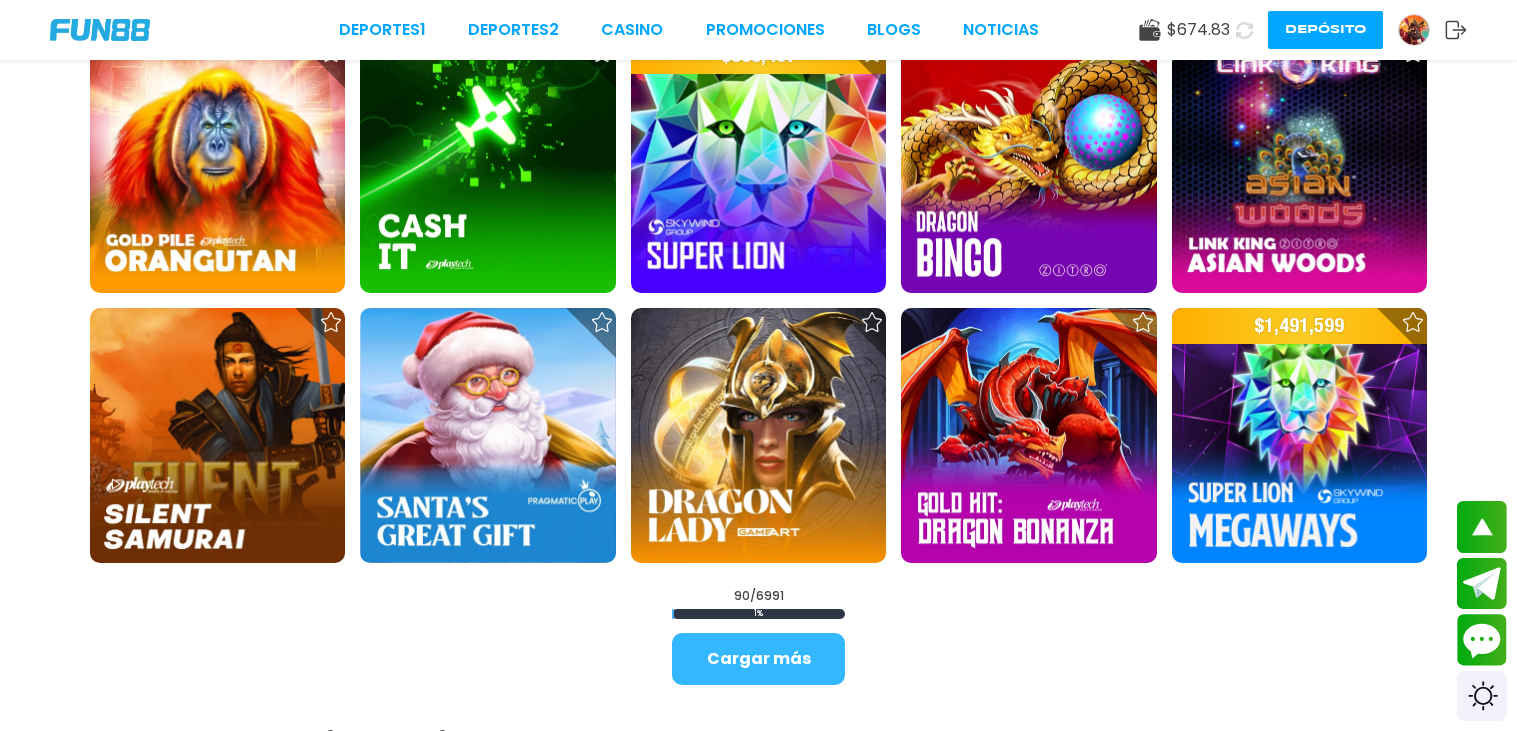 click on "Cargar más" at bounding box center [758, 659] 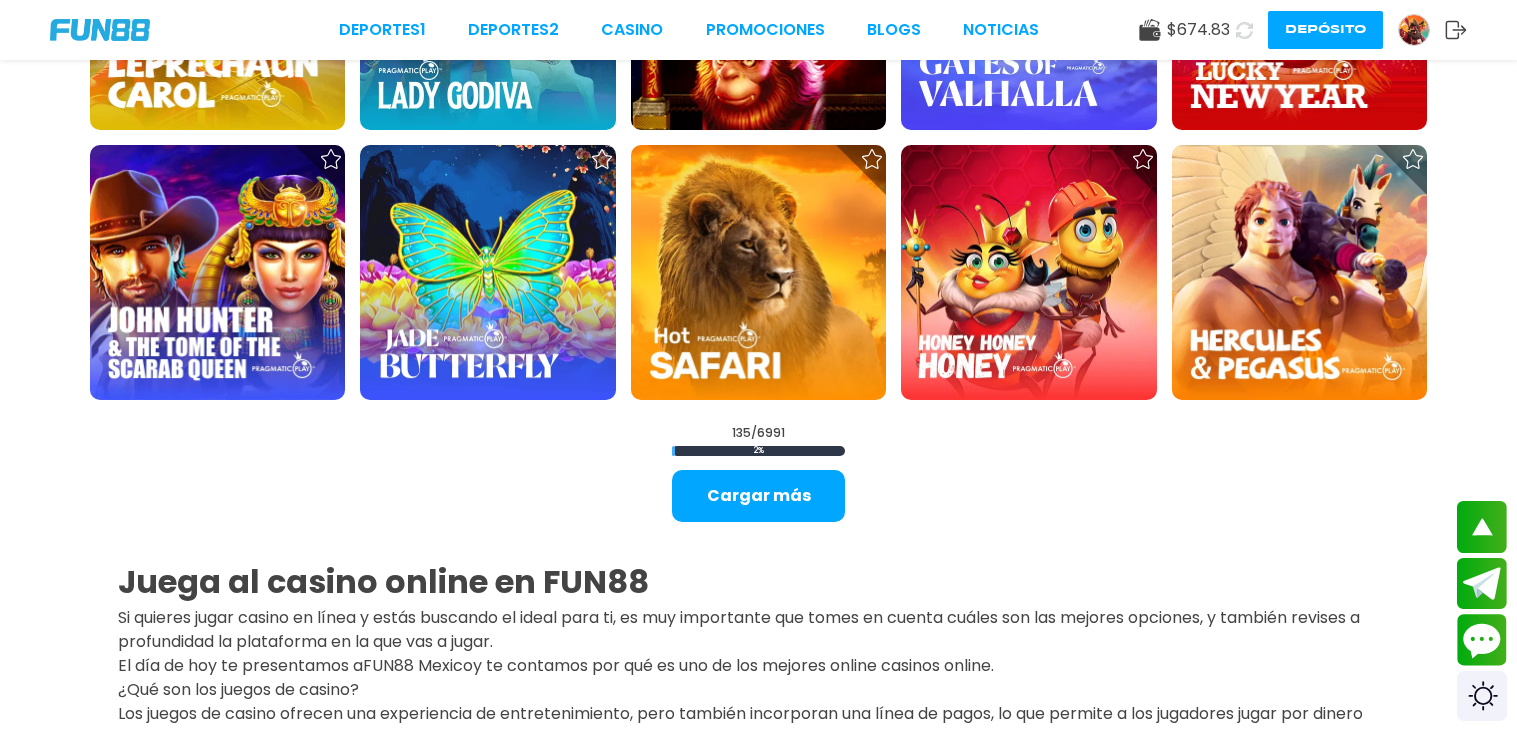 scroll, scrollTop: 7567, scrollLeft: 0, axis: vertical 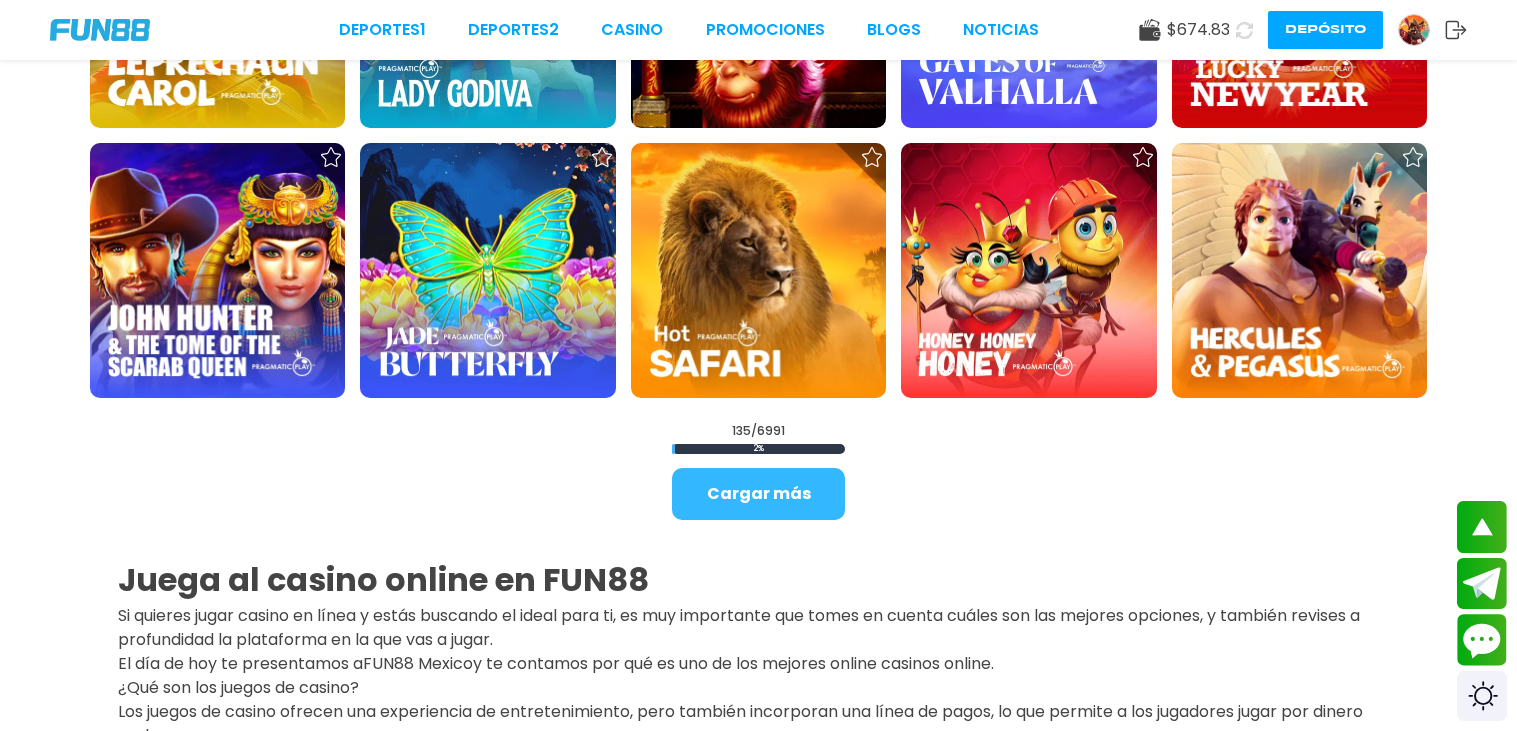 click on "Cargar más" at bounding box center (758, 494) 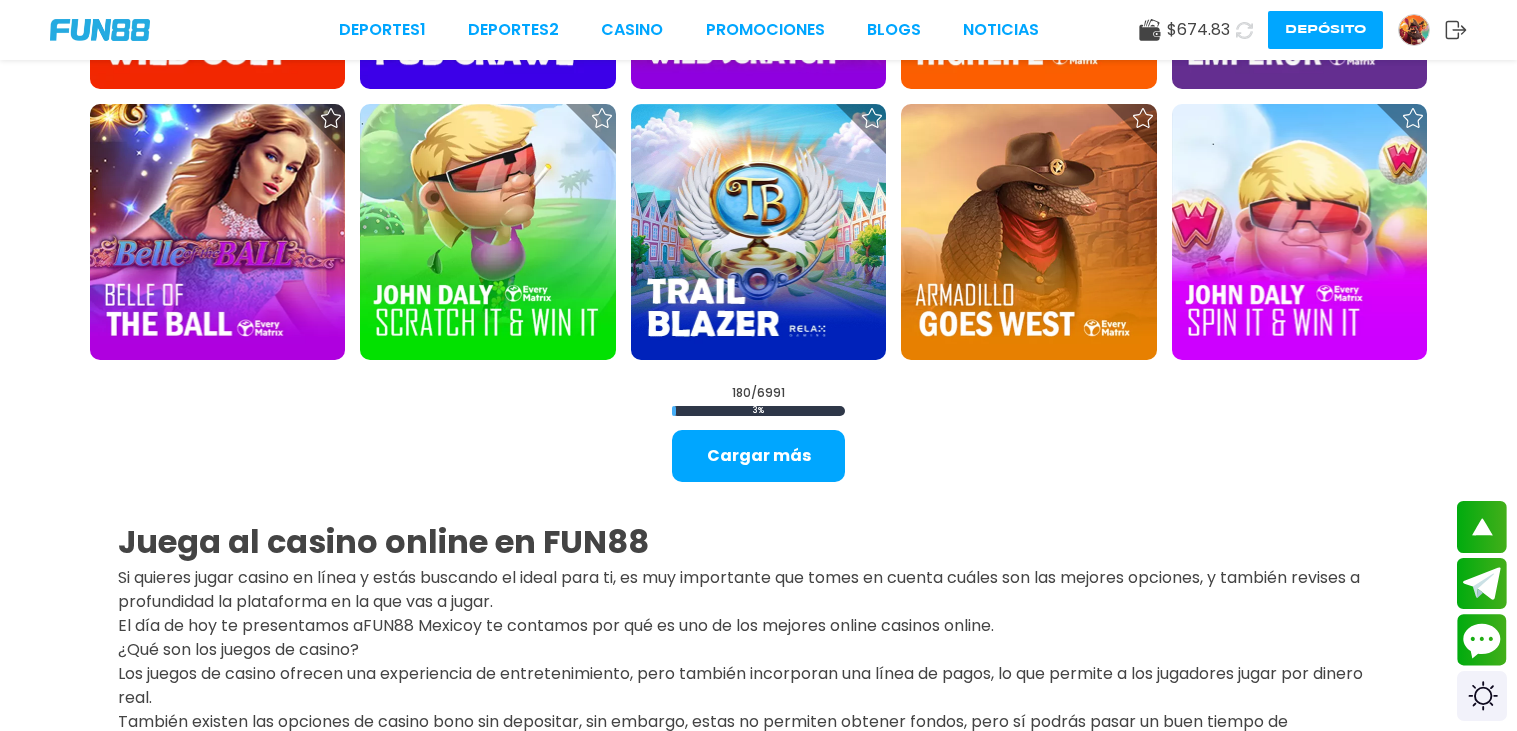 scroll, scrollTop: 10125, scrollLeft: 0, axis: vertical 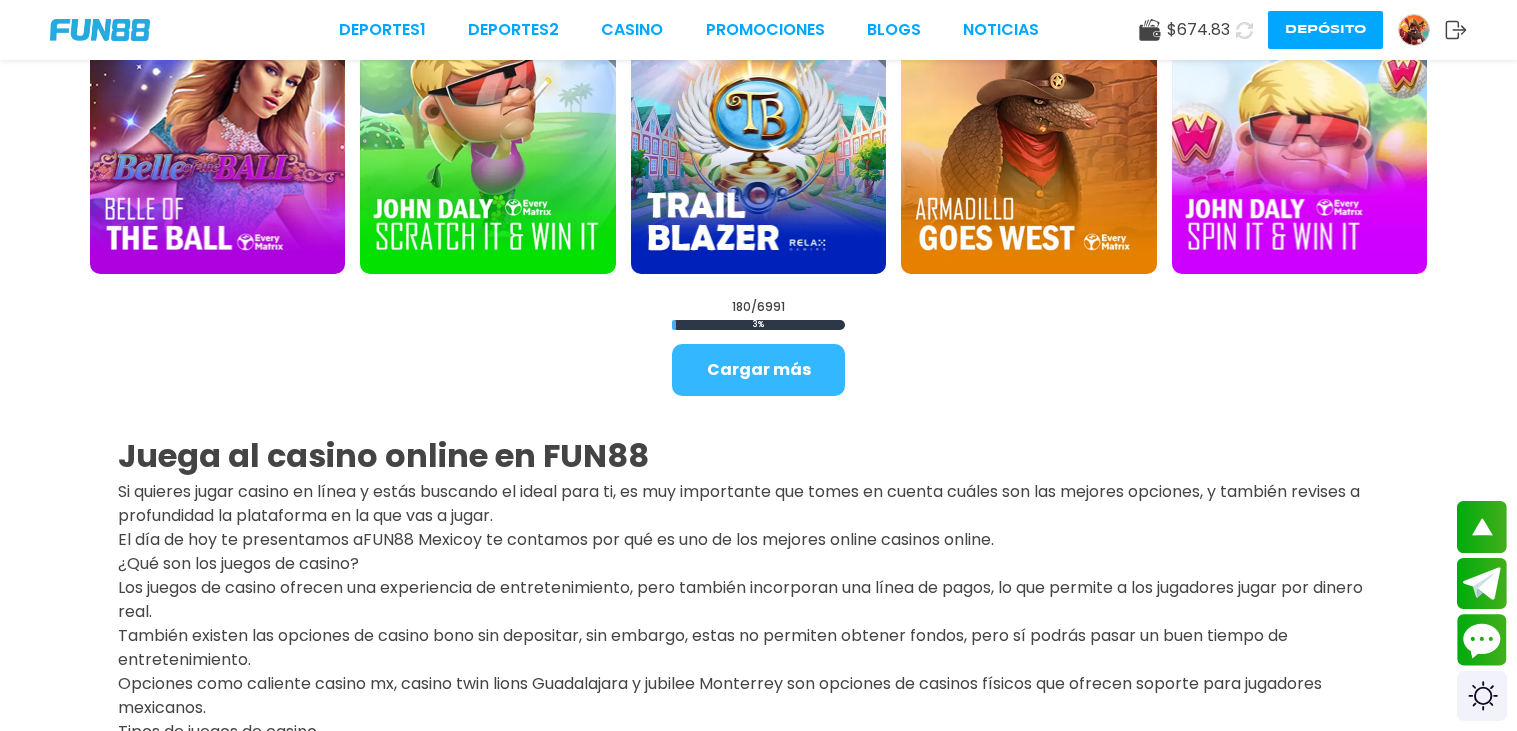 click on "Cargar más" at bounding box center [758, 370] 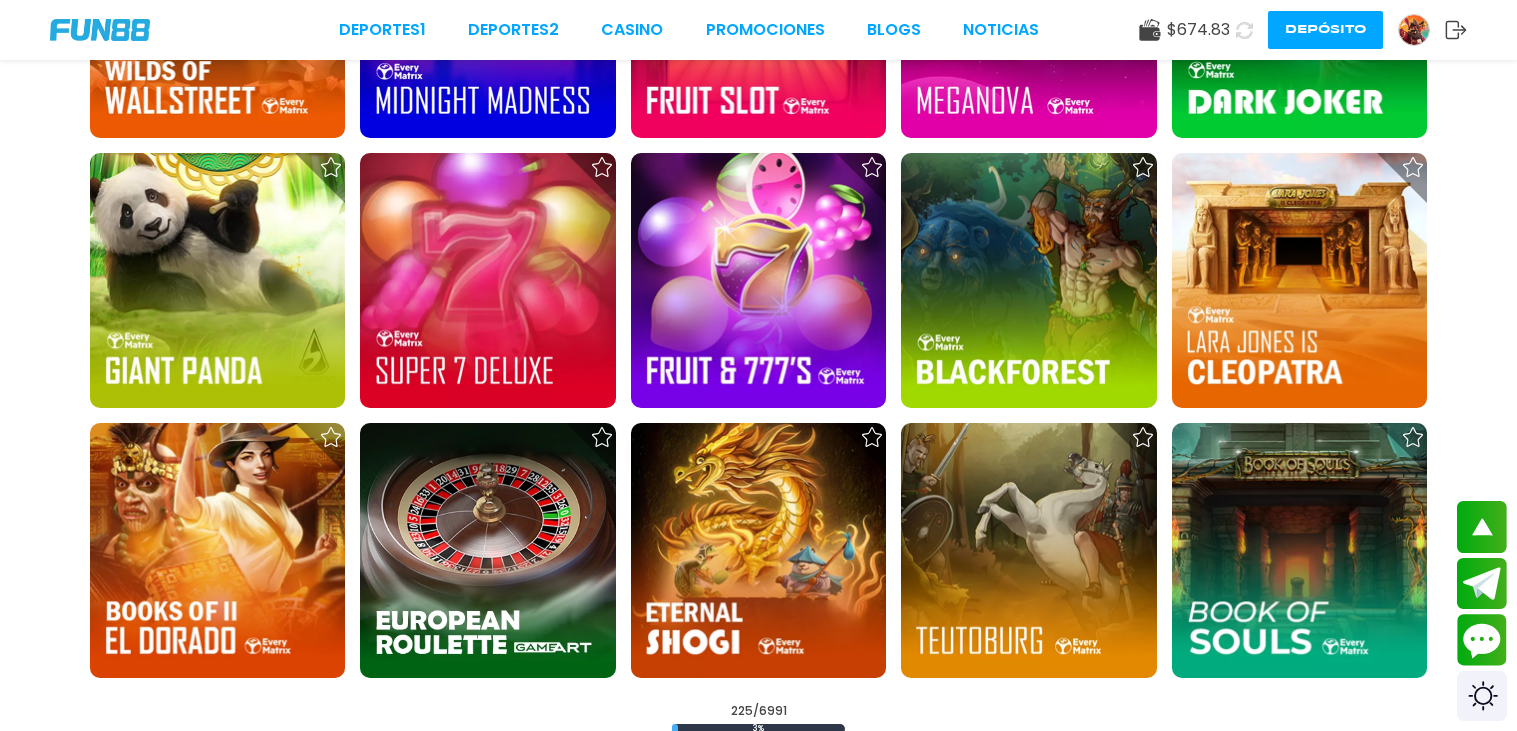 scroll, scrollTop: 12324, scrollLeft: 0, axis: vertical 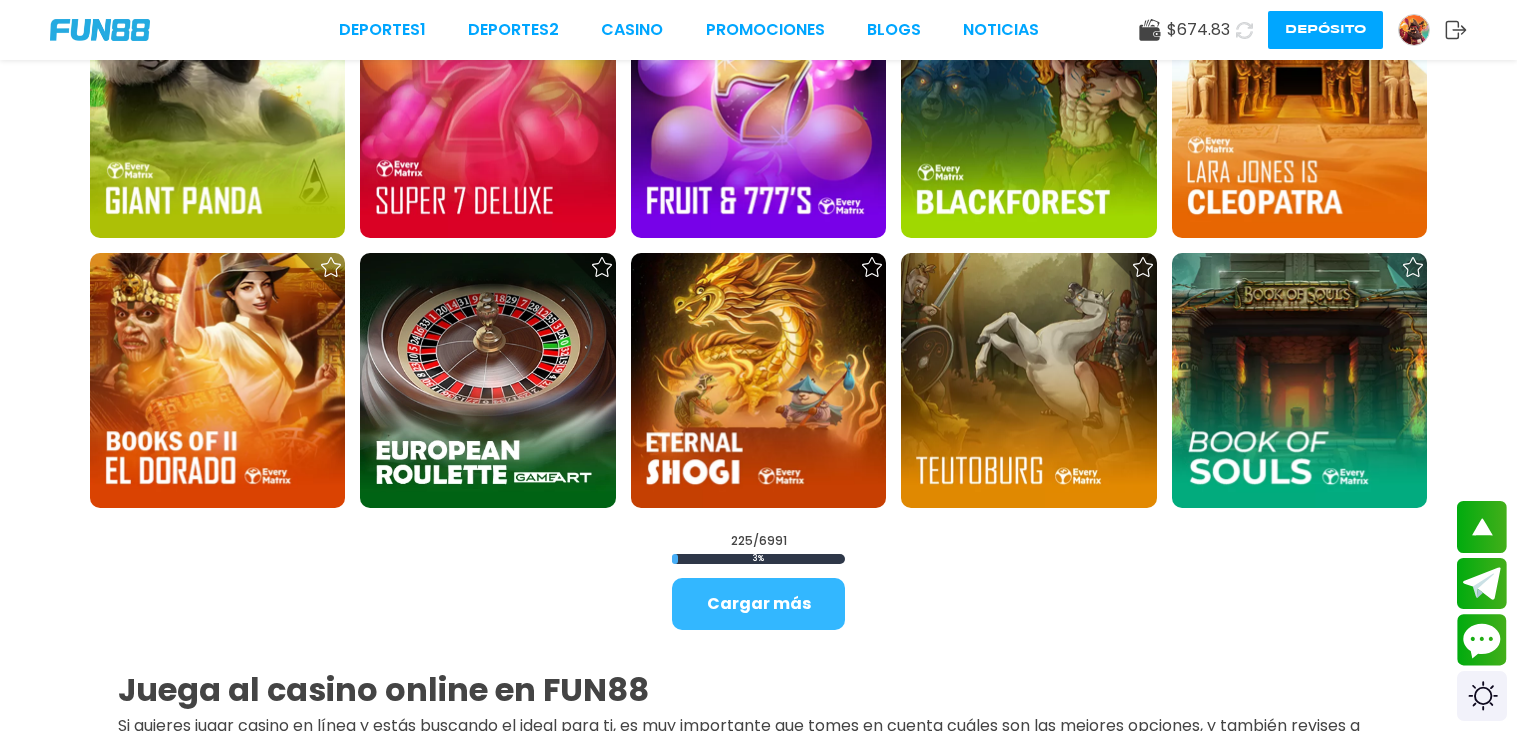 click on "Cargar más" at bounding box center [758, 604] 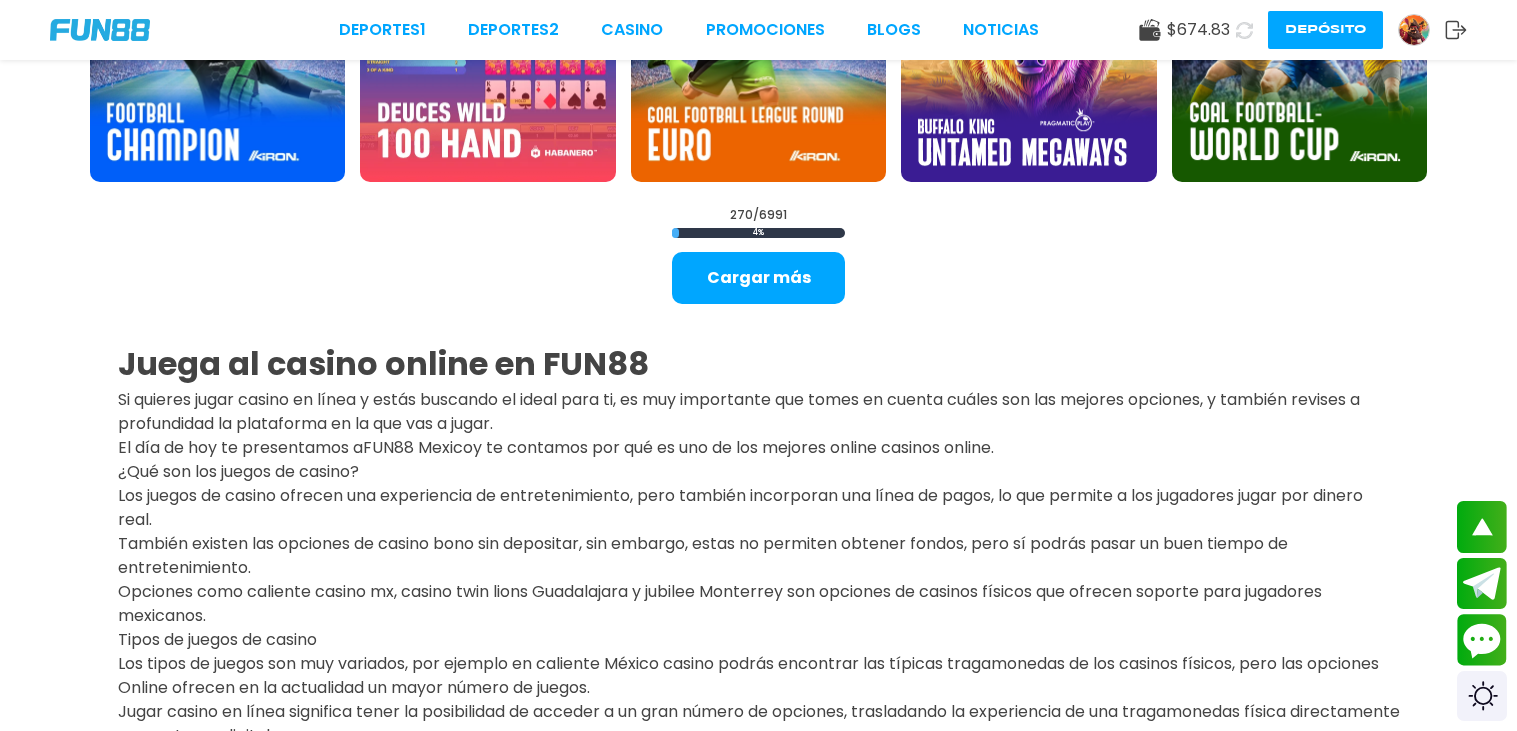 scroll, scrollTop: 15003, scrollLeft: 0, axis: vertical 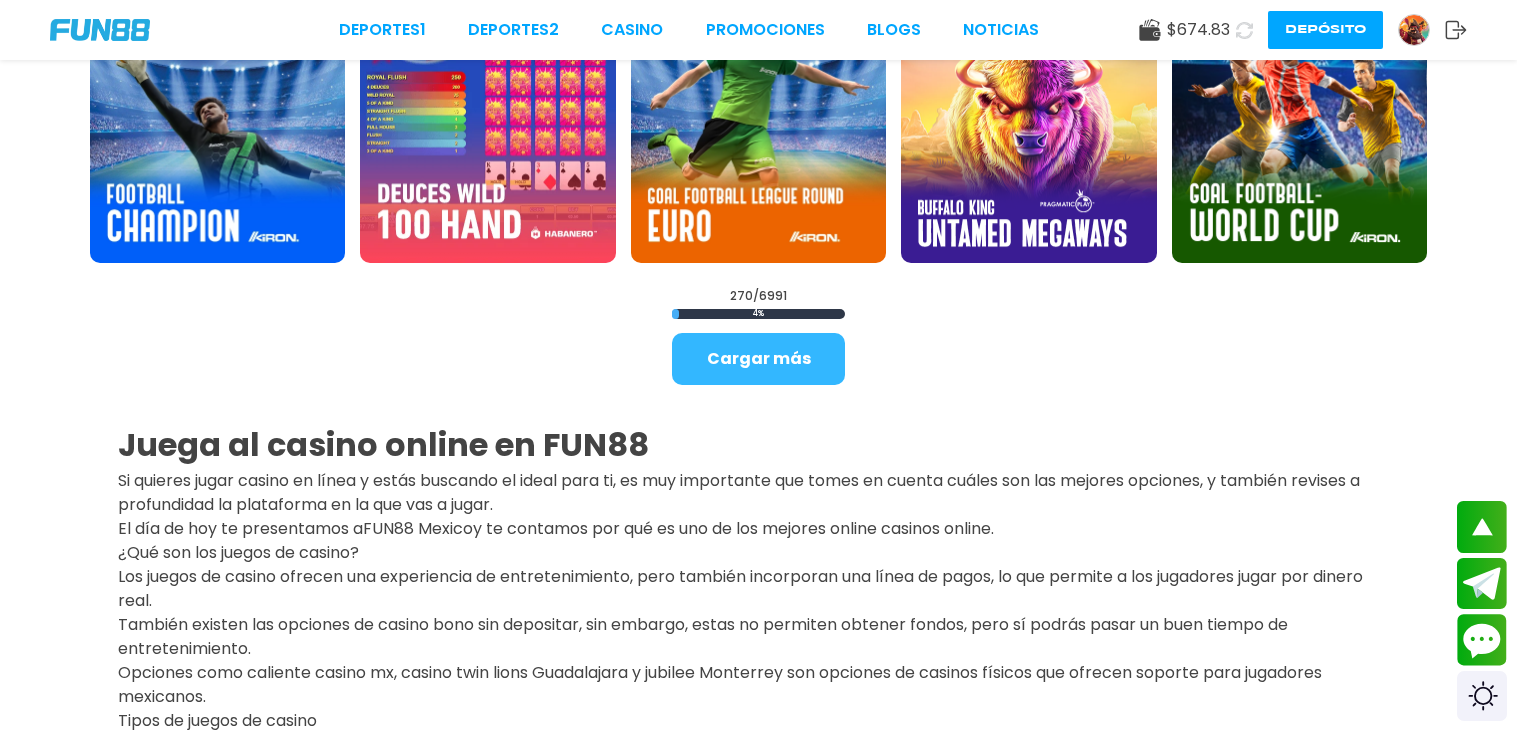 click on "Cargar más" at bounding box center [758, 359] 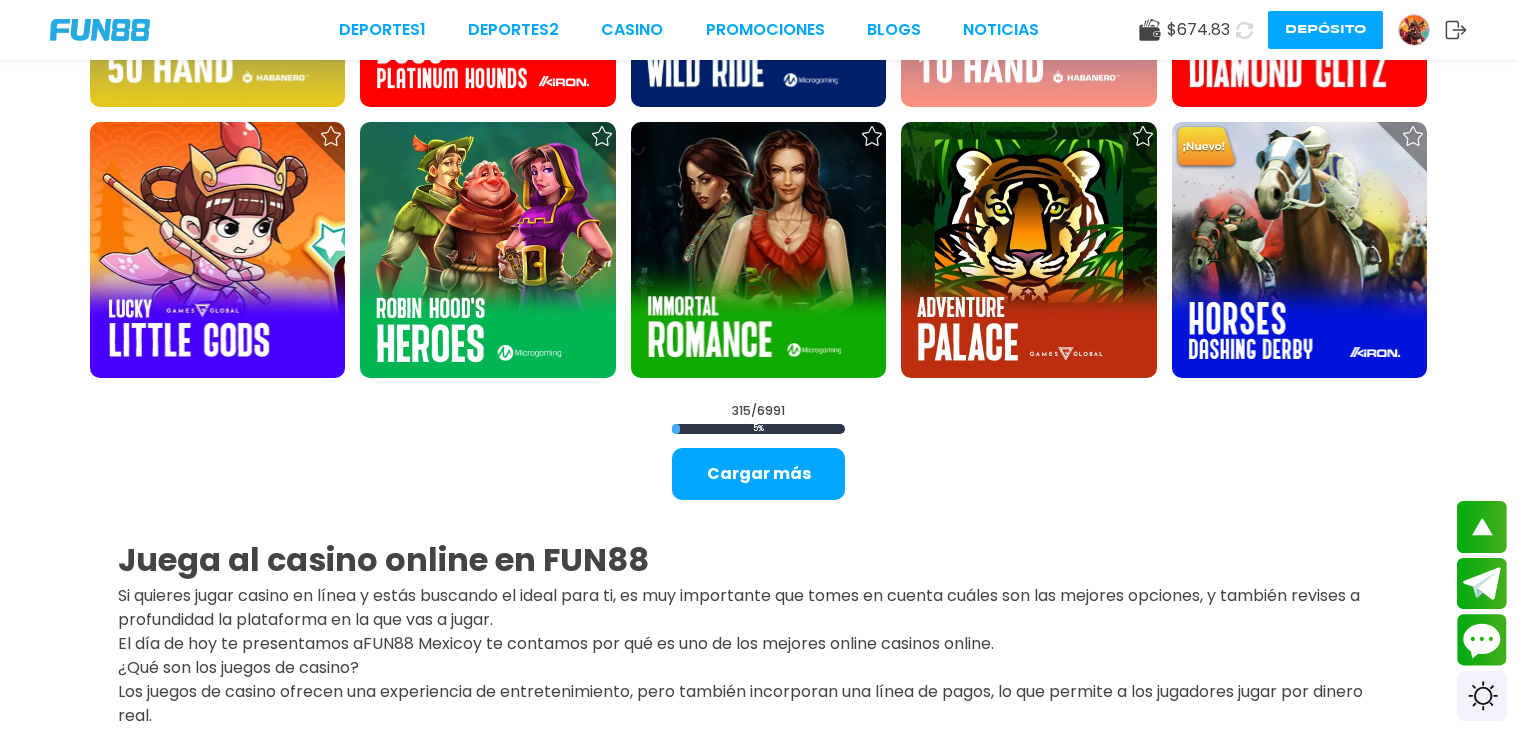 scroll, scrollTop: 17362, scrollLeft: 0, axis: vertical 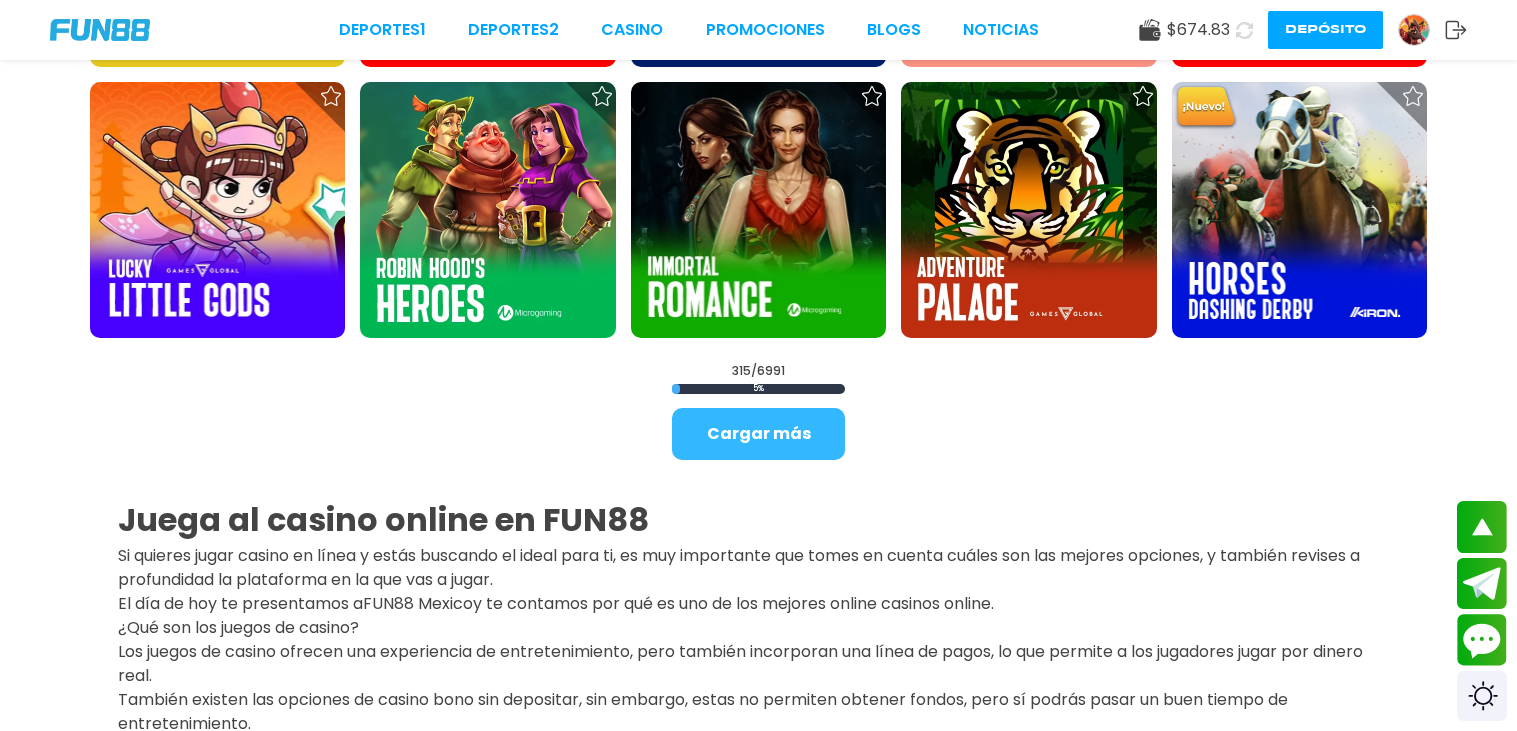 click on "Cargar más" at bounding box center [758, 434] 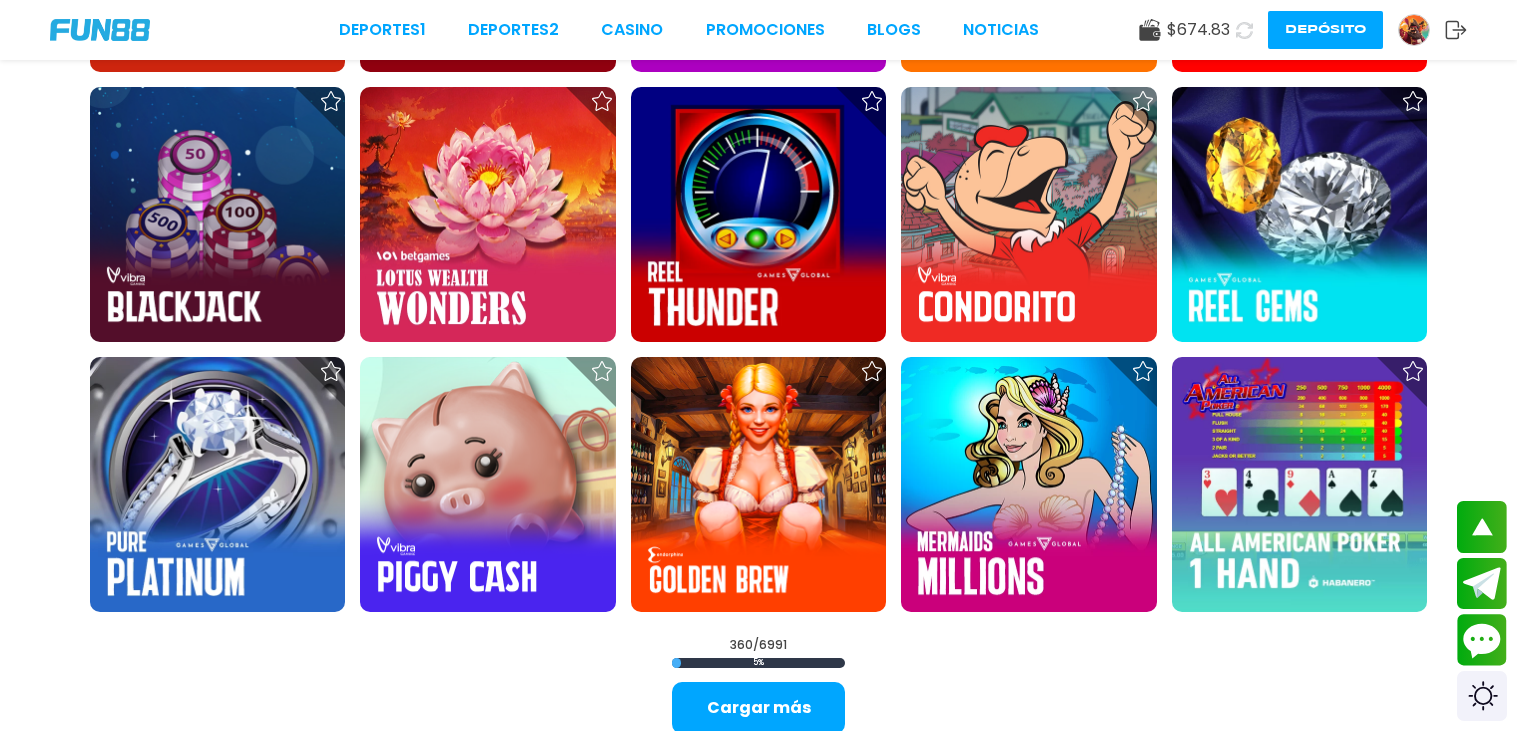scroll, scrollTop: 19601, scrollLeft: 0, axis: vertical 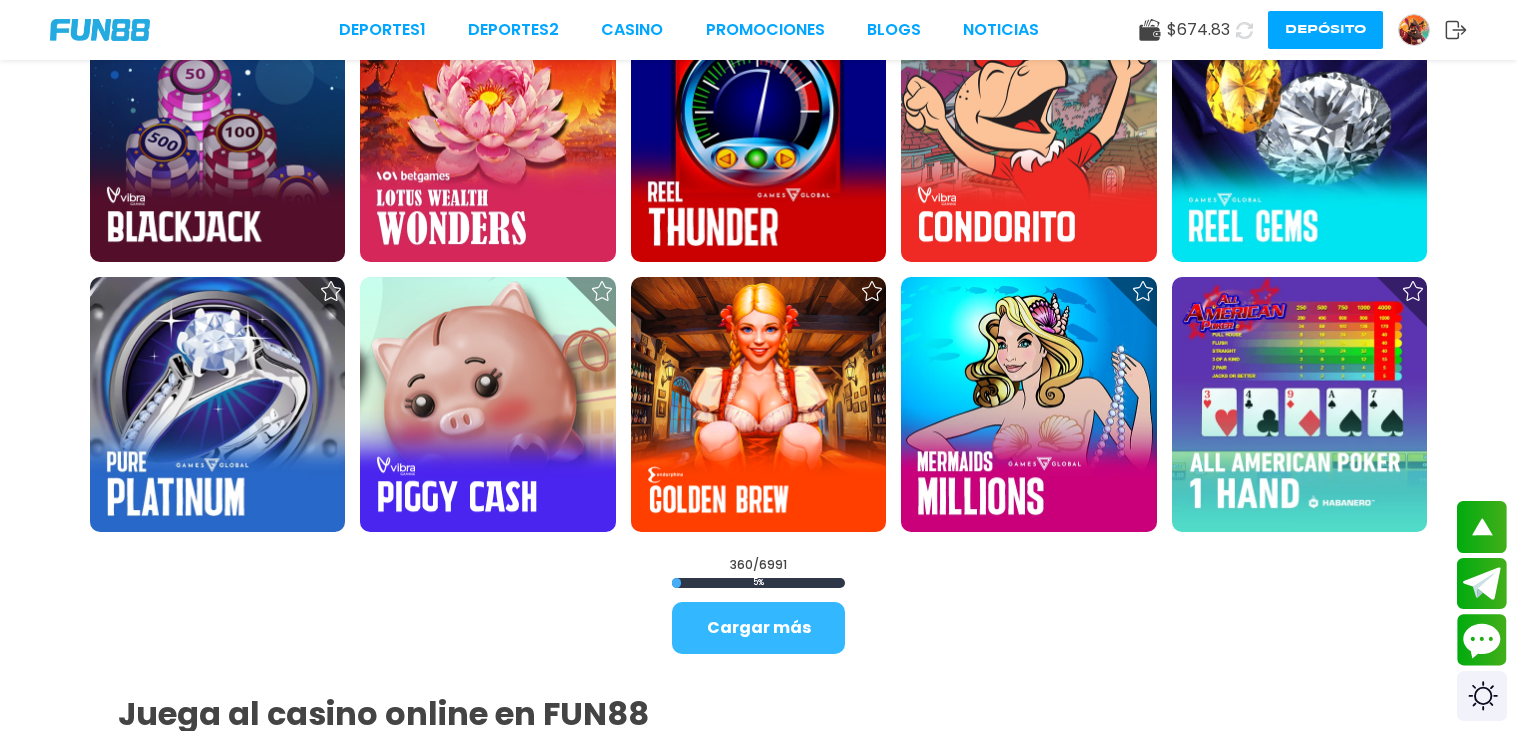 click on "Cargar más" at bounding box center [758, 628] 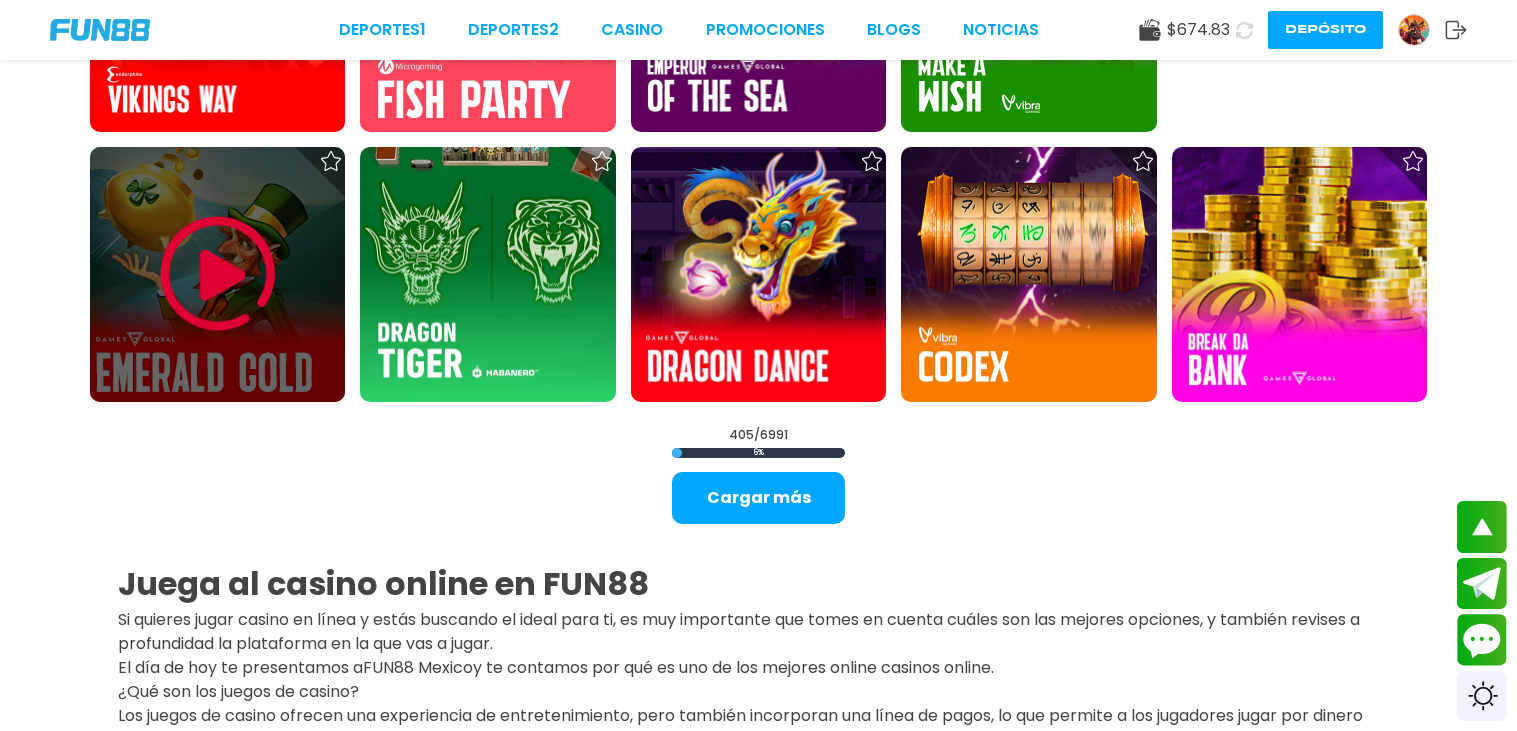 scroll, scrollTop: 22167, scrollLeft: 0, axis: vertical 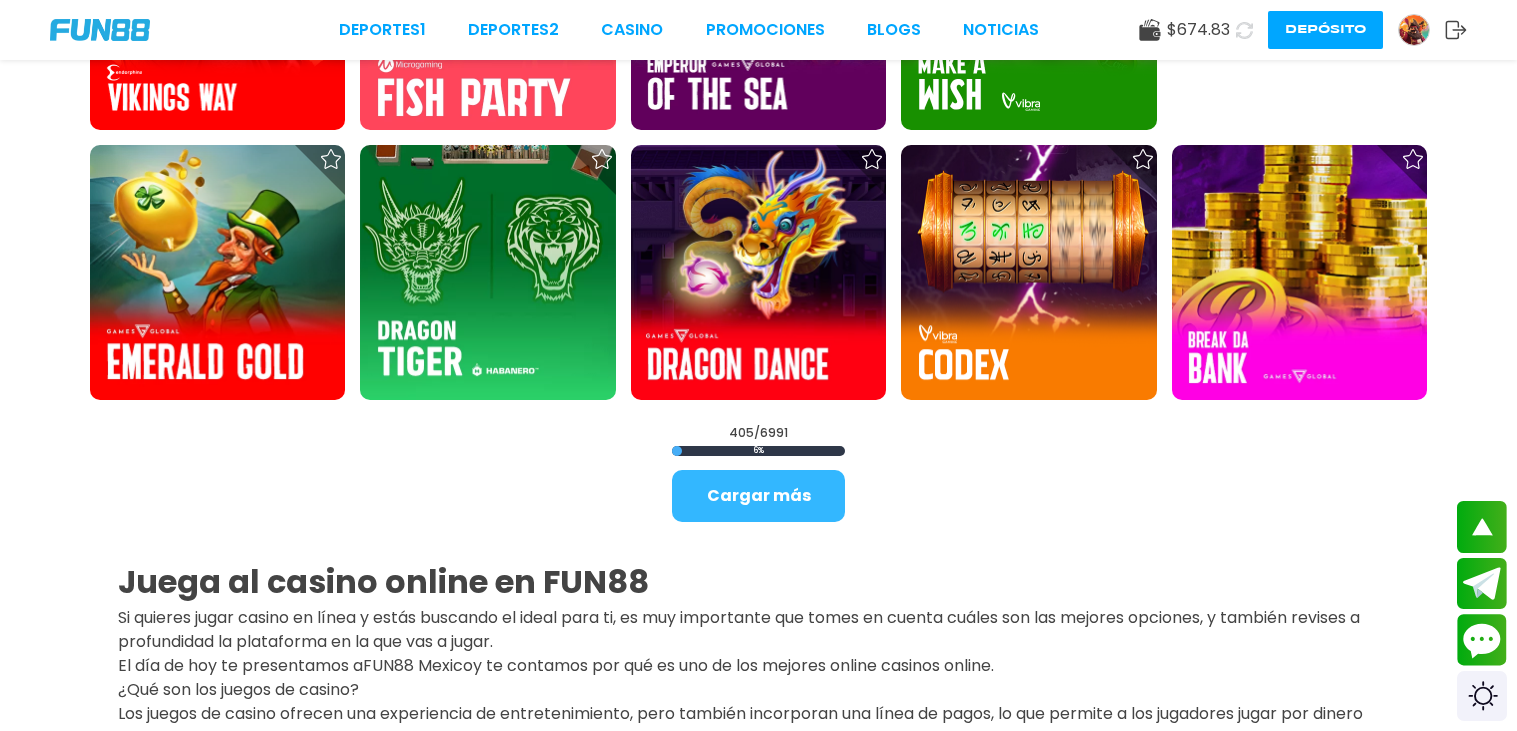 click on "Cargar más" at bounding box center [758, 496] 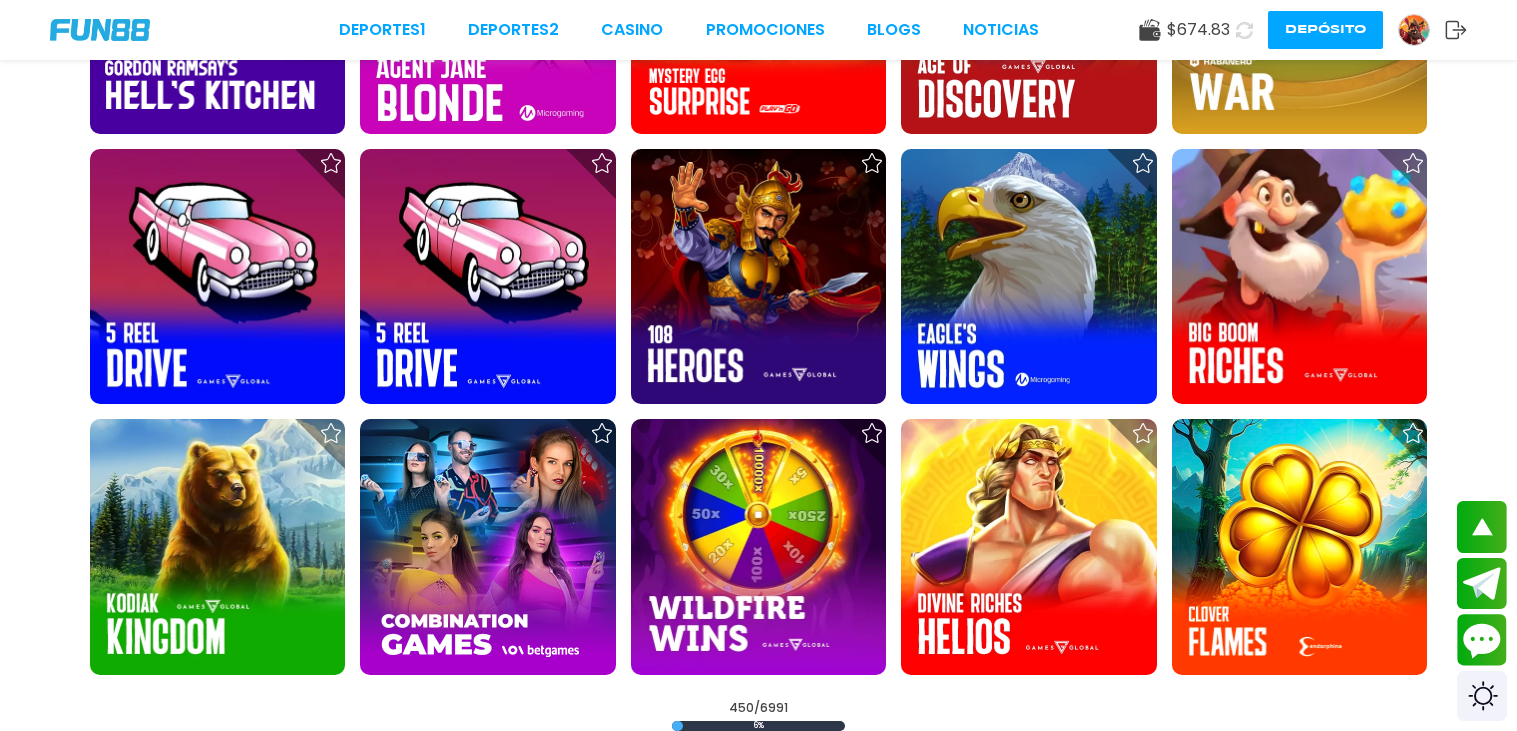 scroll, scrollTop: 24366, scrollLeft: 0, axis: vertical 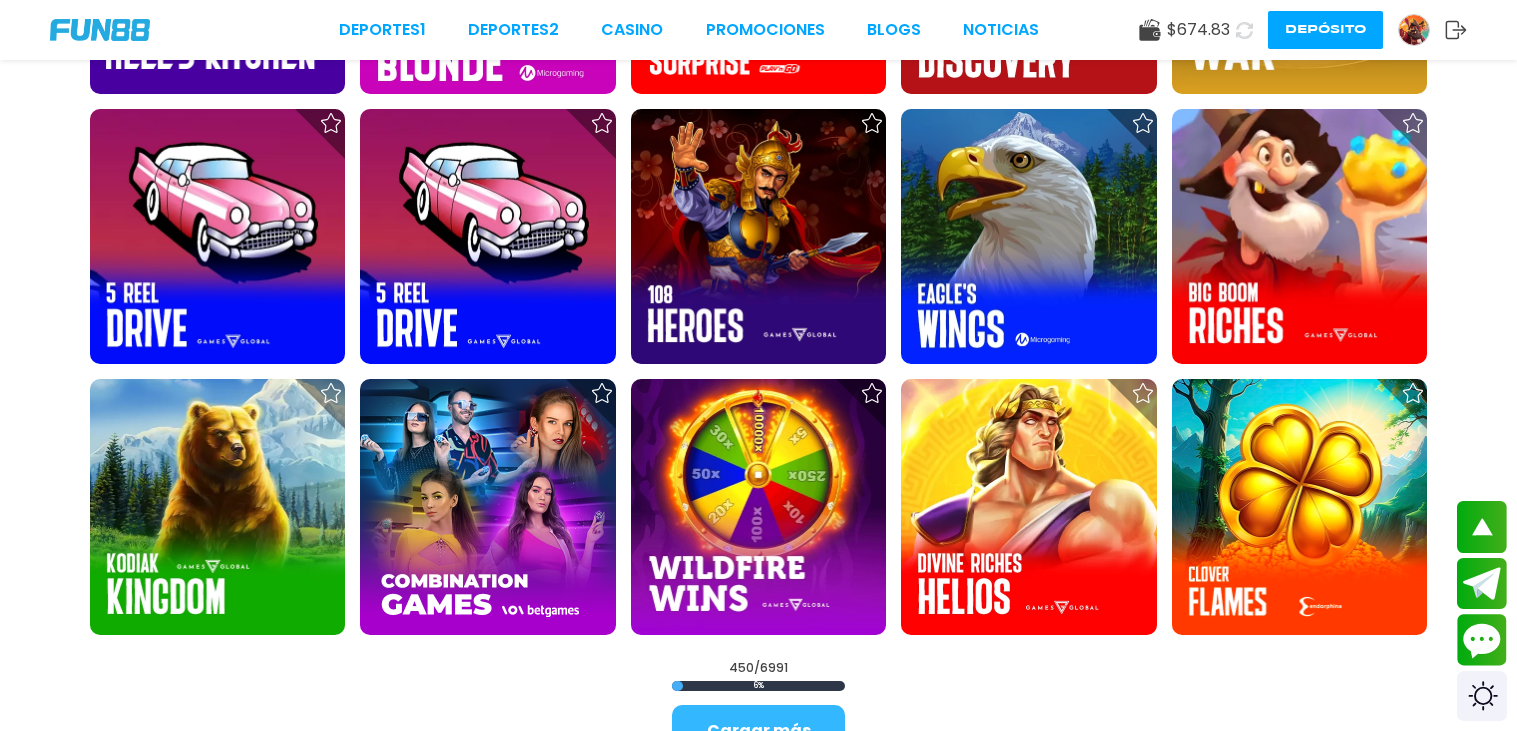 click on "Cargar más" at bounding box center [758, 731] 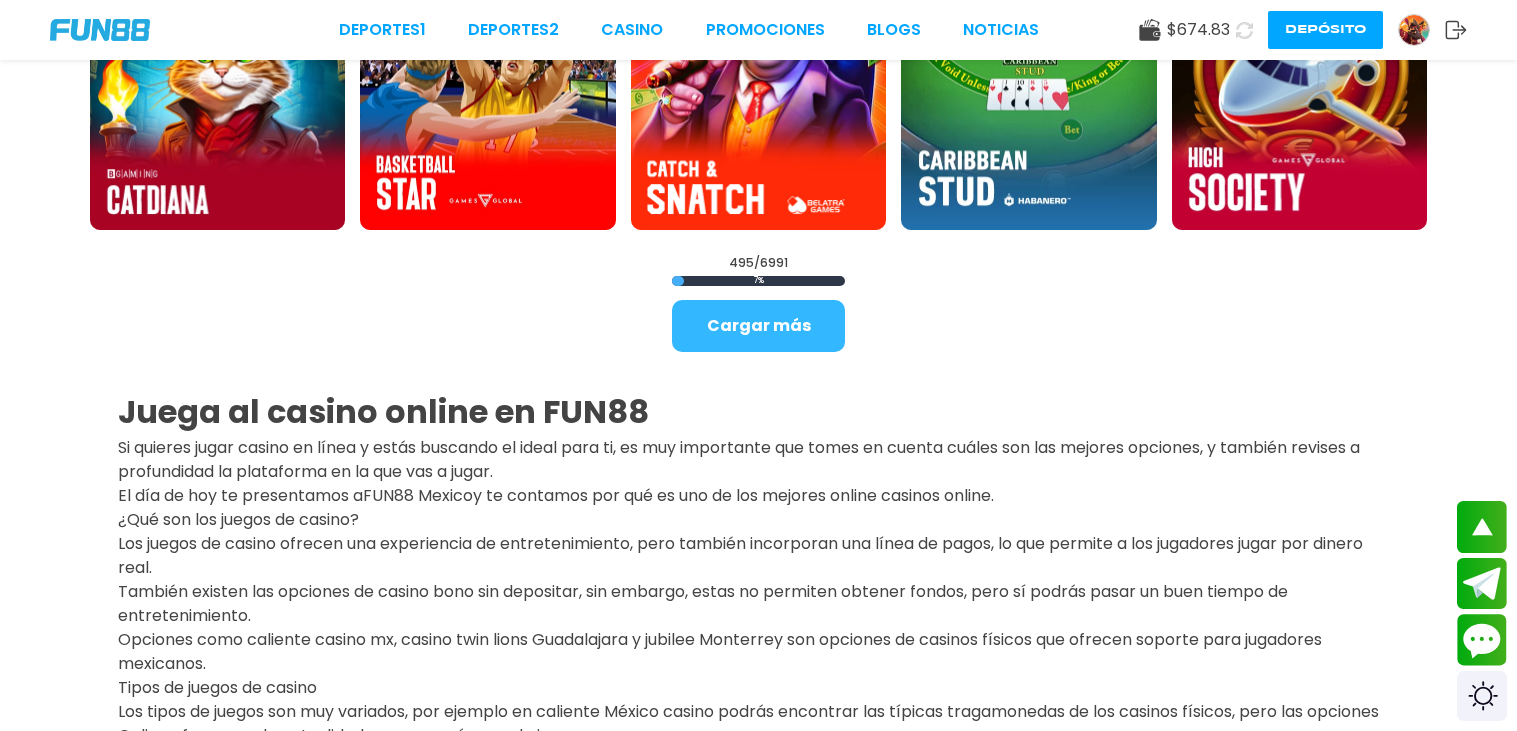 scroll, scrollTop: 27140, scrollLeft: 0, axis: vertical 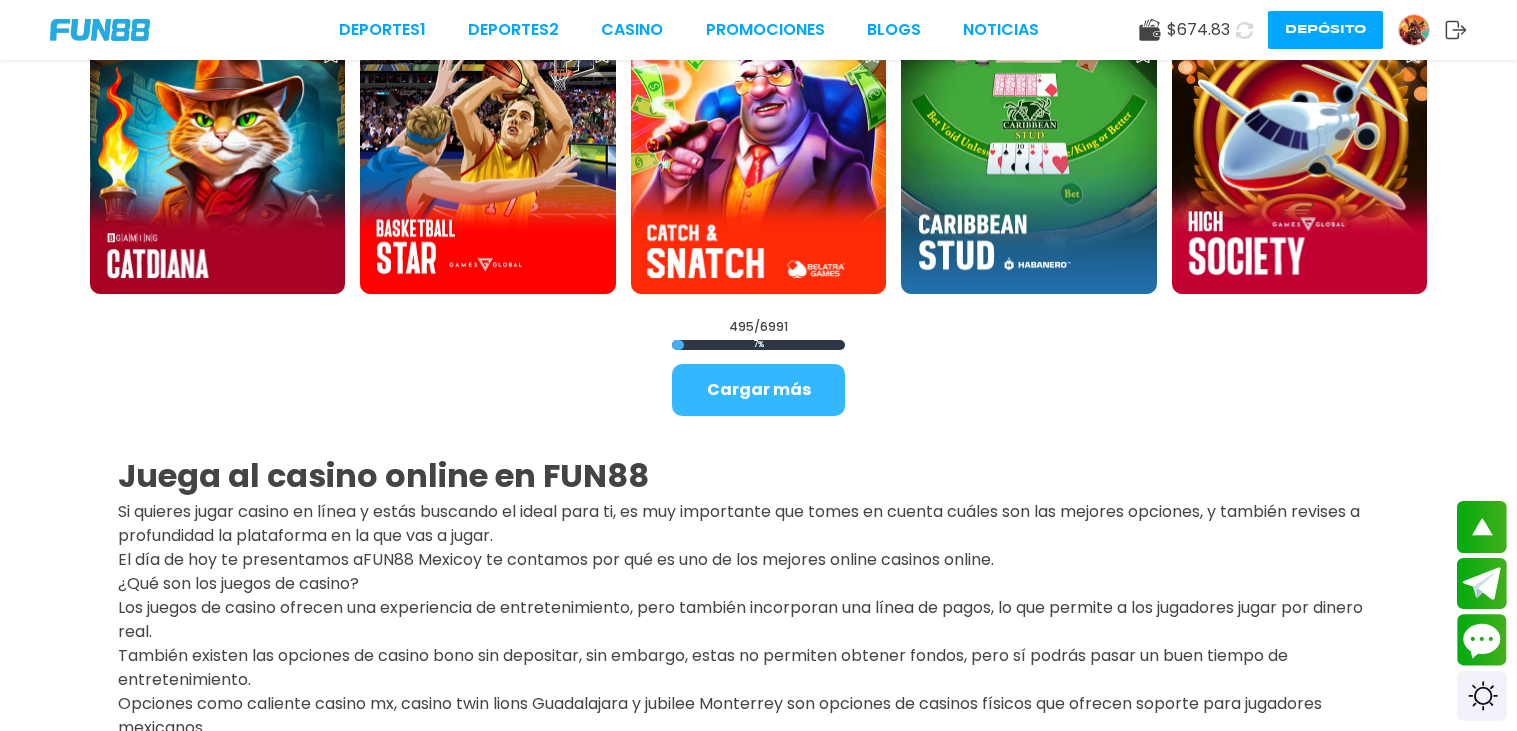 click on "Cargar más" at bounding box center (758, 390) 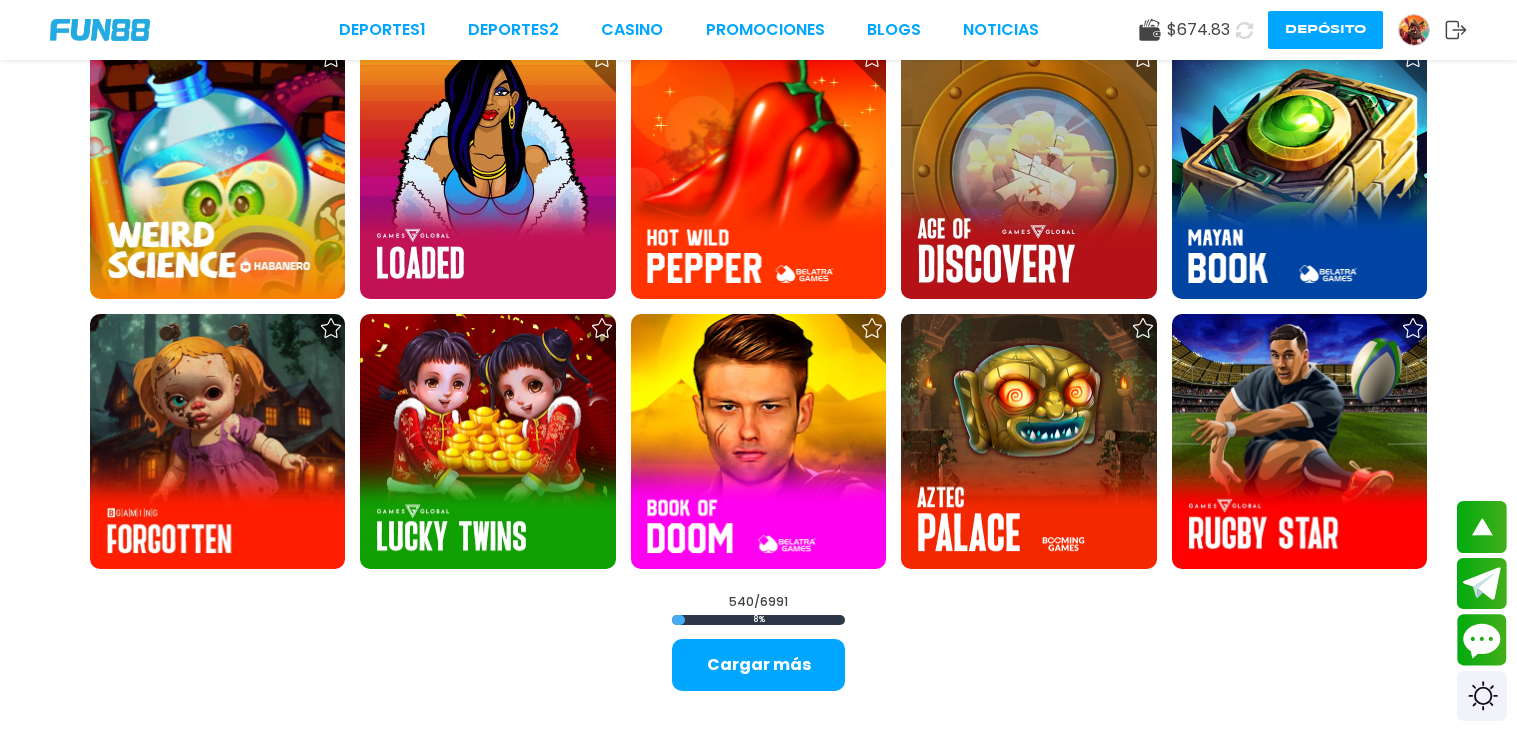 scroll, scrollTop: 29339, scrollLeft: 0, axis: vertical 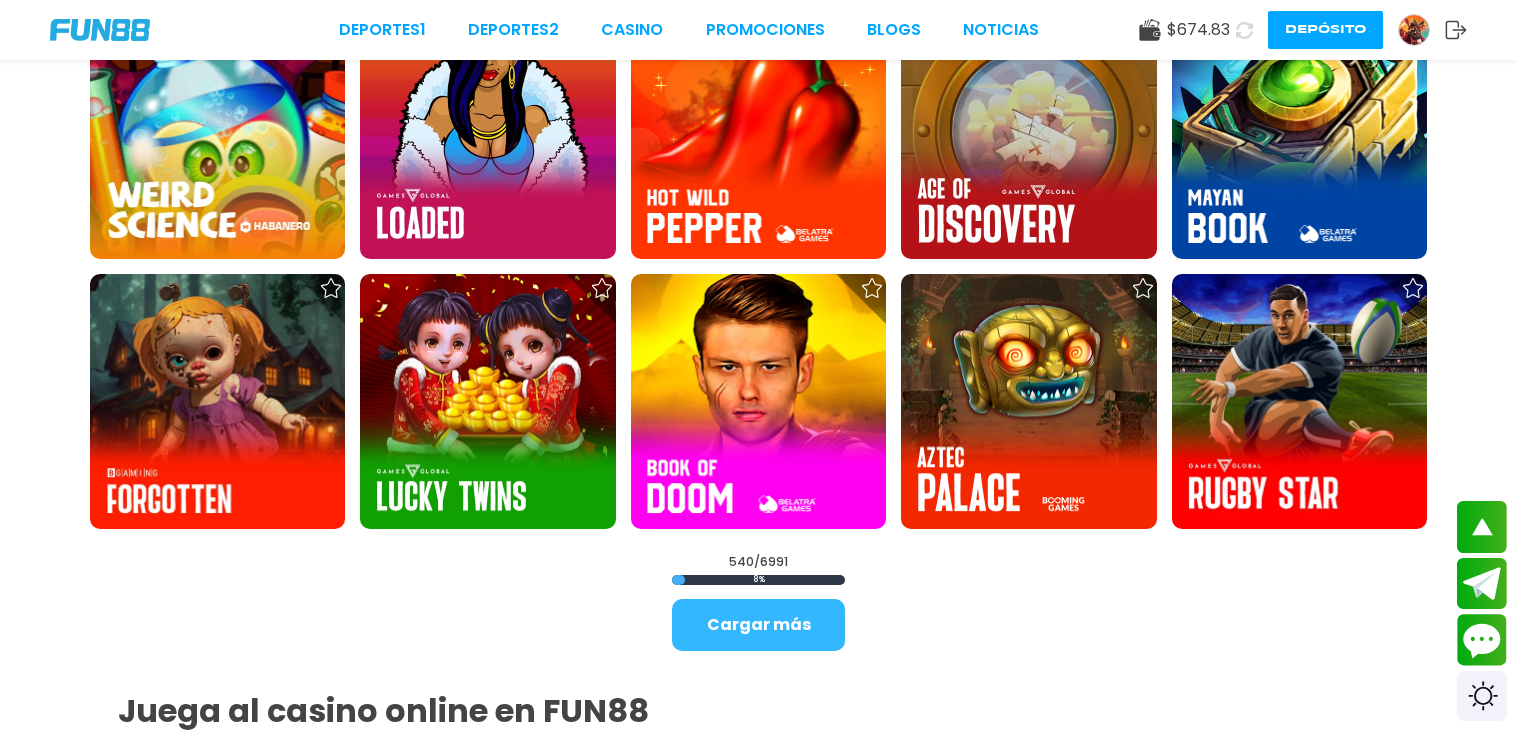 click on "Cargar más" at bounding box center [758, 625] 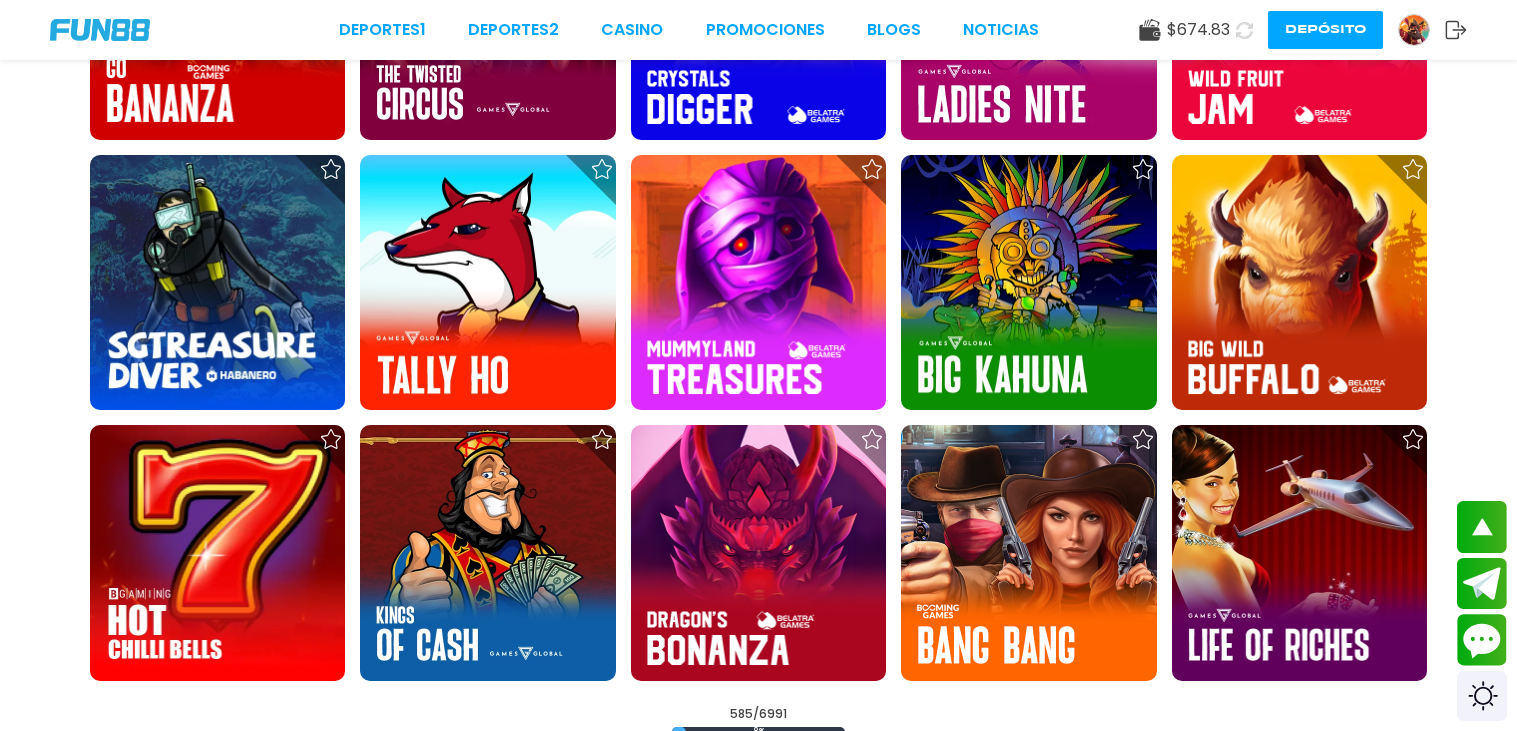 scroll, scrollTop: 31618, scrollLeft: 0, axis: vertical 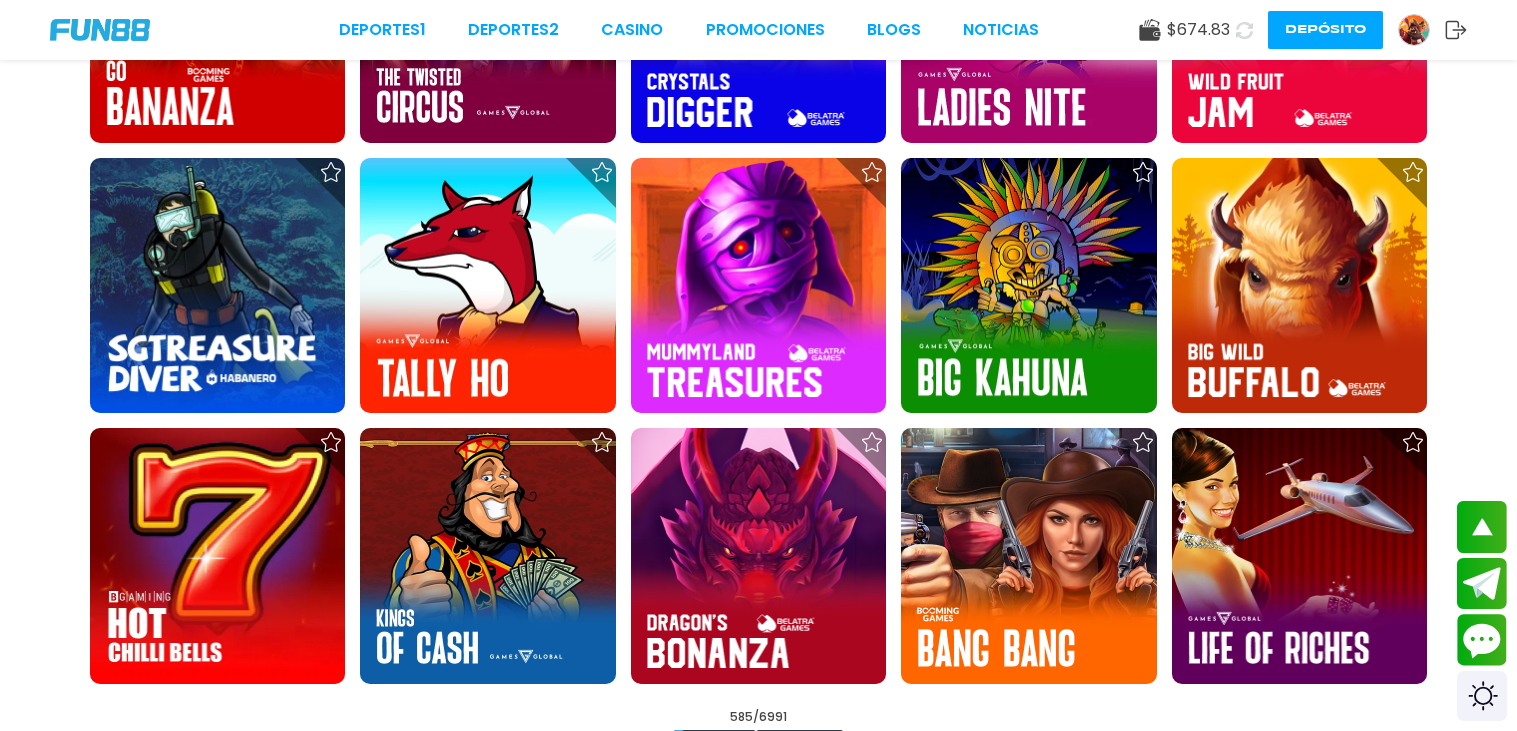 click on "Cargar más" at bounding box center [758, 780] 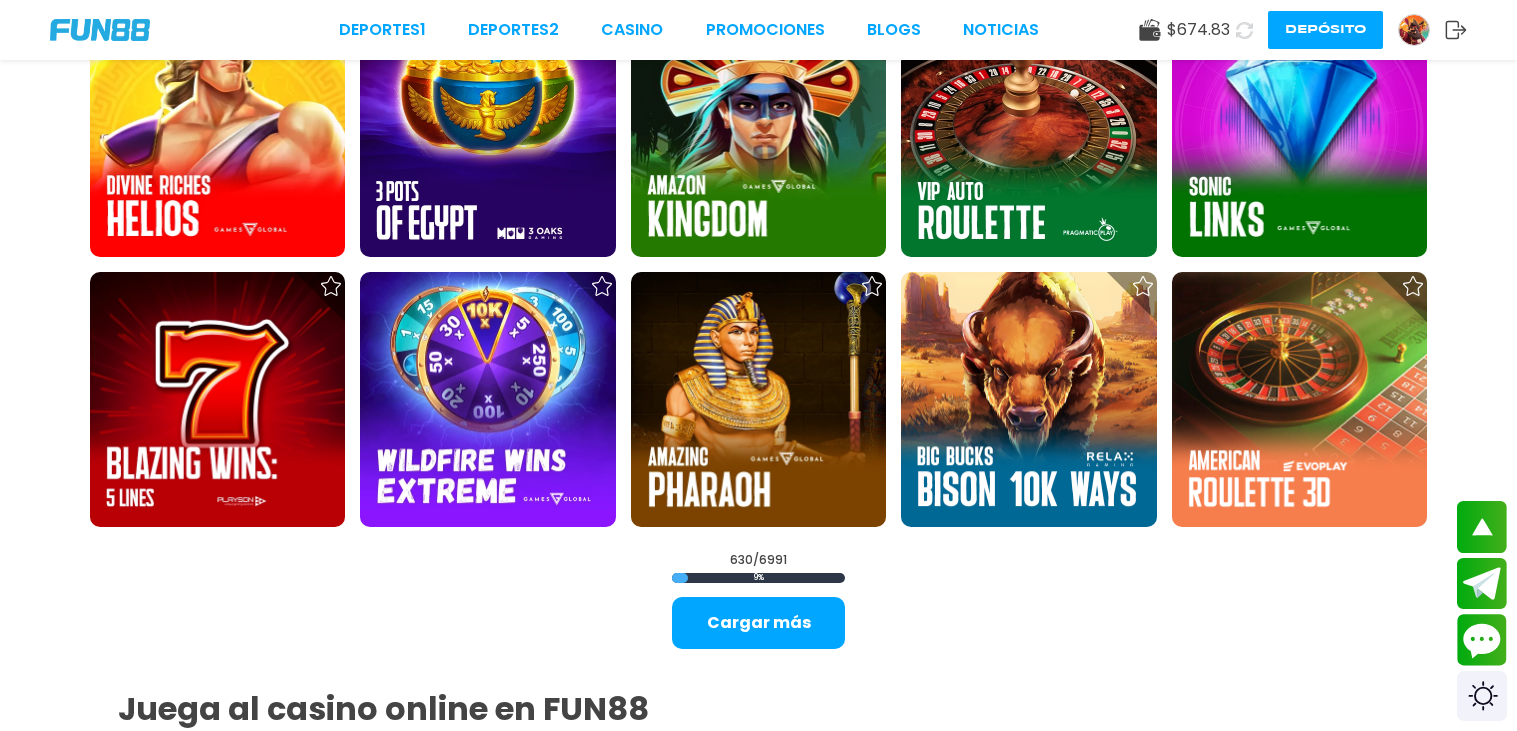 scroll, scrollTop: 34216, scrollLeft: 0, axis: vertical 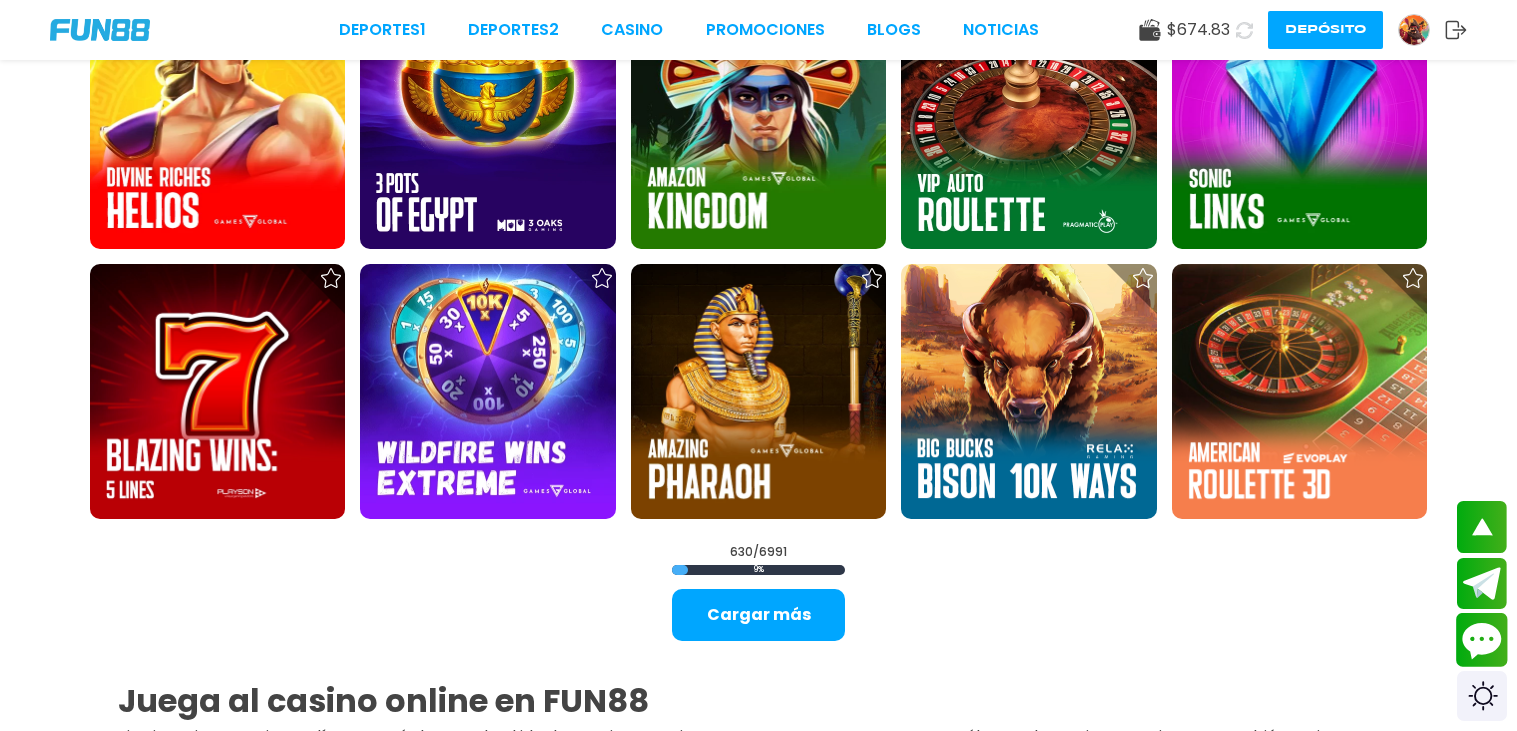click at bounding box center (1482, 640) 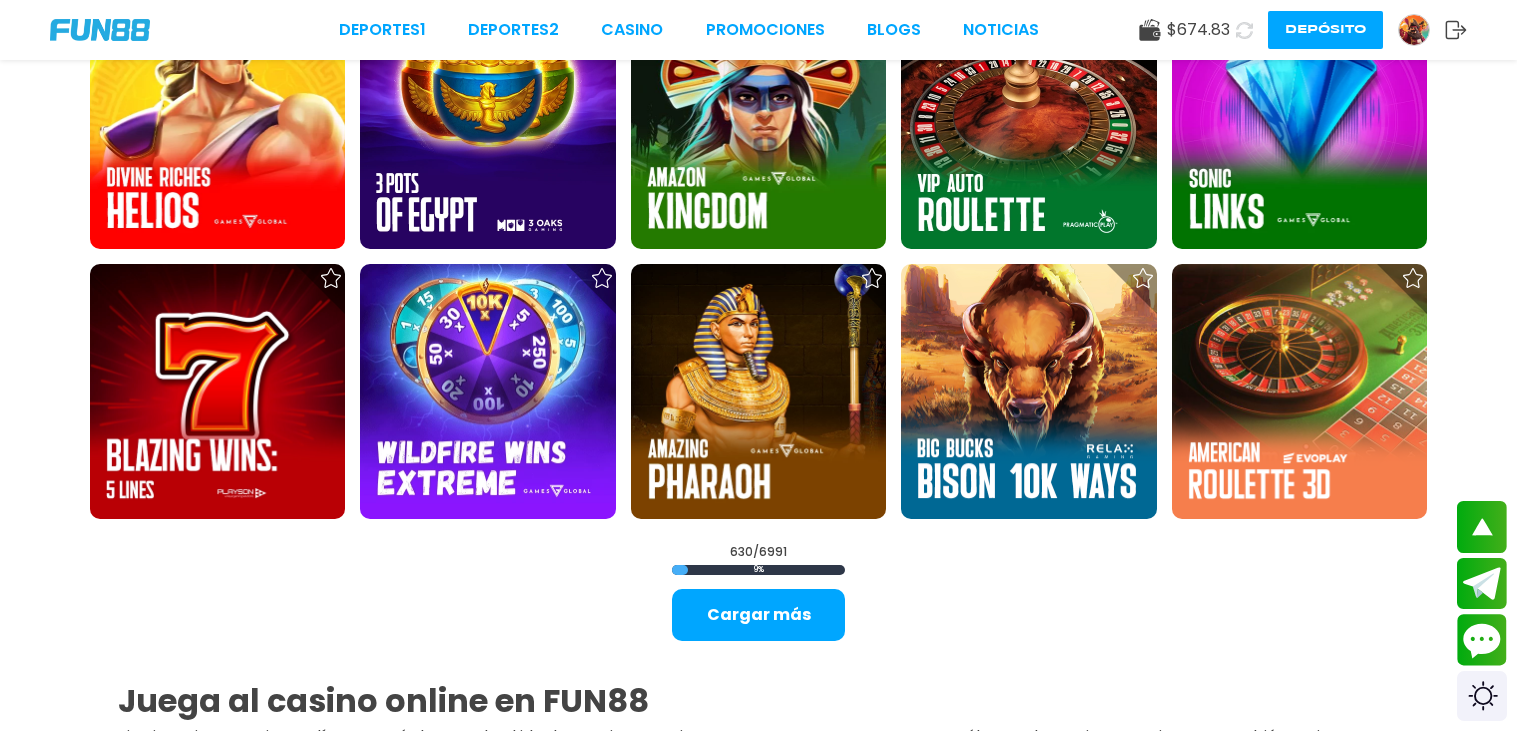 click at bounding box center (1421, 30) 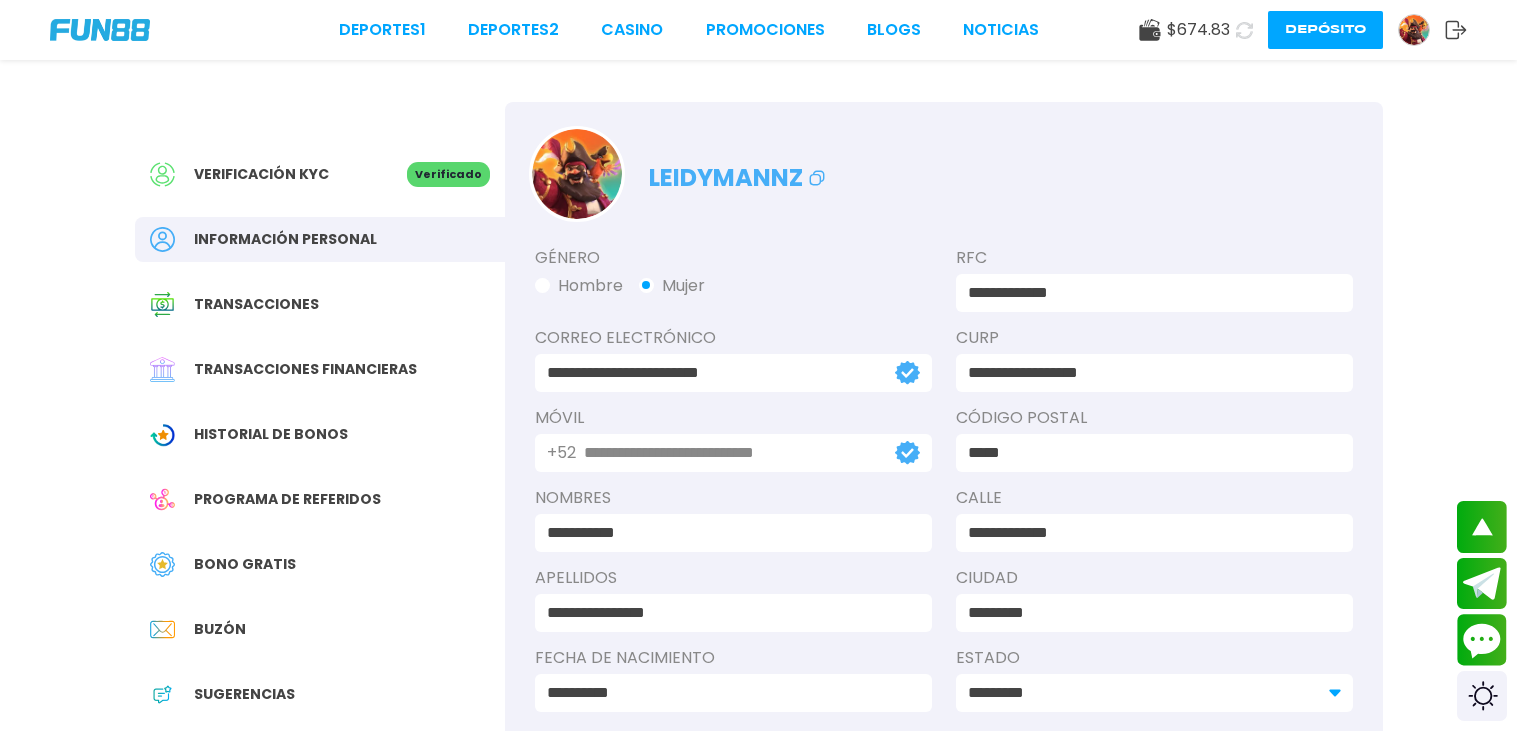 scroll, scrollTop: 0, scrollLeft: 0, axis: both 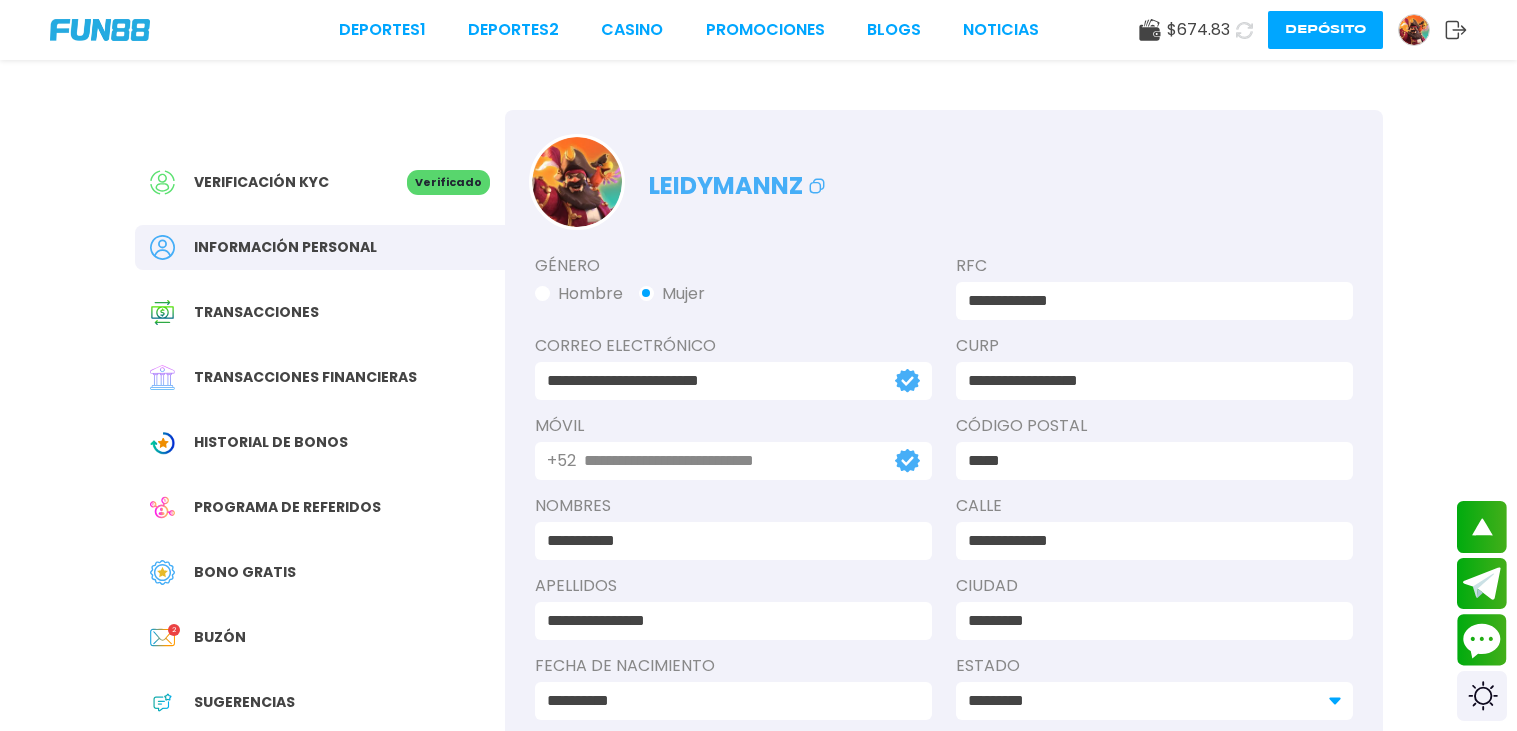 click at bounding box center (1414, 30) 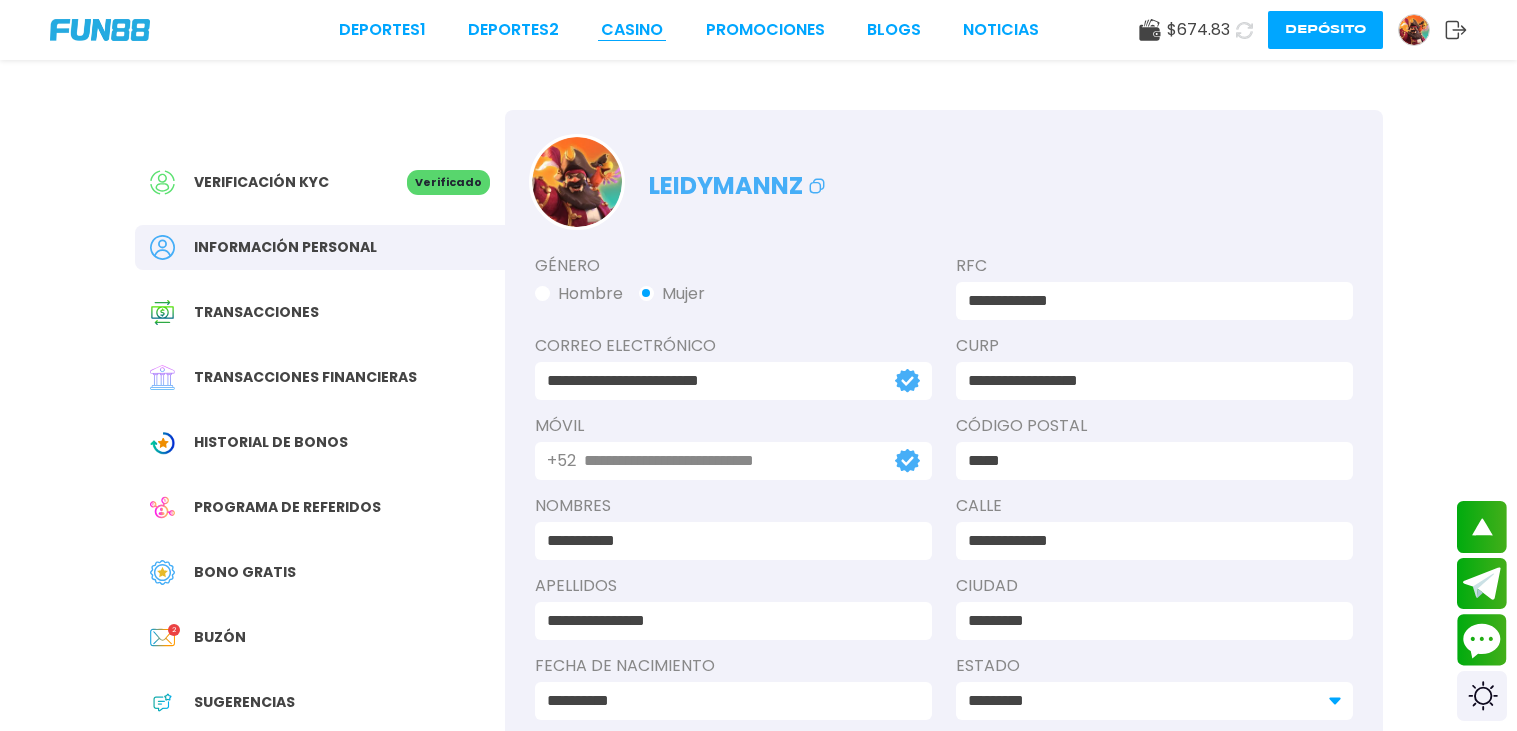 click on "CASINO" at bounding box center [632, 30] 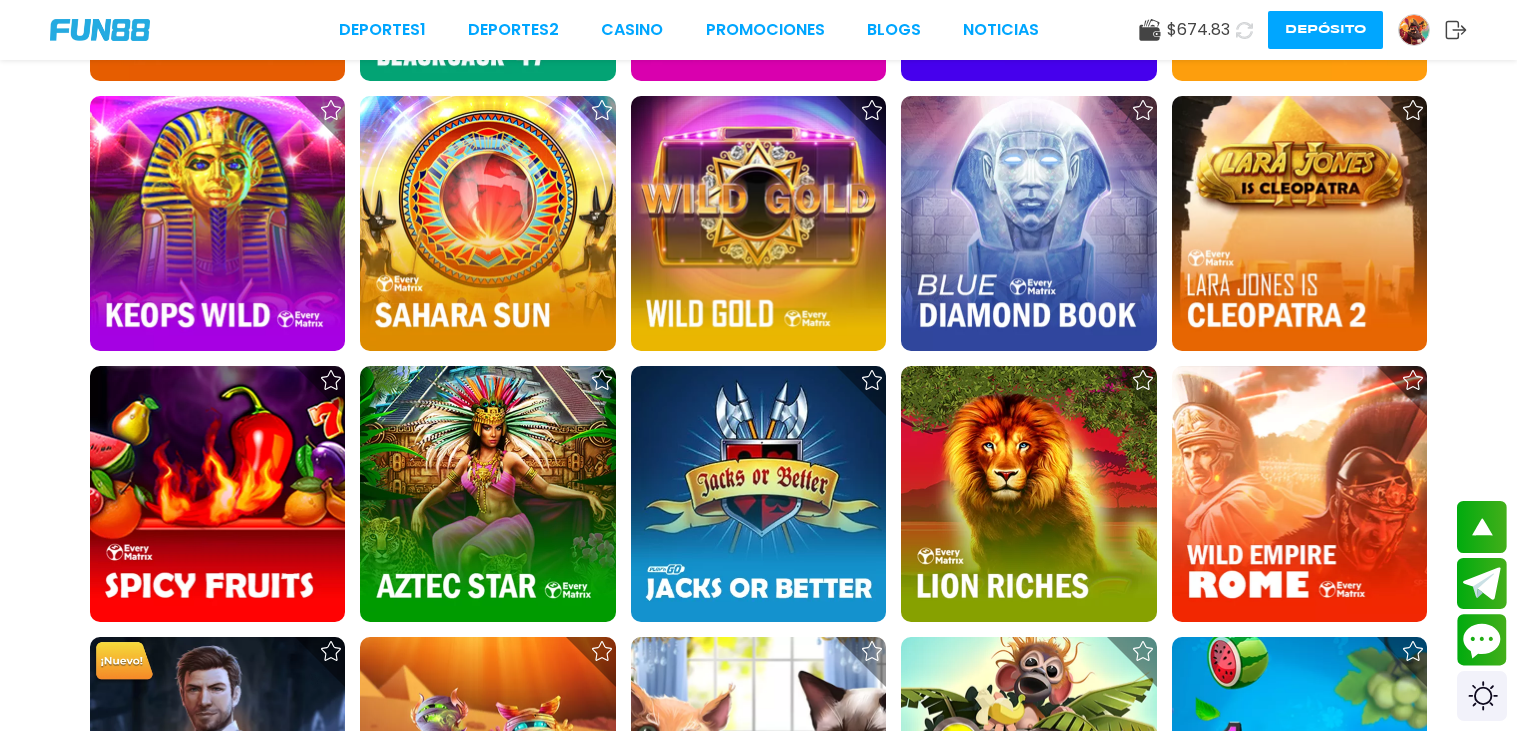 scroll, scrollTop: 11154, scrollLeft: 0, axis: vertical 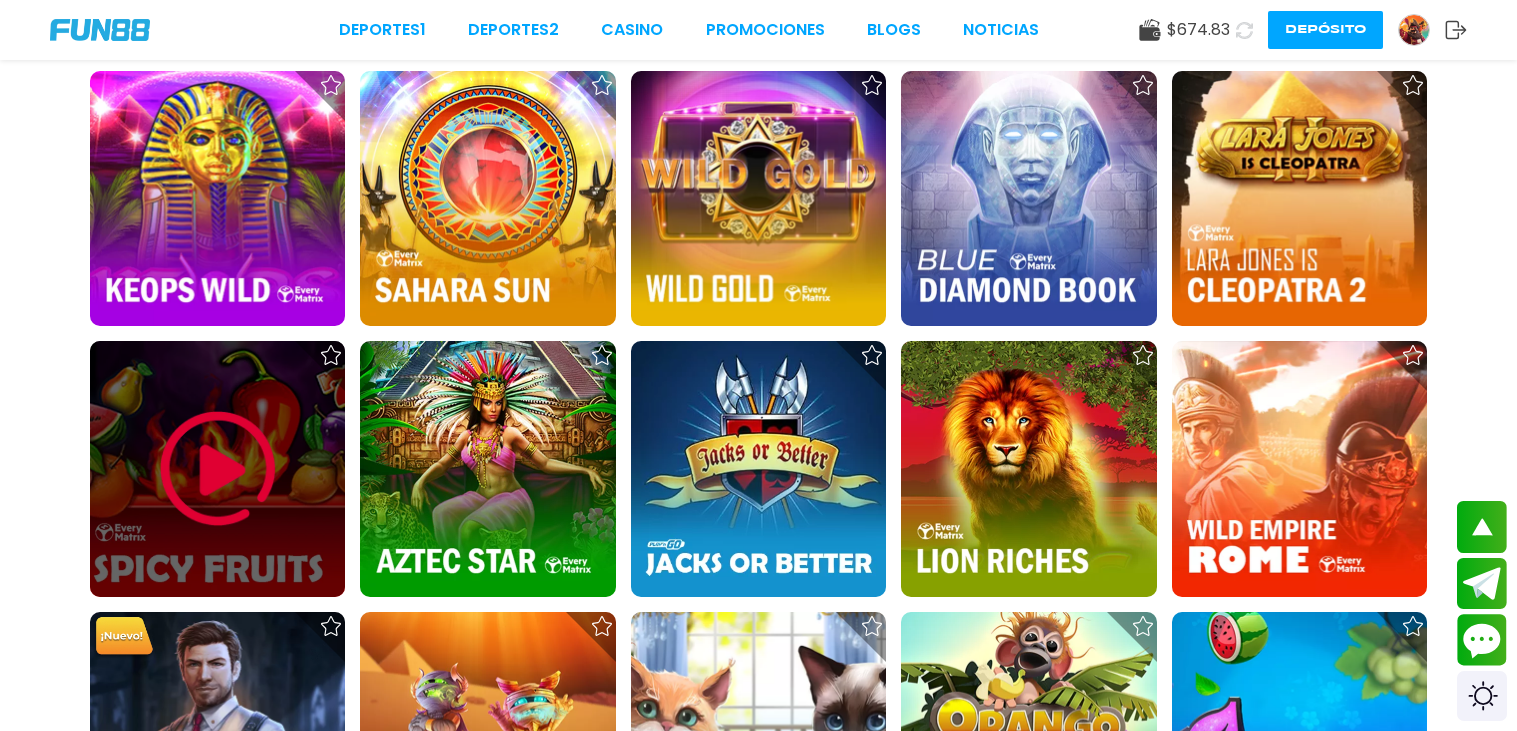 click at bounding box center [218, 469] 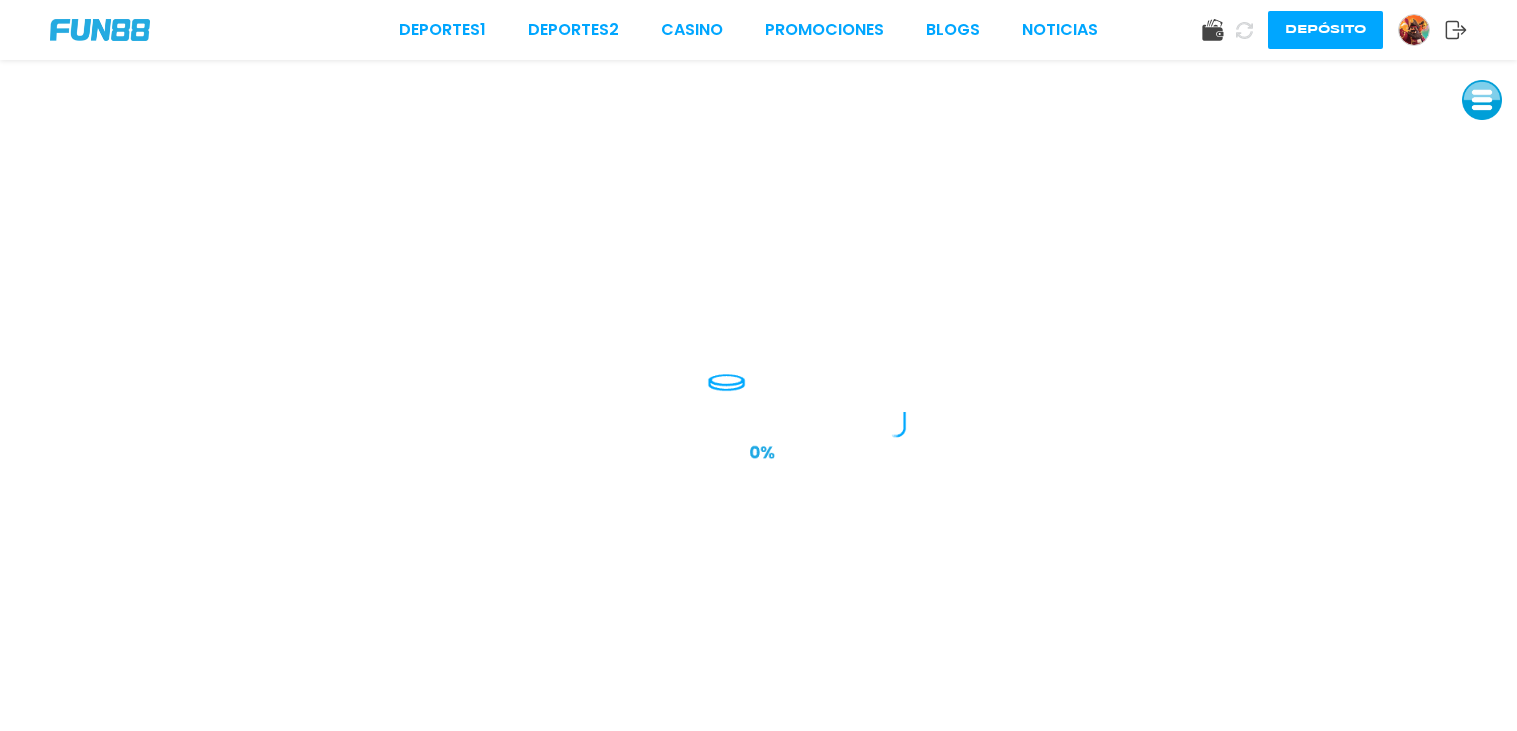 scroll, scrollTop: 0, scrollLeft: 0, axis: both 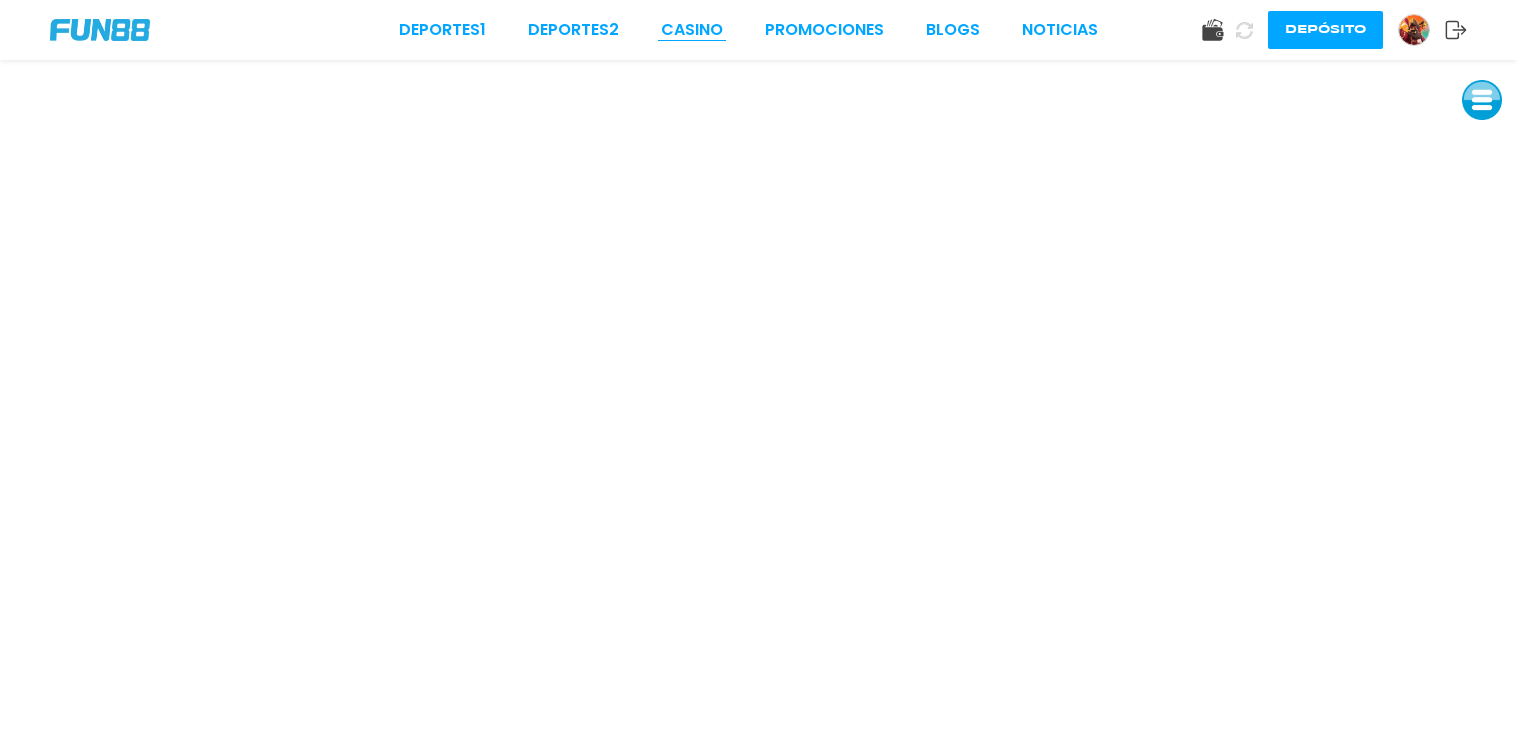 click on "CASINO" at bounding box center (692, 30) 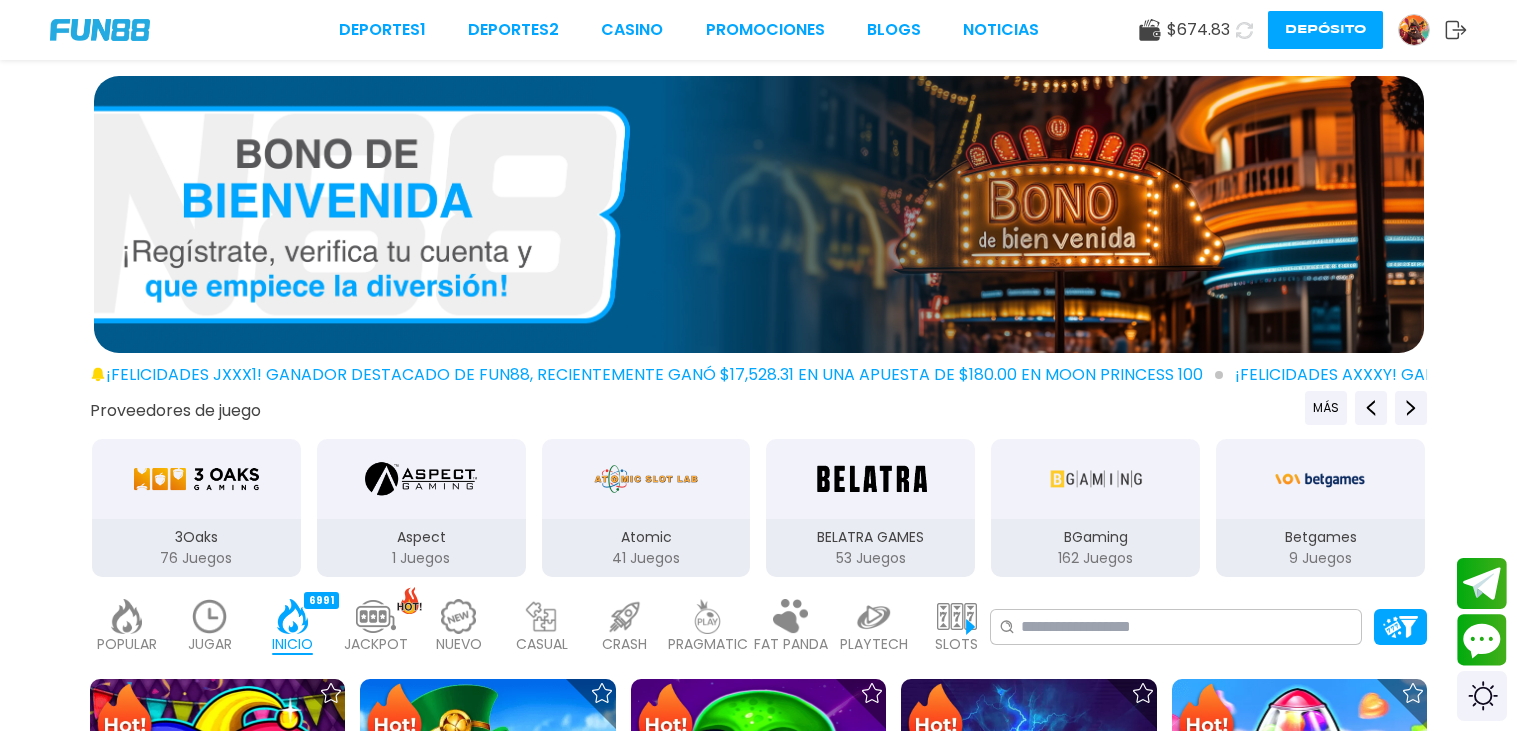 click at bounding box center (376, 616) 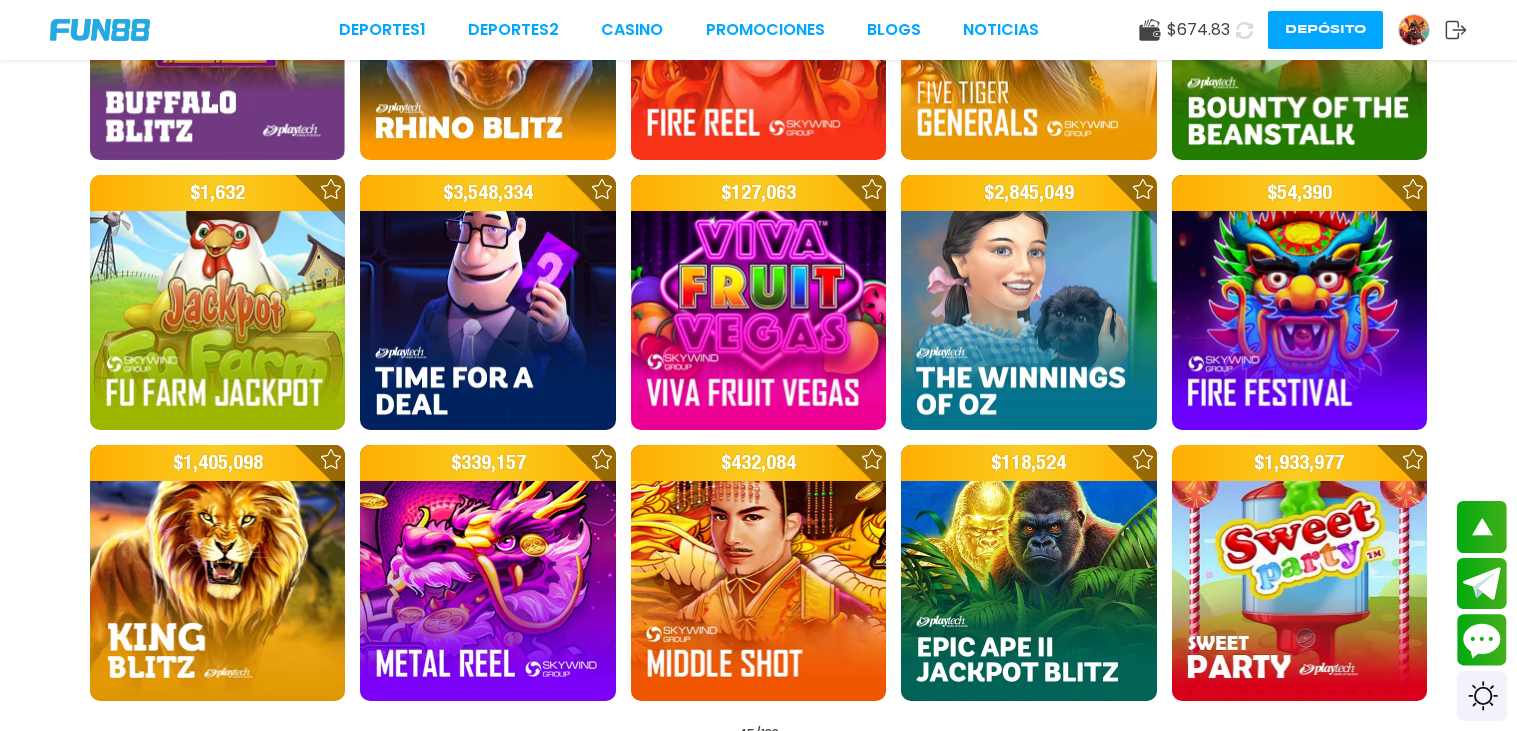 scroll, scrollTop: 2398, scrollLeft: 0, axis: vertical 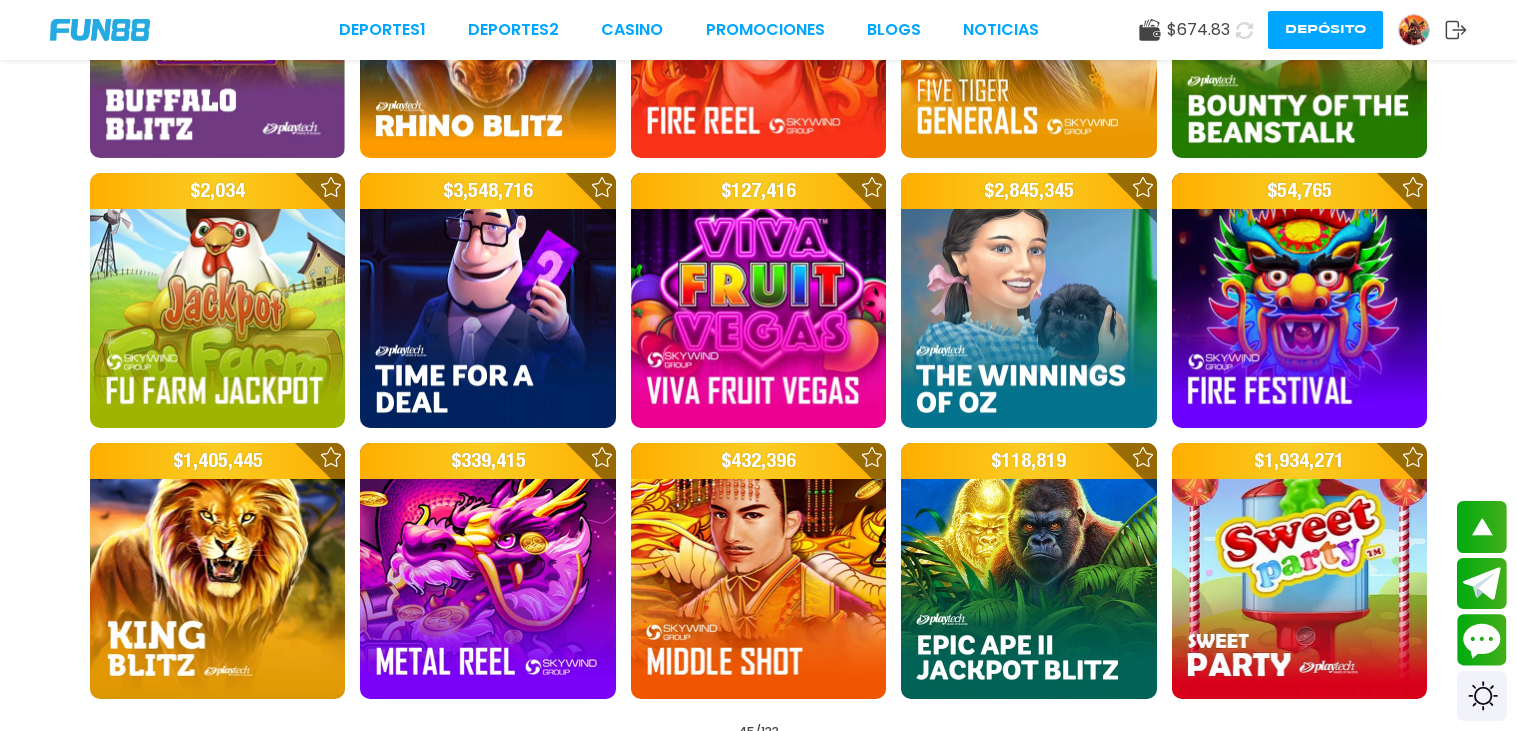 click on "¡FELICIDADES jxxx1! GANADOR DESTACADO DE FUN88, RECIENTEMENTE GANÓ $17,528.31 EN UNA APUESTA DE $180.00 EN Moon Princess 100 ¡FELICIDADES axxxy! GANADOR DESTACADO DE FUN88, RECIENTEMENTE GANÓ $12,370.00 EN UNA APUESTA DE $50.00 EN Moon Princess 100 ¡FELICIDADES jdxxxxx61! GANADOR DESTACADO DE FUN88, RECIENTEMENTE GANÓ $17,528.31 EN UNA APUESTA DE $180.00 EN Gates of Olympus Super Scatter Proveedores de juego Expanse 1   Juegos Playtech 77   Juegos Skywind 55   Juegos POPULAR 40 JUGAR 36 INICIO 6991 JACKPOT 133 NUEVO 979 CASUAL 17 CRASH 35 PRAGMATIC 492 FAT PANDA 9 PLAYTECH 41 SLOTS 6078 BINGO 143 EN VIVO 849 CARTAS 197 OTROS 334 FAVORITOS 5 No se ha encontrado ningún juego. $ 1,385,831 $ 19,303 $ 1,137,790 $ 784,333 $ 870,637 $ 1,326,006 $ 1,584 $ 1,386,745 $ 55,243 $ 539,425 $ 57,959 $ 32,950 $ 3,940 $ 1,300,783 $ 1,005,857 $ 784,229 $ 994,011 $ 1,045,402 $ 1,425,863 $ 1,062,053 $ 559,013 $ 3,724 $ 575,282 $ 339,421 $ 15,095,243 $ 1,269,737 $ 784,074 $ 9,377,986 $ 54,546 $ 1,355,089 $ 1,154,417 $ $" at bounding box center (758, 39) 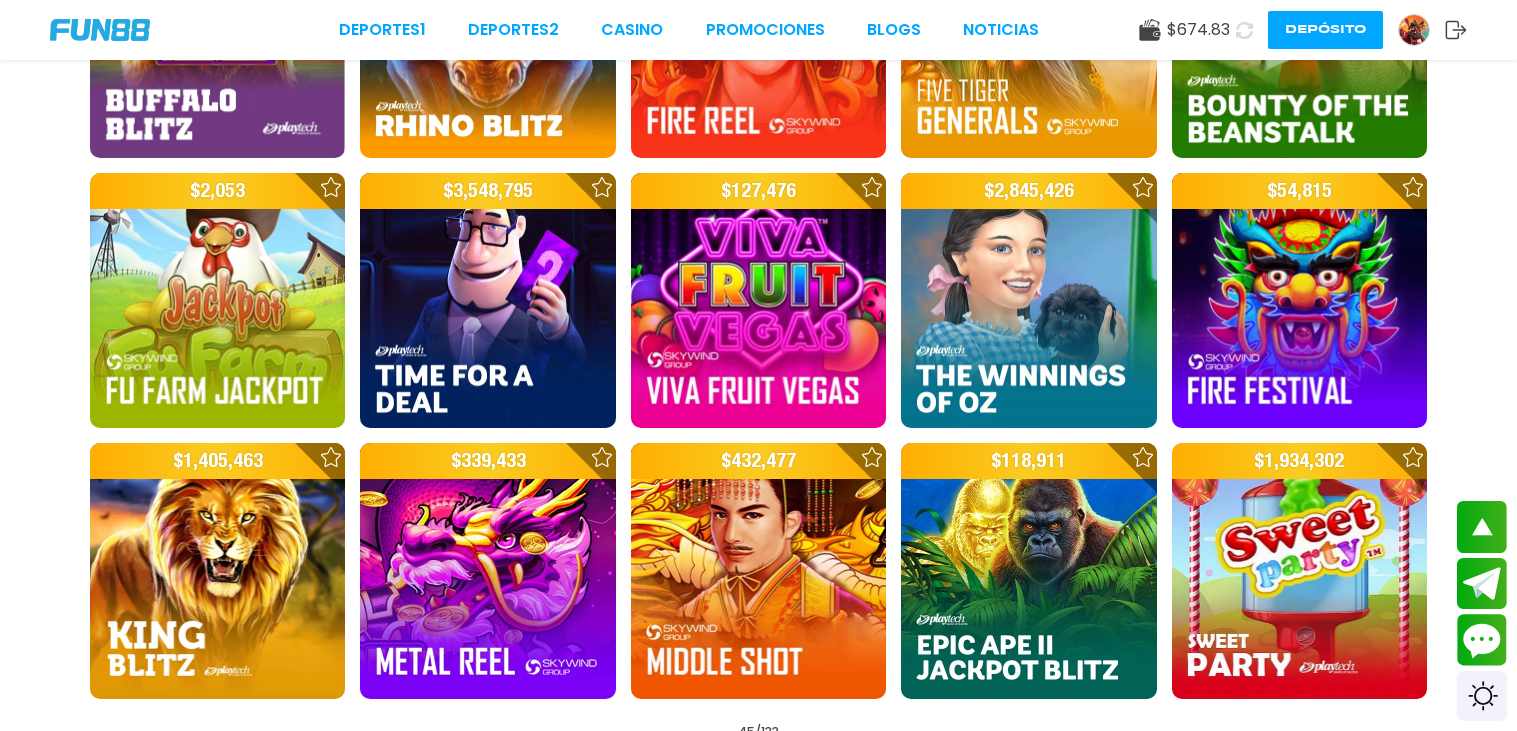 click on "Cargar más" at bounding box center (758, 795) 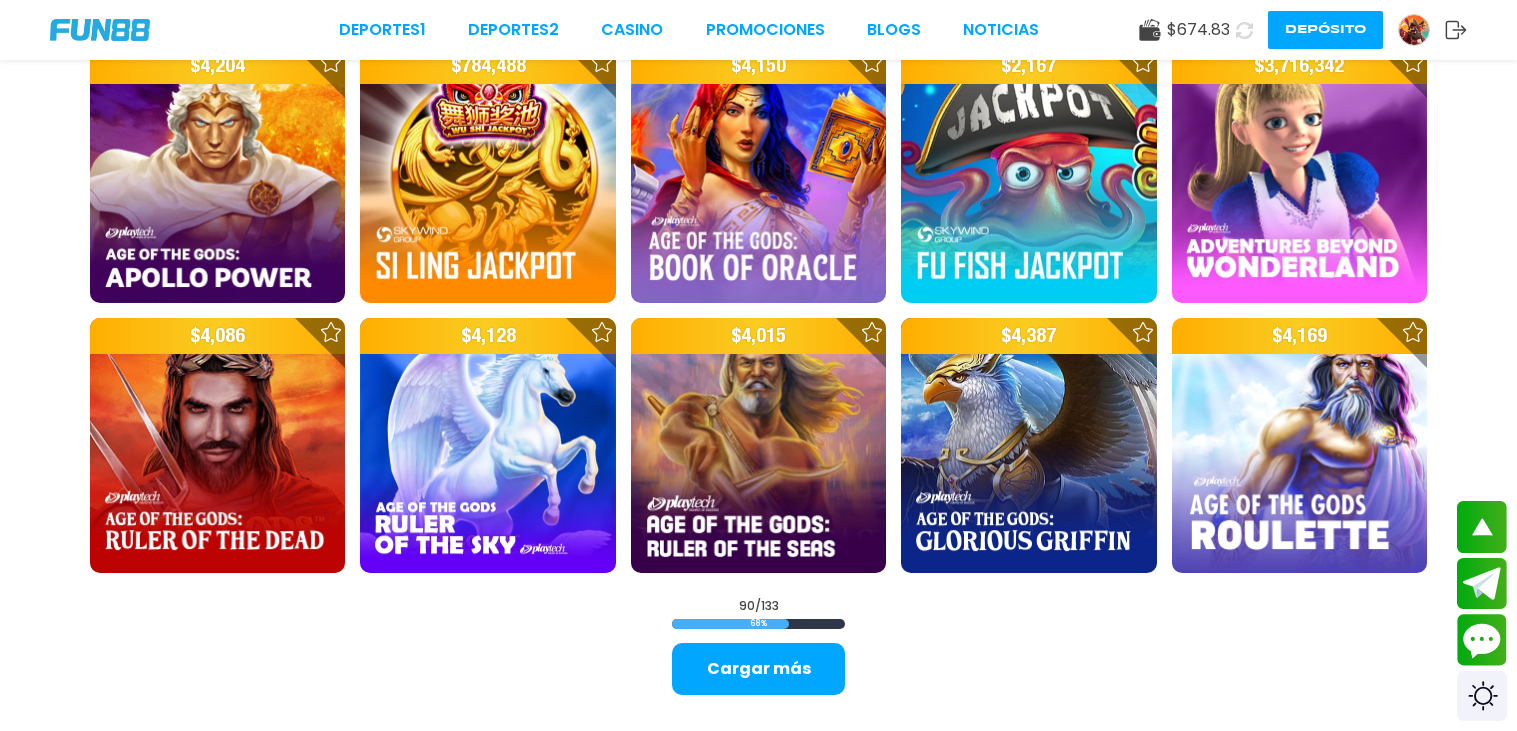 scroll, scrollTop: 4997, scrollLeft: 0, axis: vertical 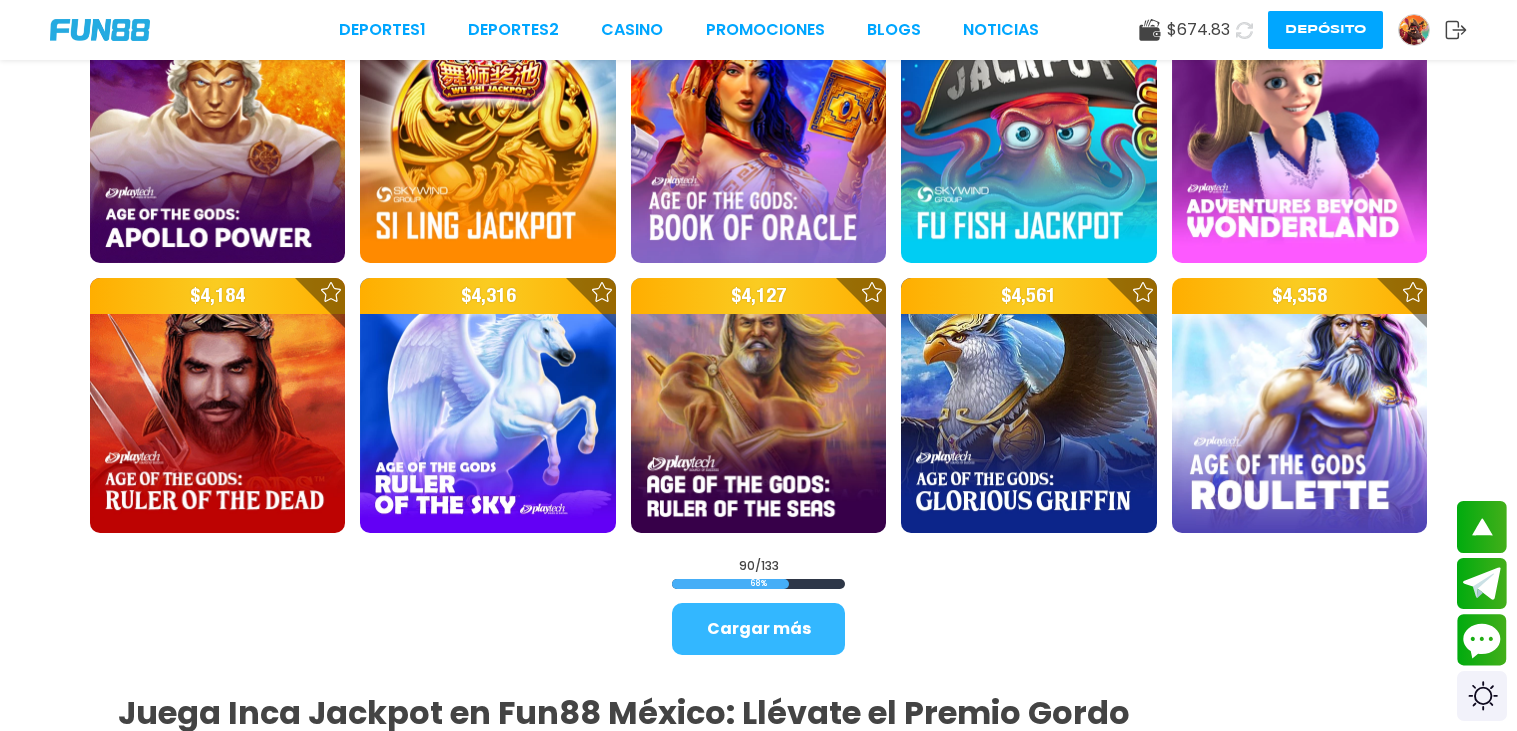 click on "Cargar más" at bounding box center (758, 629) 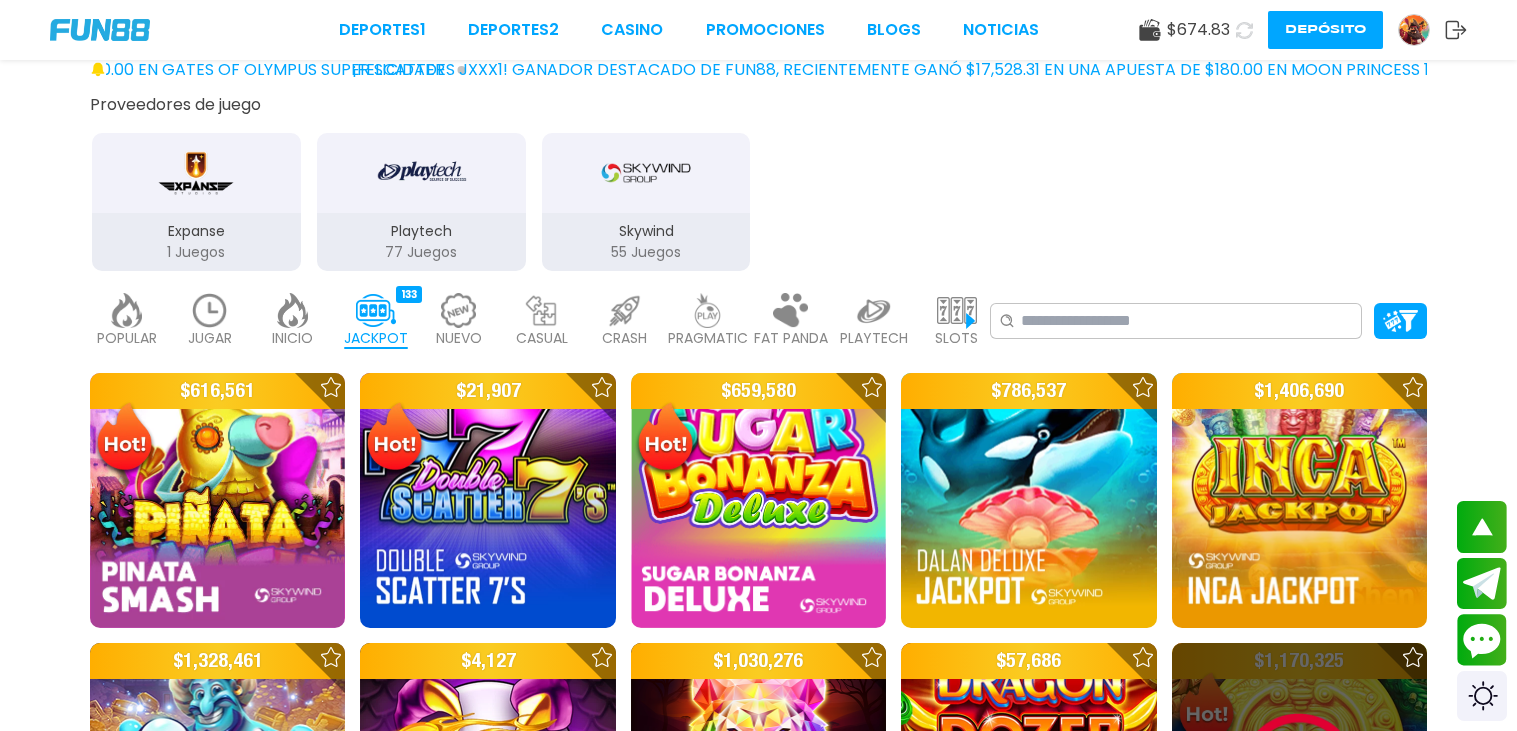 scroll, scrollTop: 279, scrollLeft: 0, axis: vertical 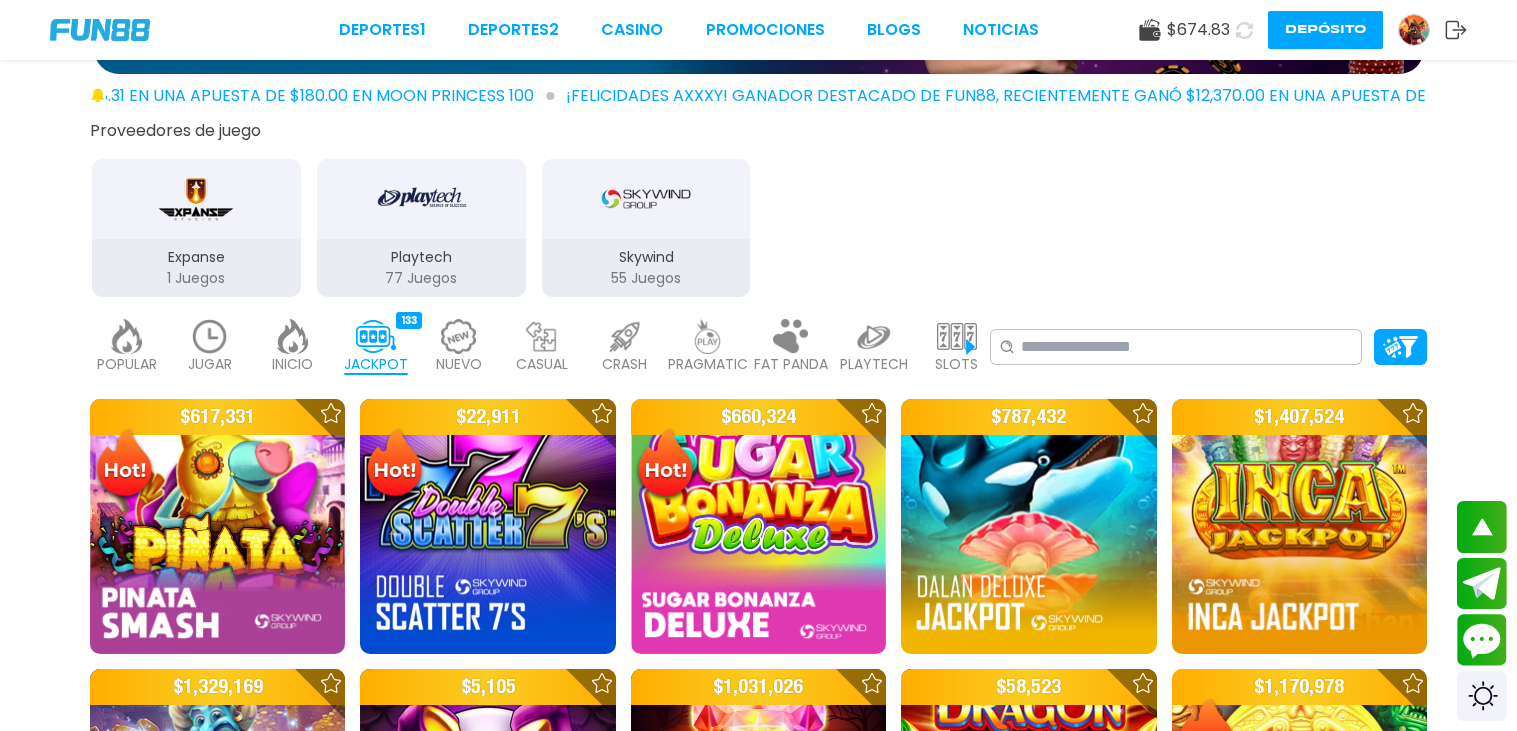 click at bounding box center [293, 336] 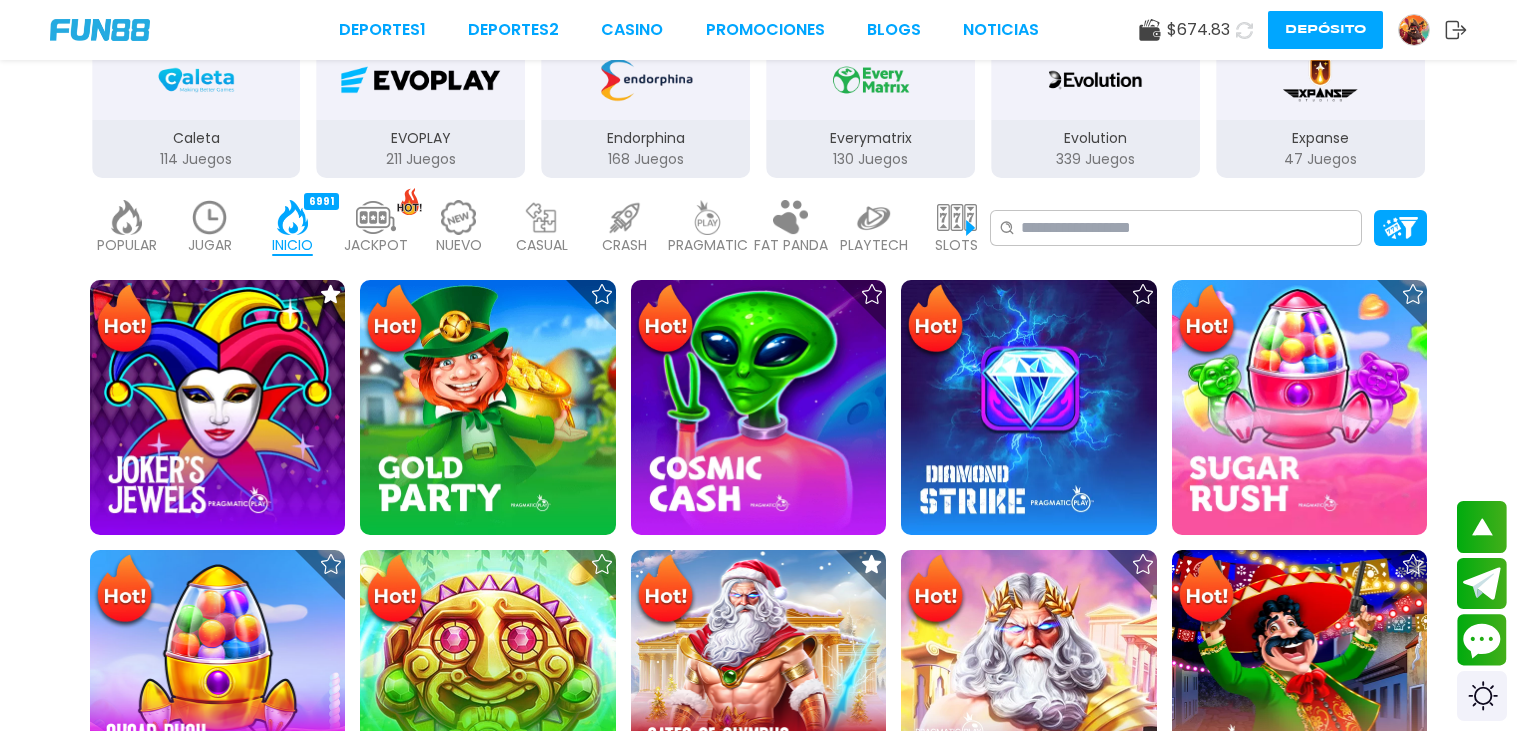 scroll, scrollTop: 319, scrollLeft: 0, axis: vertical 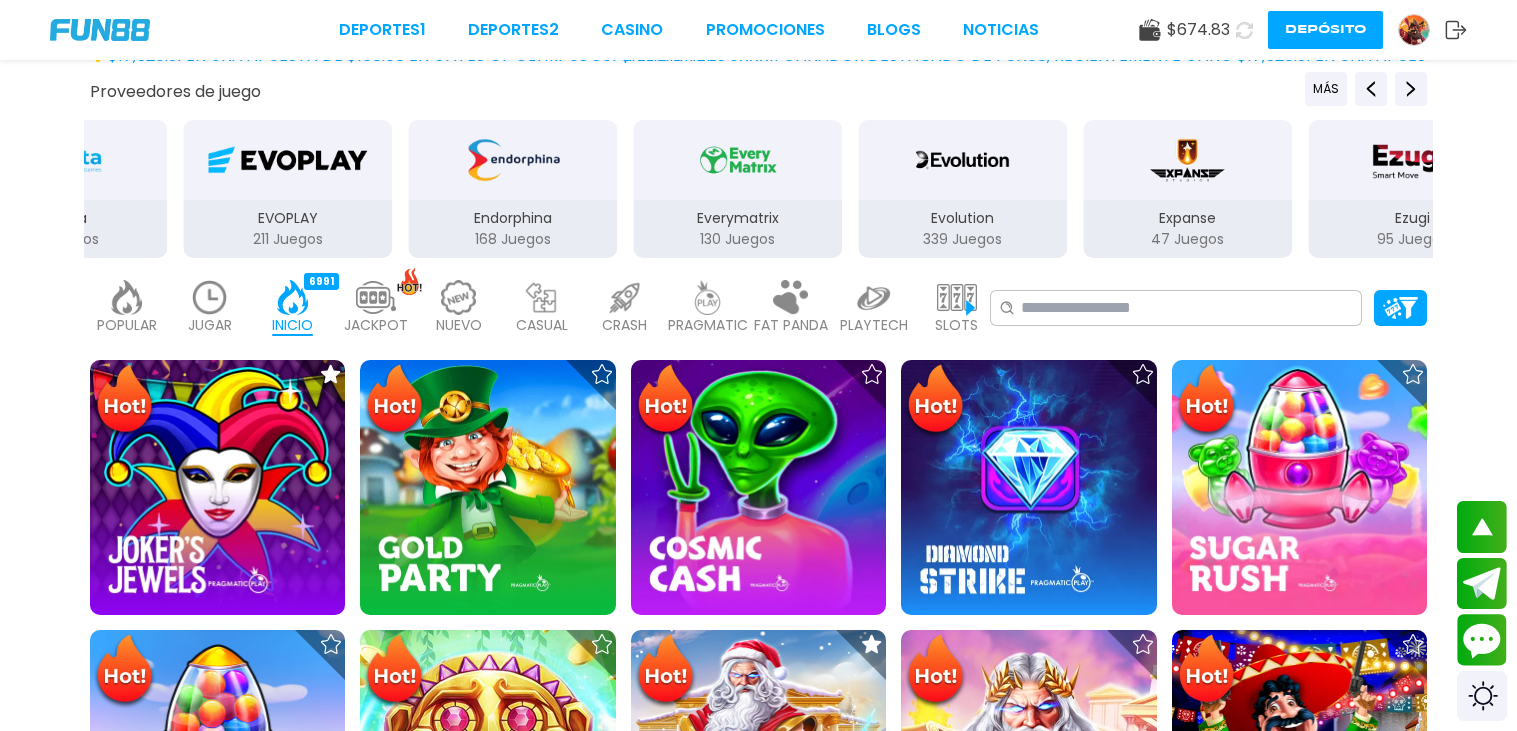 click on "133" at bounding box center [409, 281] 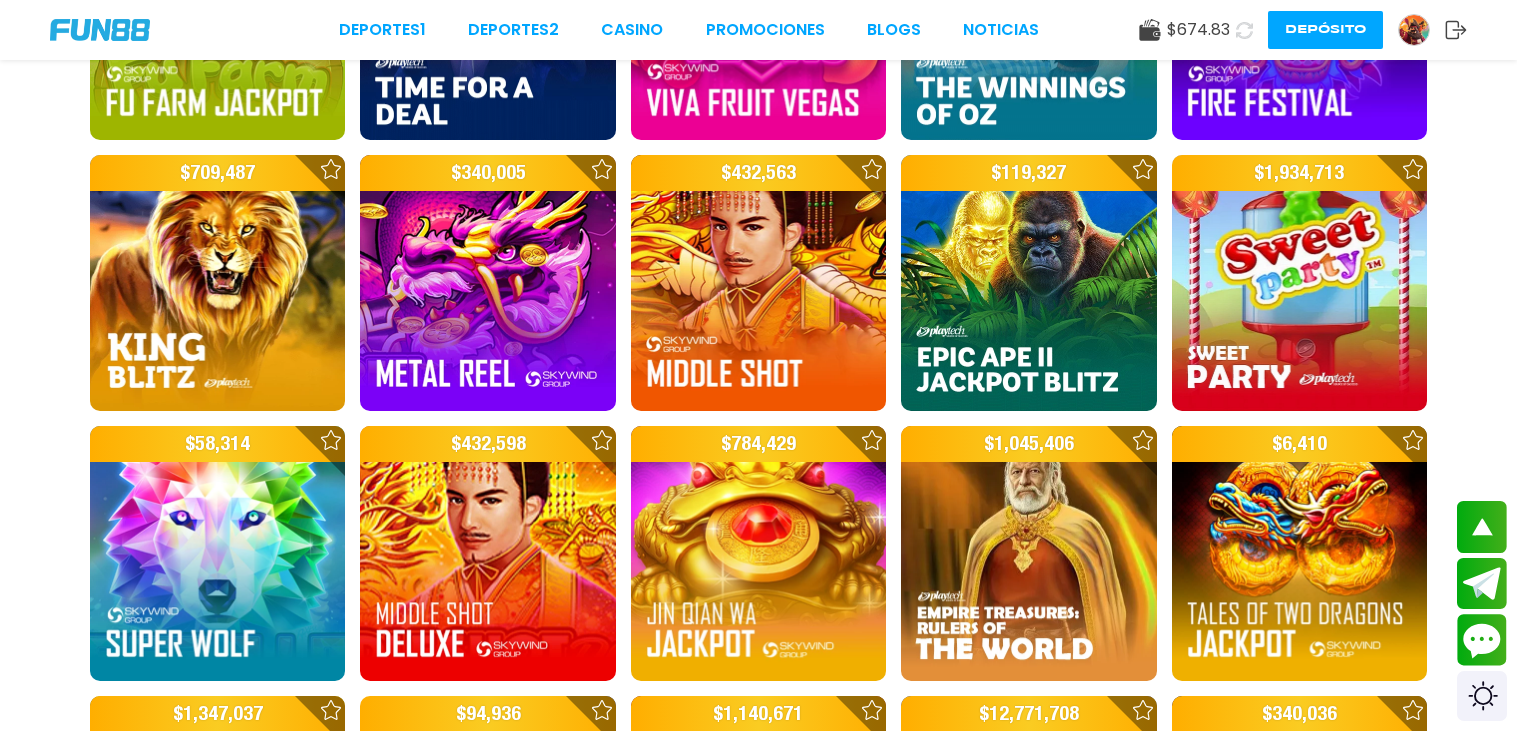 scroll, scrollTop: 2718, scrollLeft: 0, axis: vertical 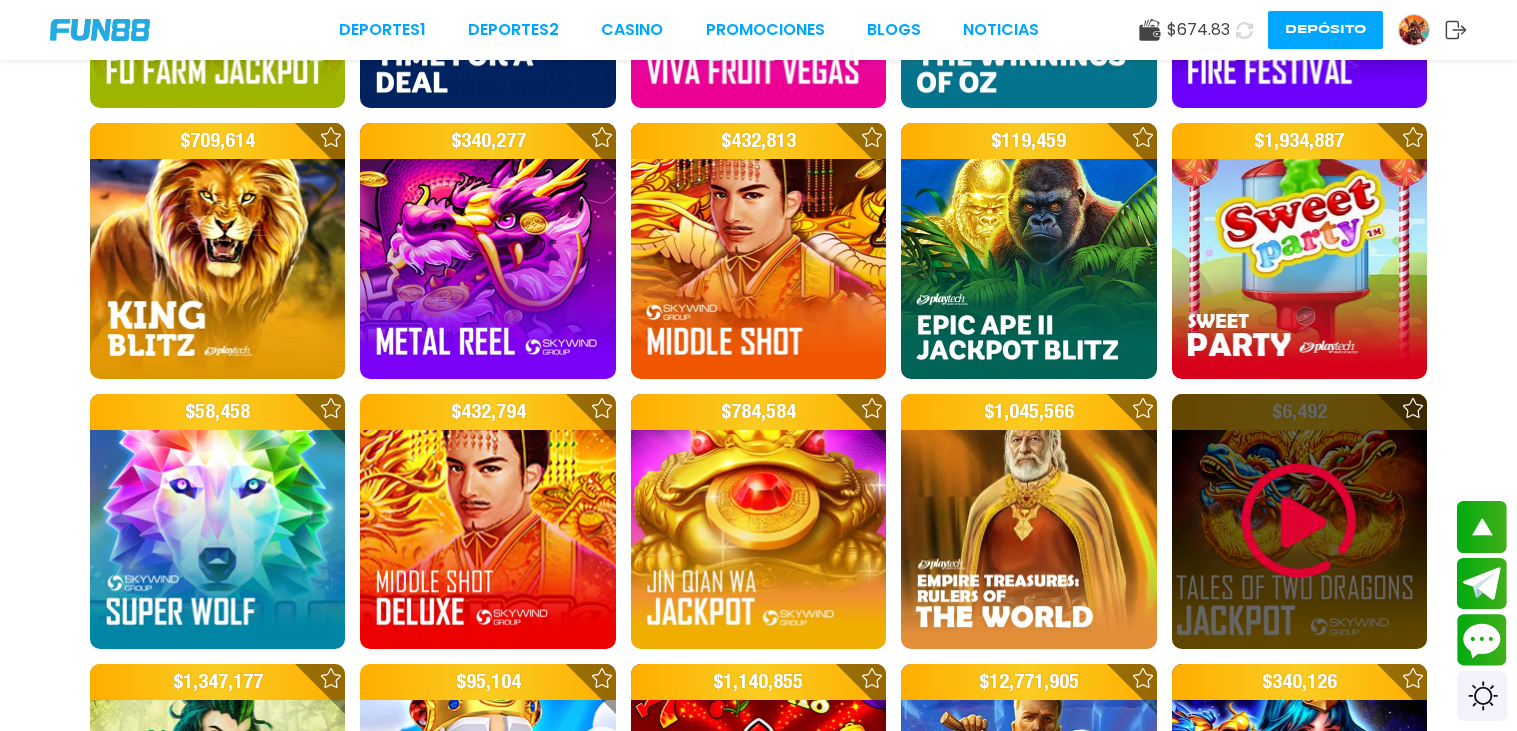 click at bounding box center [1299, 521] 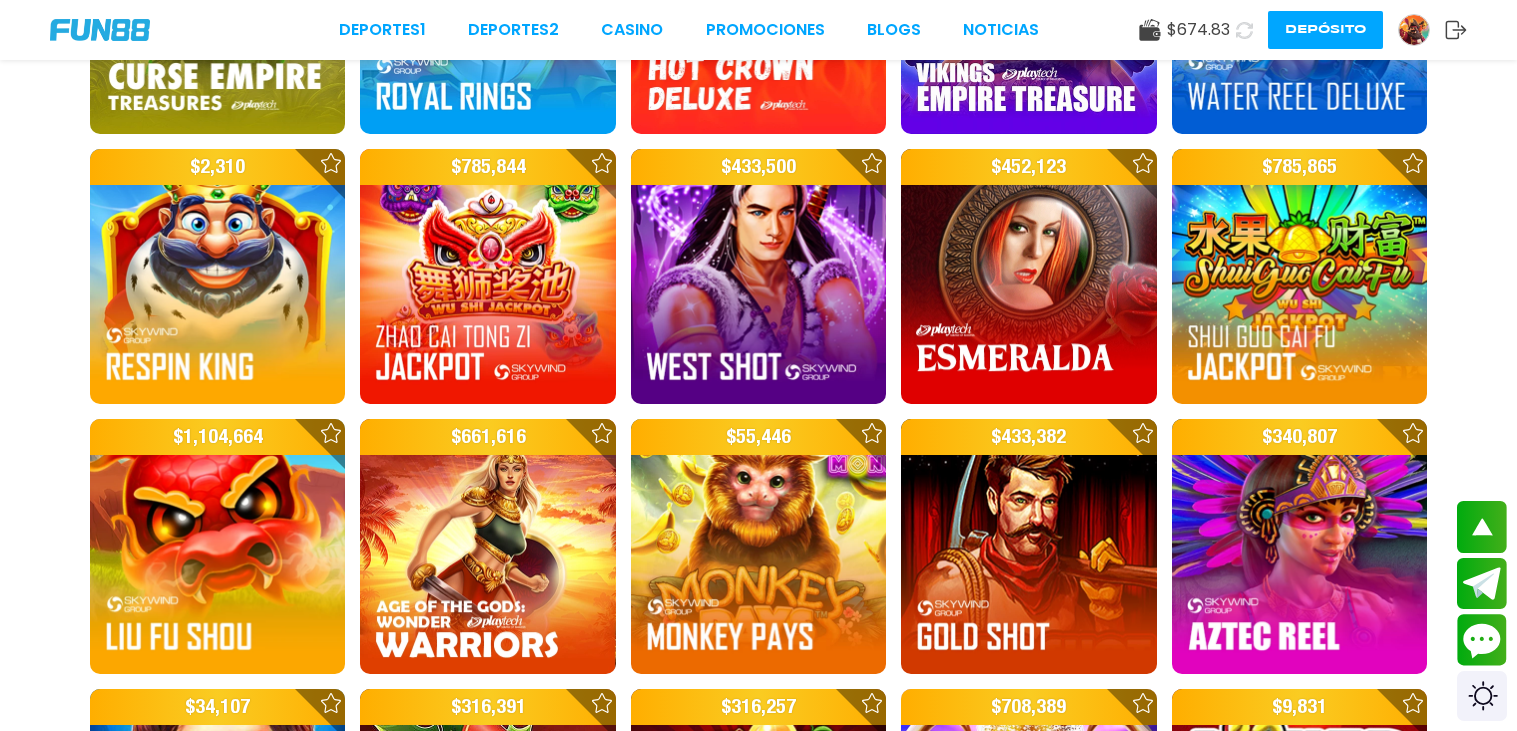 scroll, scrollTop: 3598, scrollLeft: 0, axis: vertical 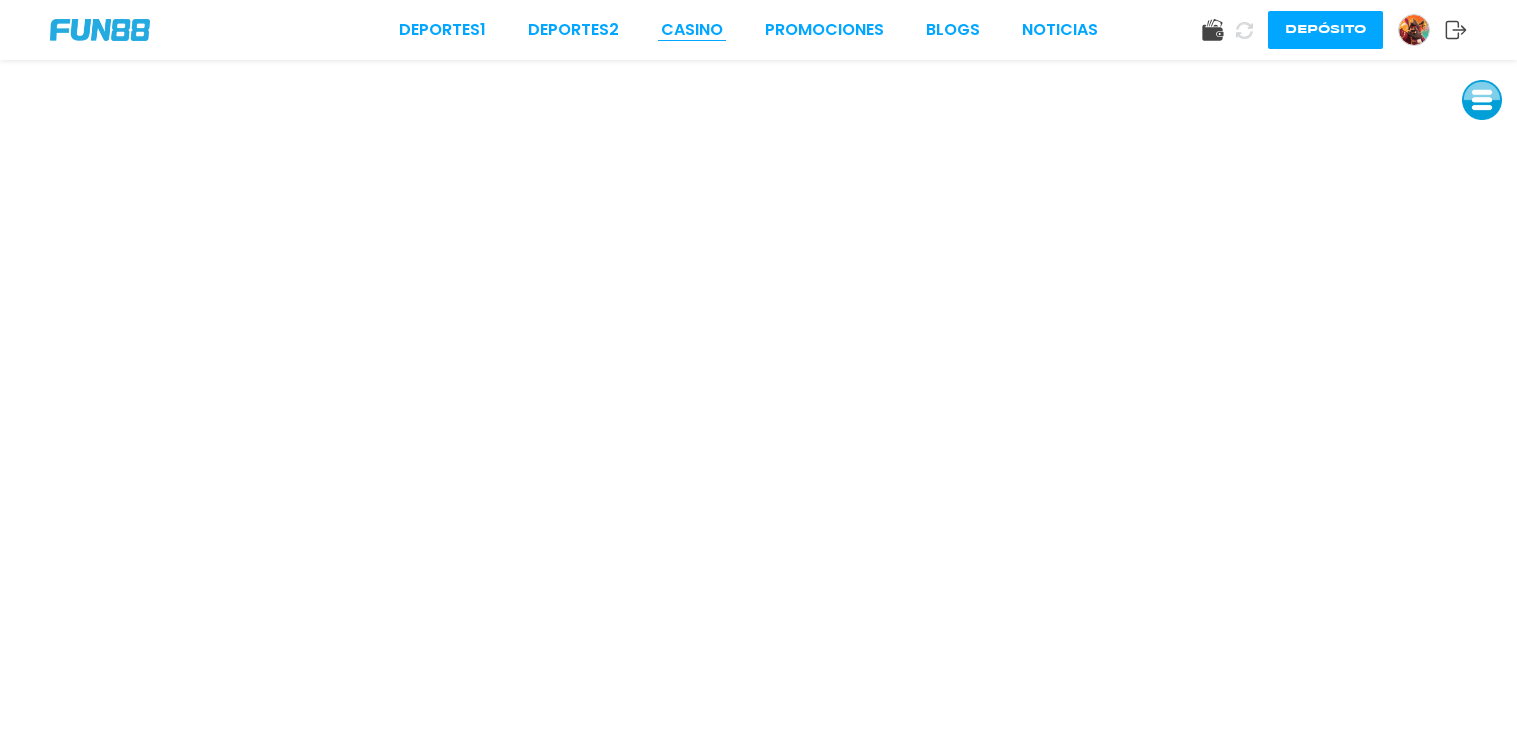 click on "CASINO" at bounding box center (692, 30) 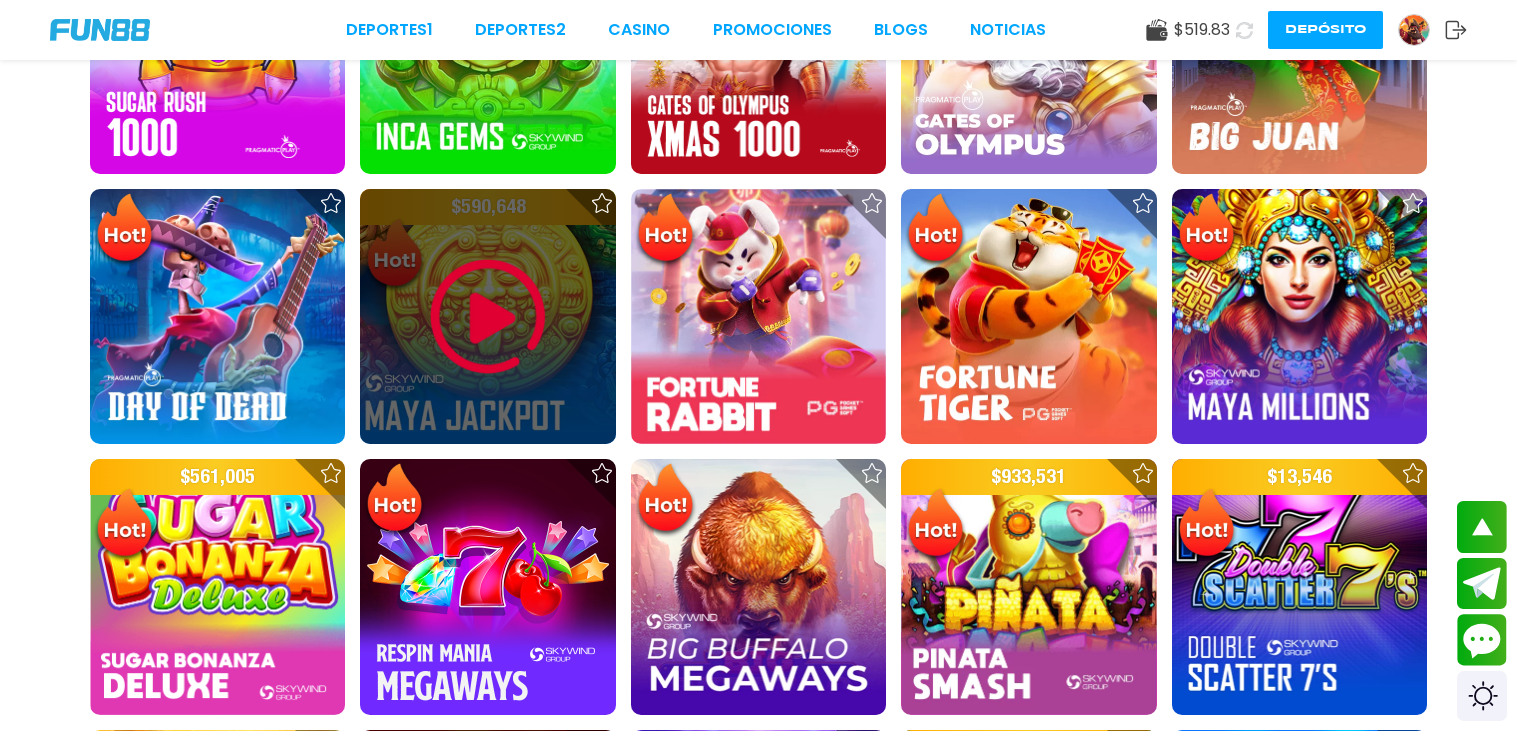 scroll, scrollTop: 1045, scrollLeft: 0, axis: vertical 